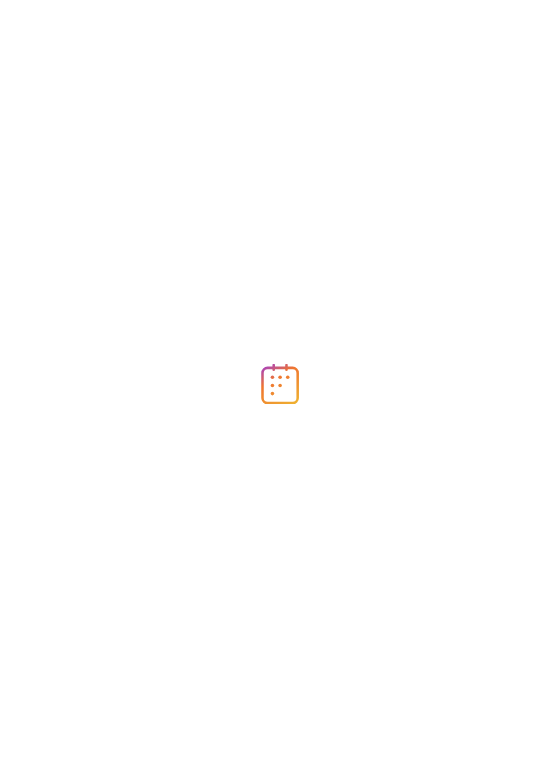 scroll, scrollTop: 0, scrollLeft: 0, axis: both 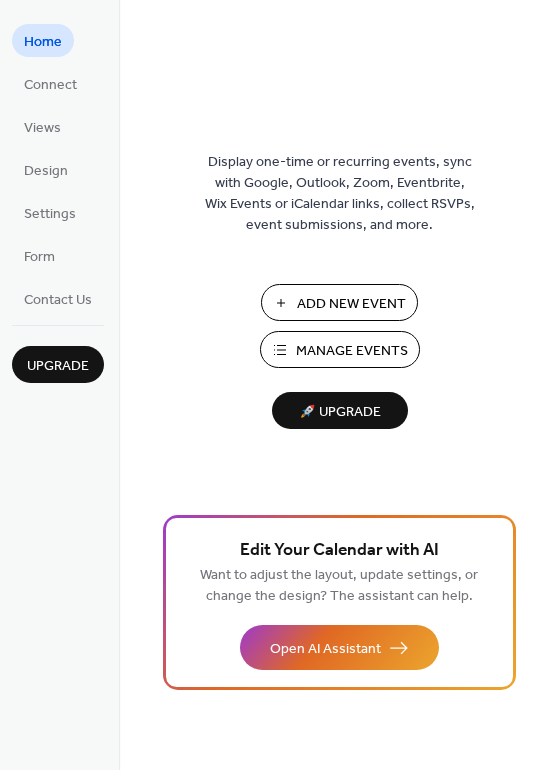 click on "Manage Events" at bounding box center (352, 351) 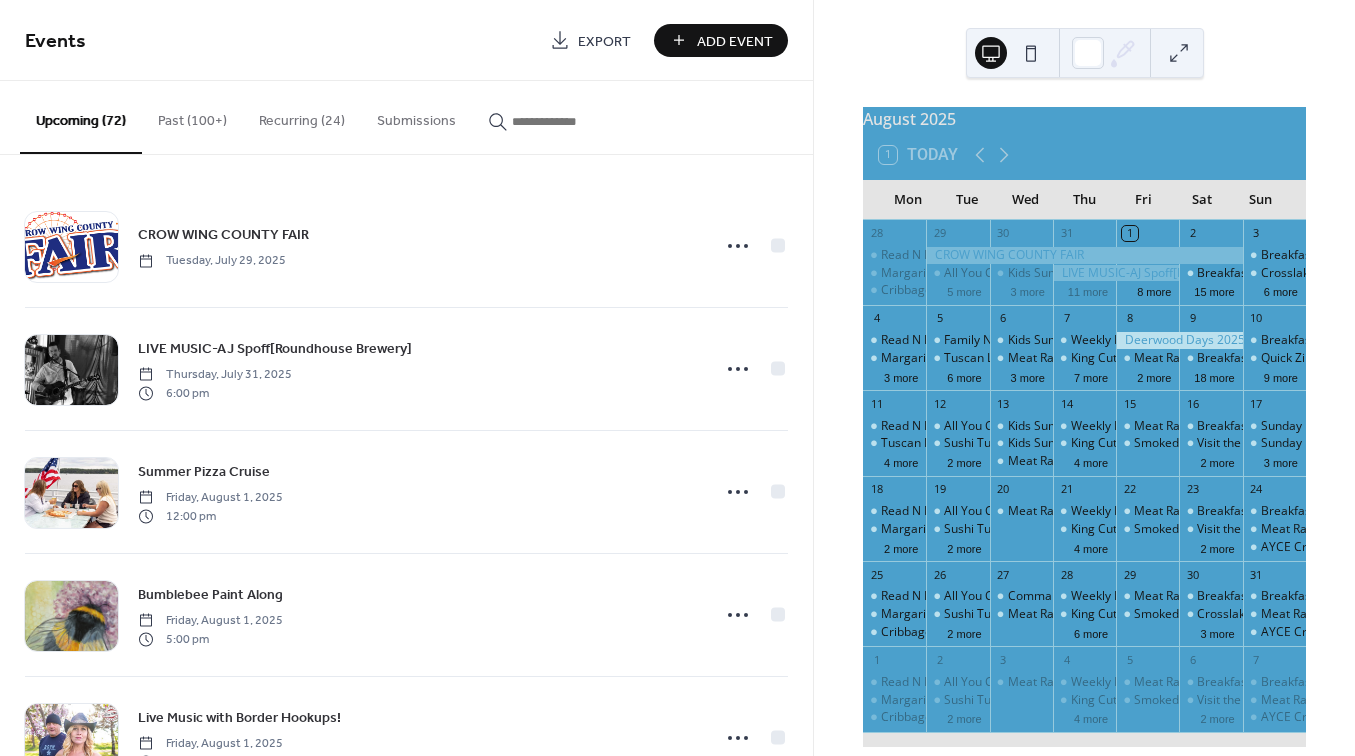 scroll, scrollTop: 0, scrollLeft: 0, axis: both 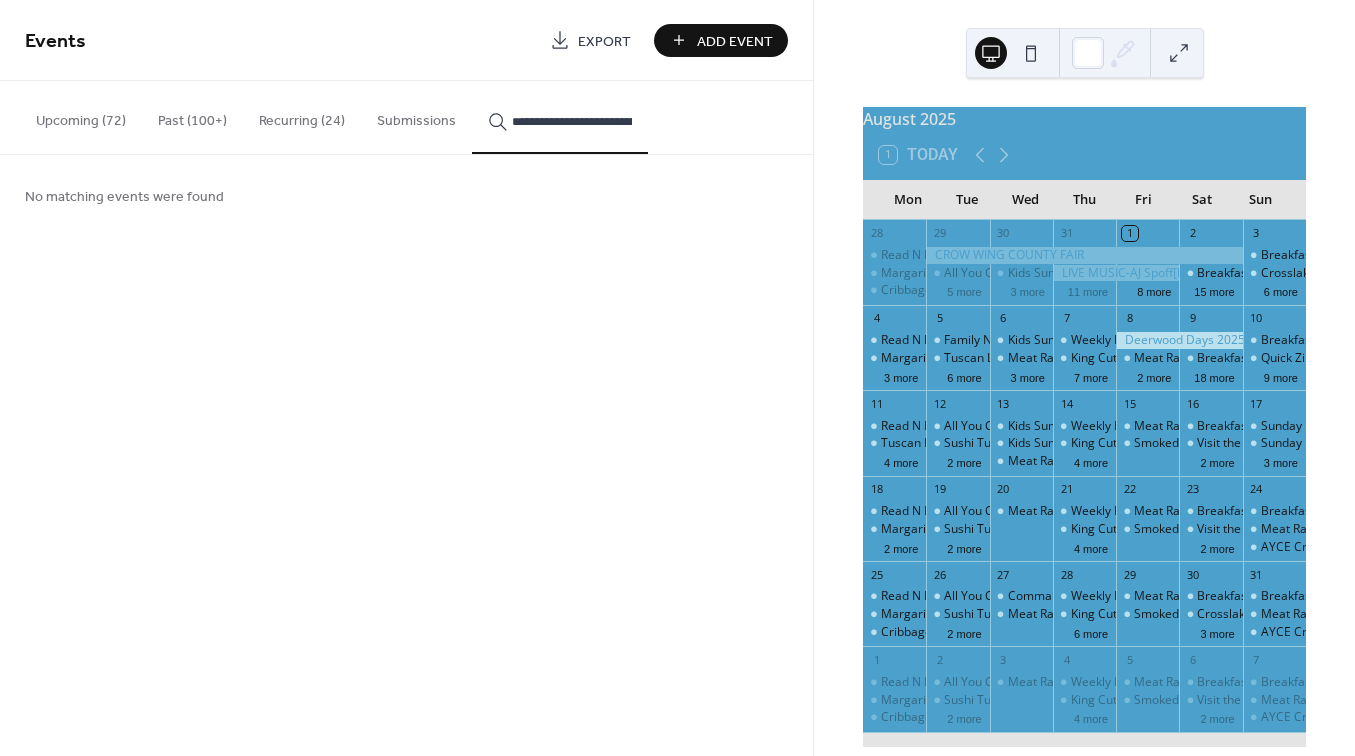 type on "**********" 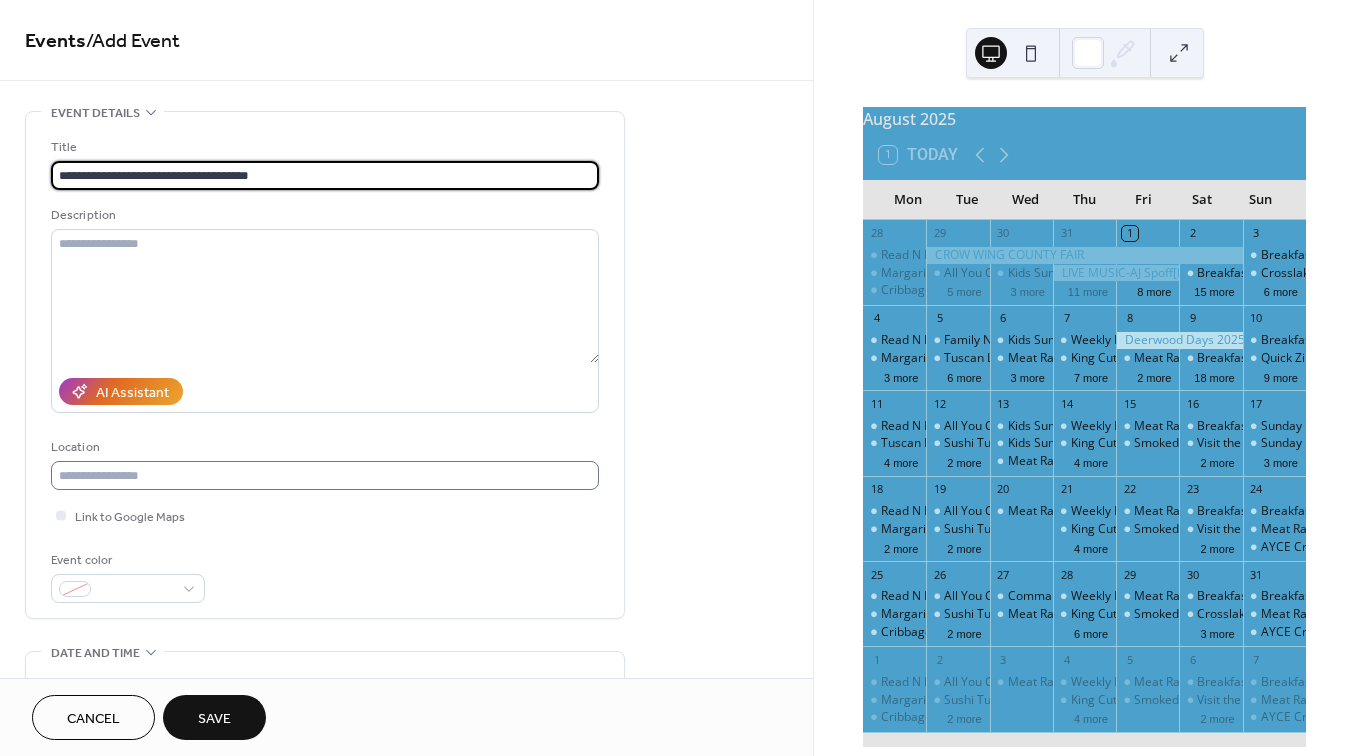 type on "**********" 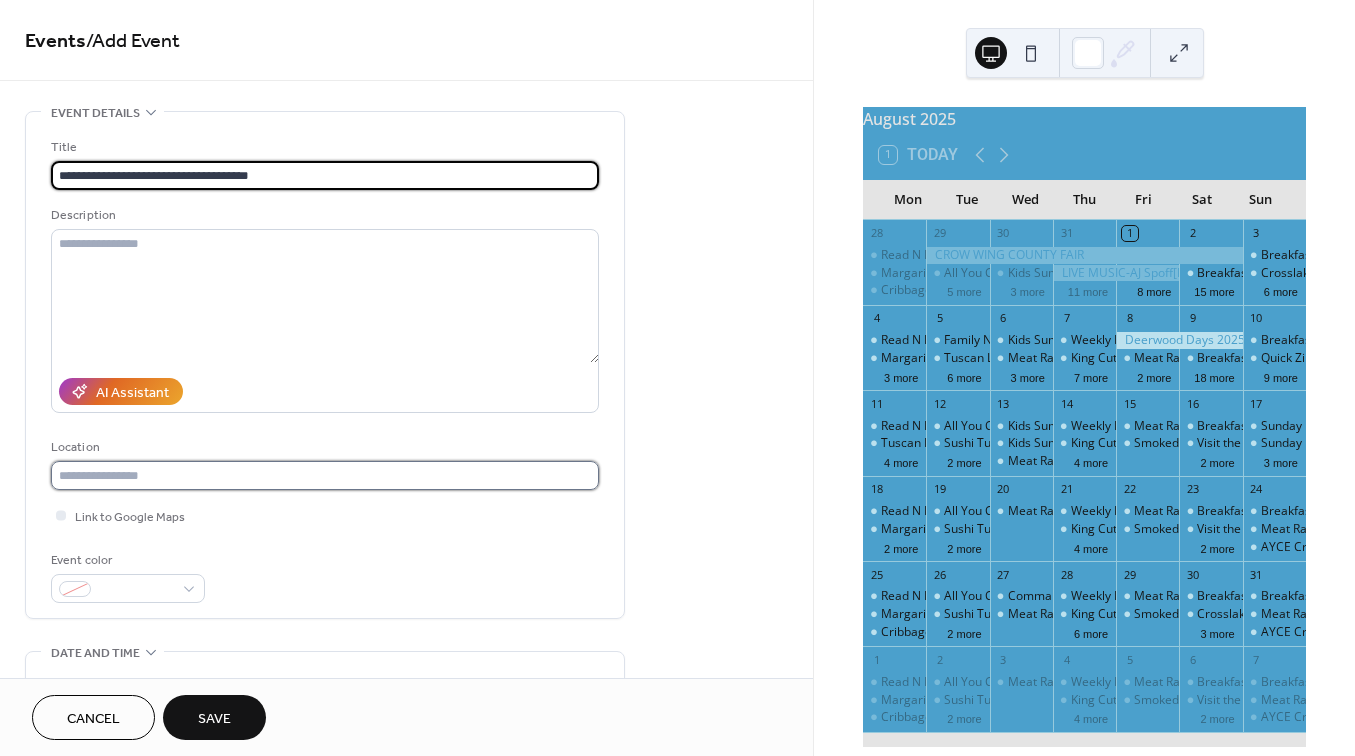 click at bounding box center [325, 475] 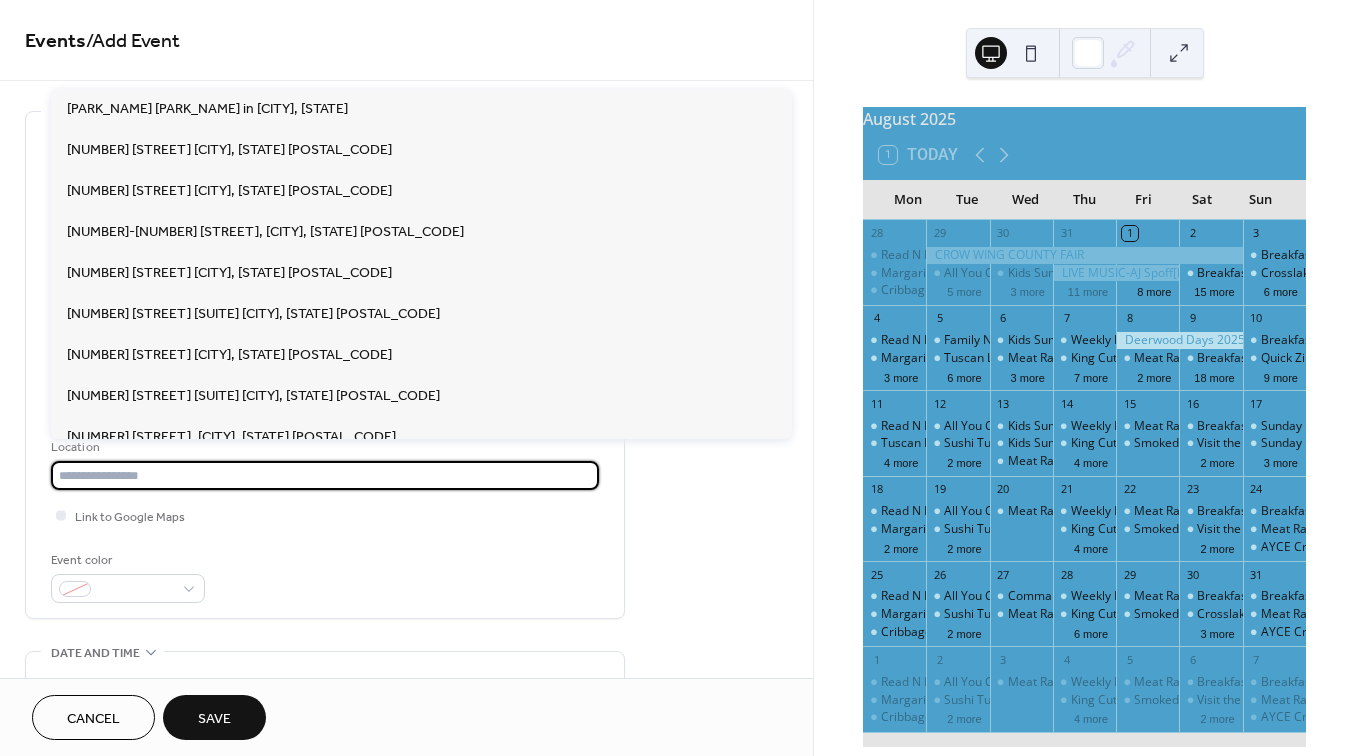 paste on "**********" 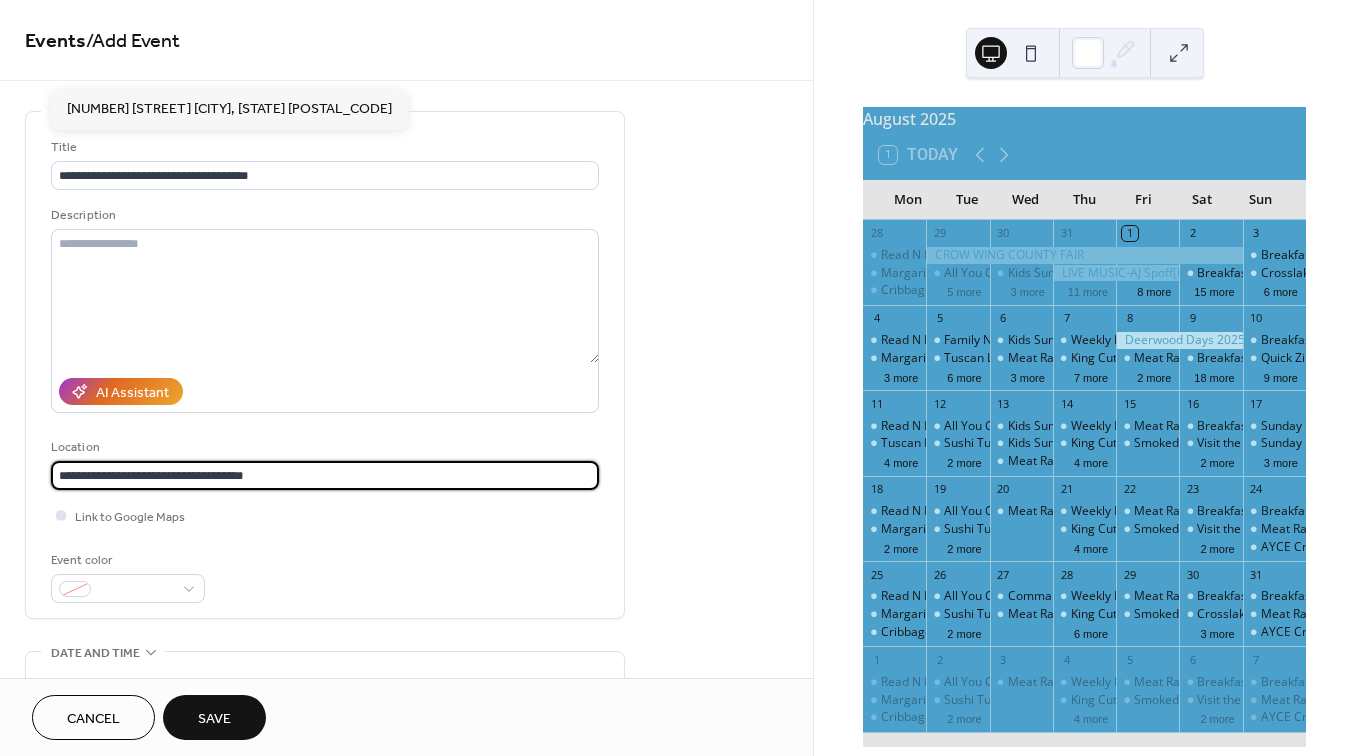 type on "**********" 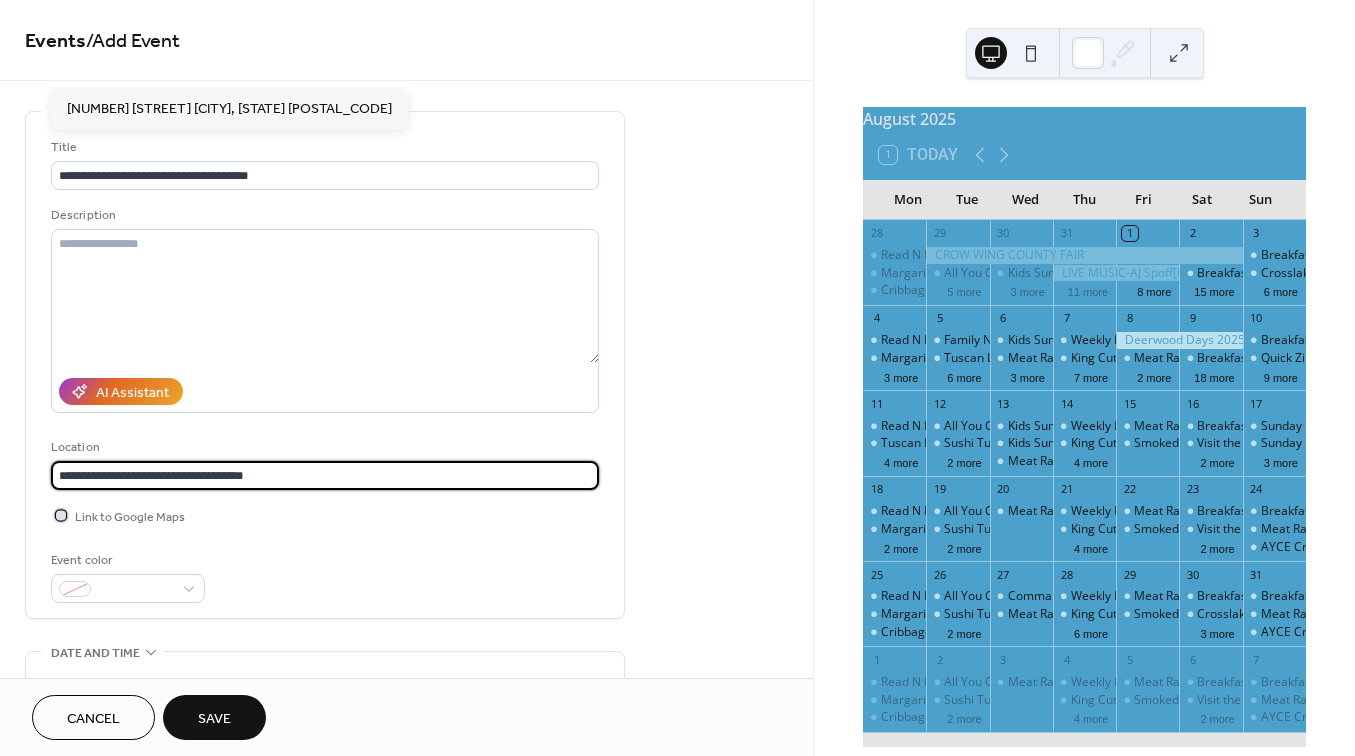 click at bounding box center (61, 515) 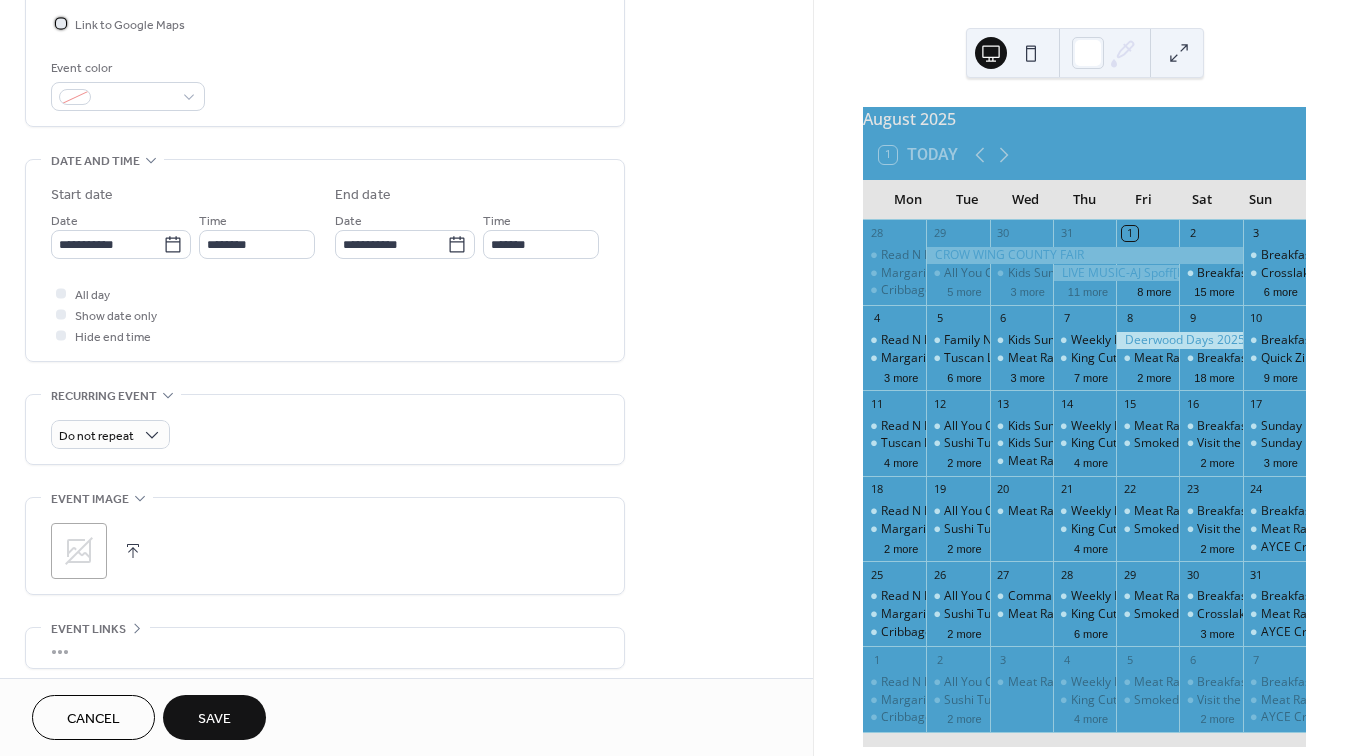 scroll, scrollTop: 503, scrollLeft: 0, axis: vertical 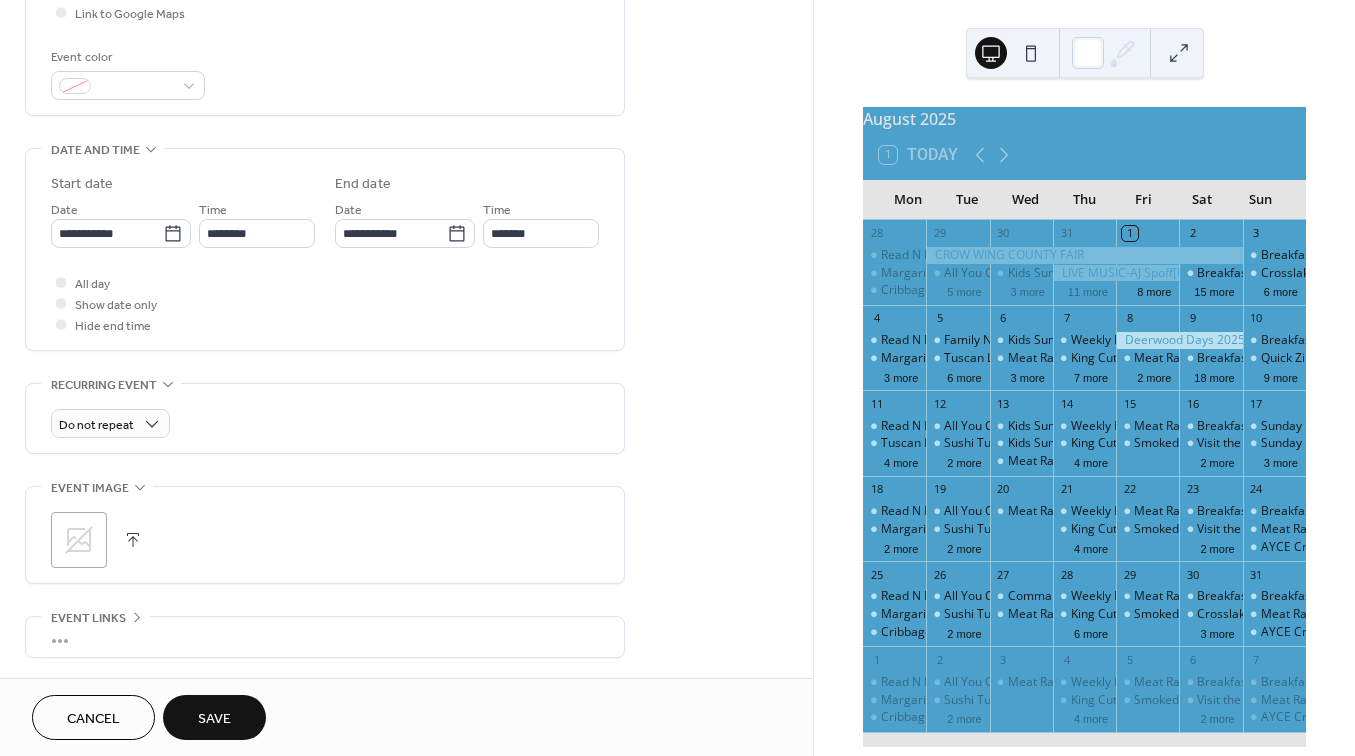 click at bounding box center [133, 540] 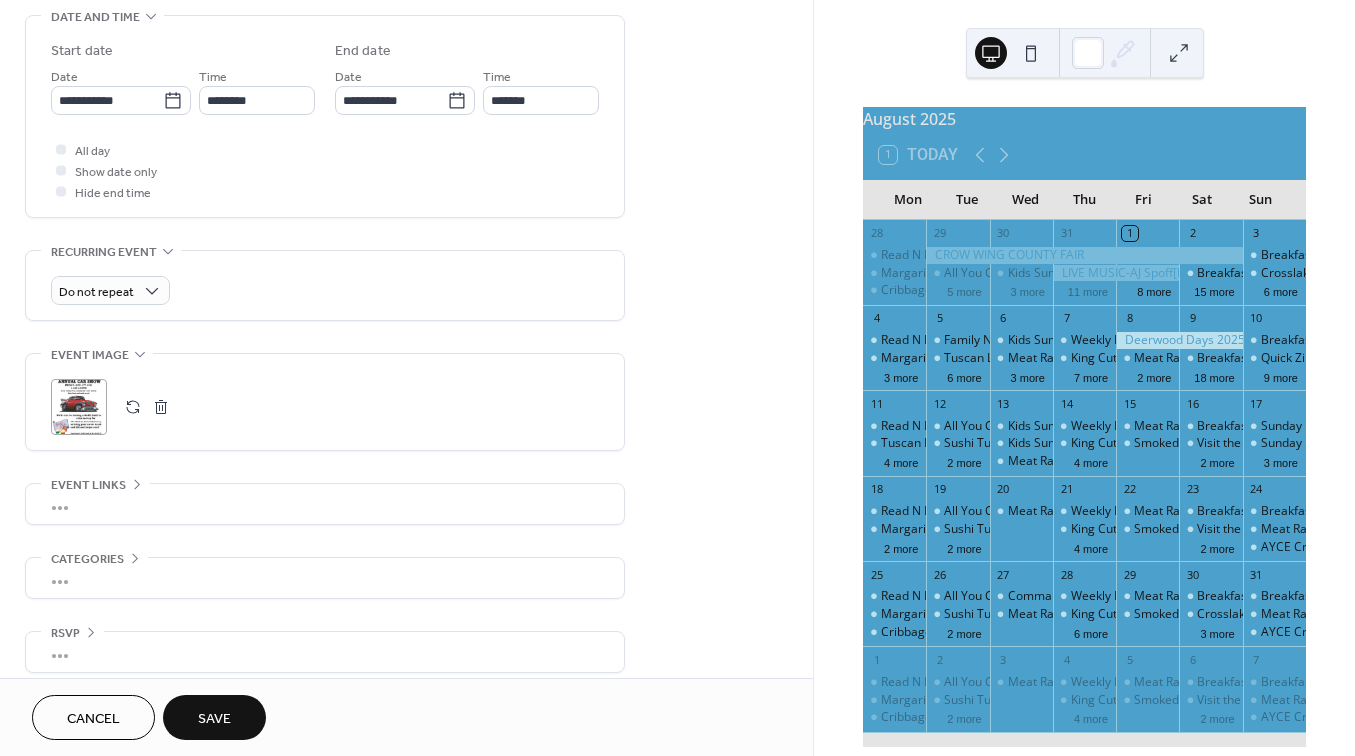 scroll, scrollTop: 653, scrollLeft: 0, axis: vertical 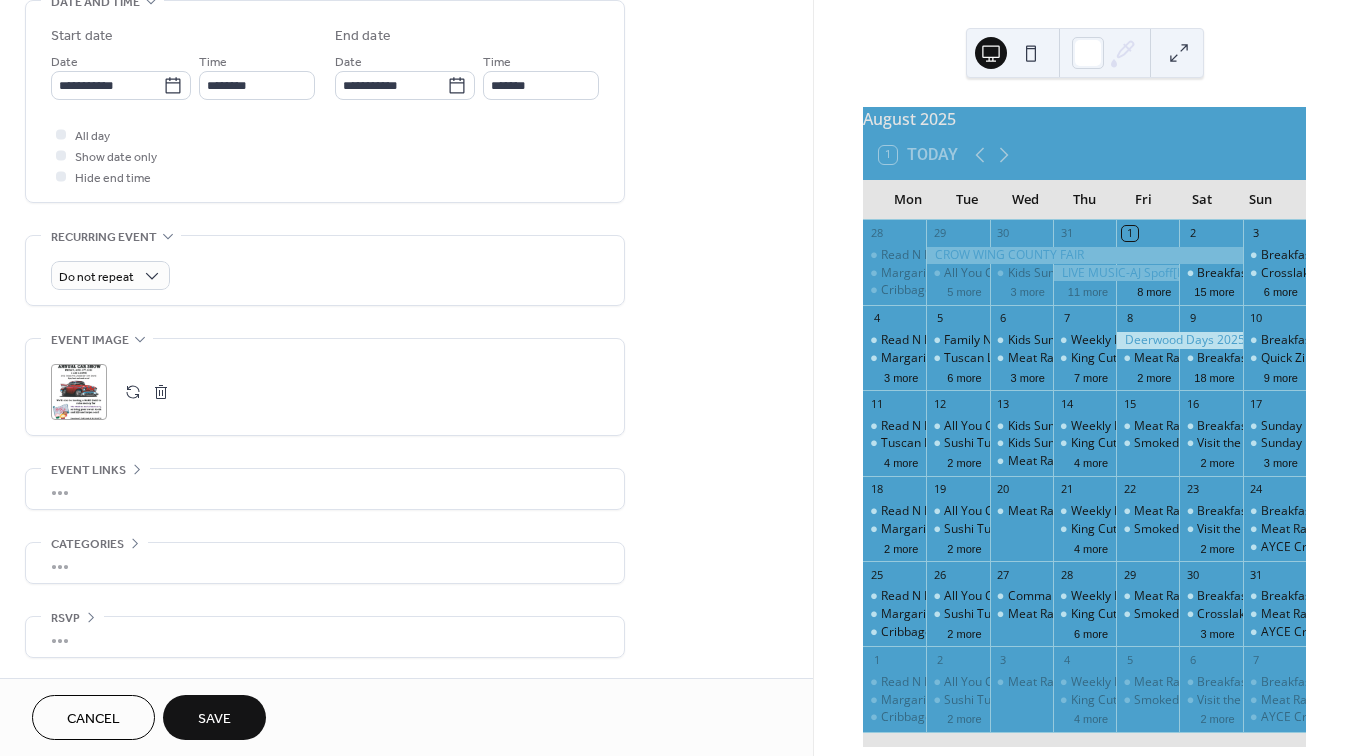 click on "•••" at bounding box center [325, 489] 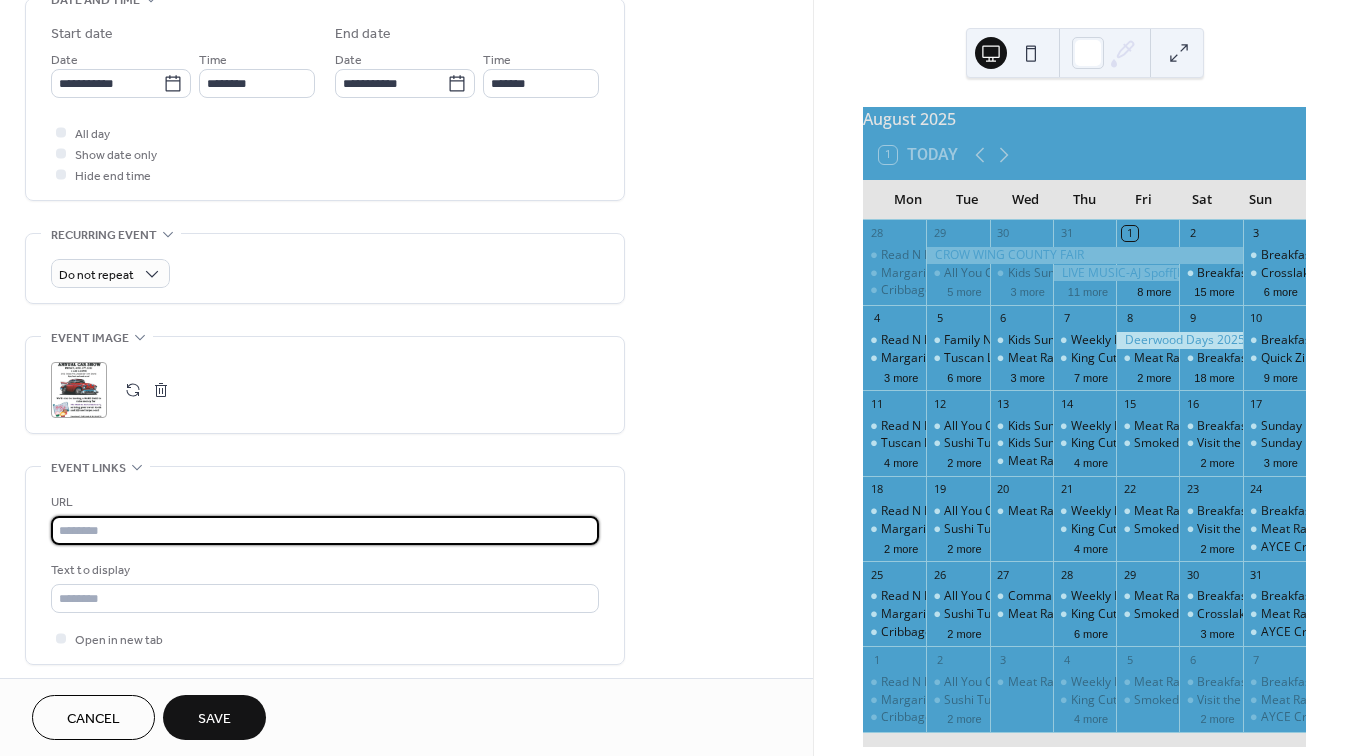 click at bounding box center (325, 530) 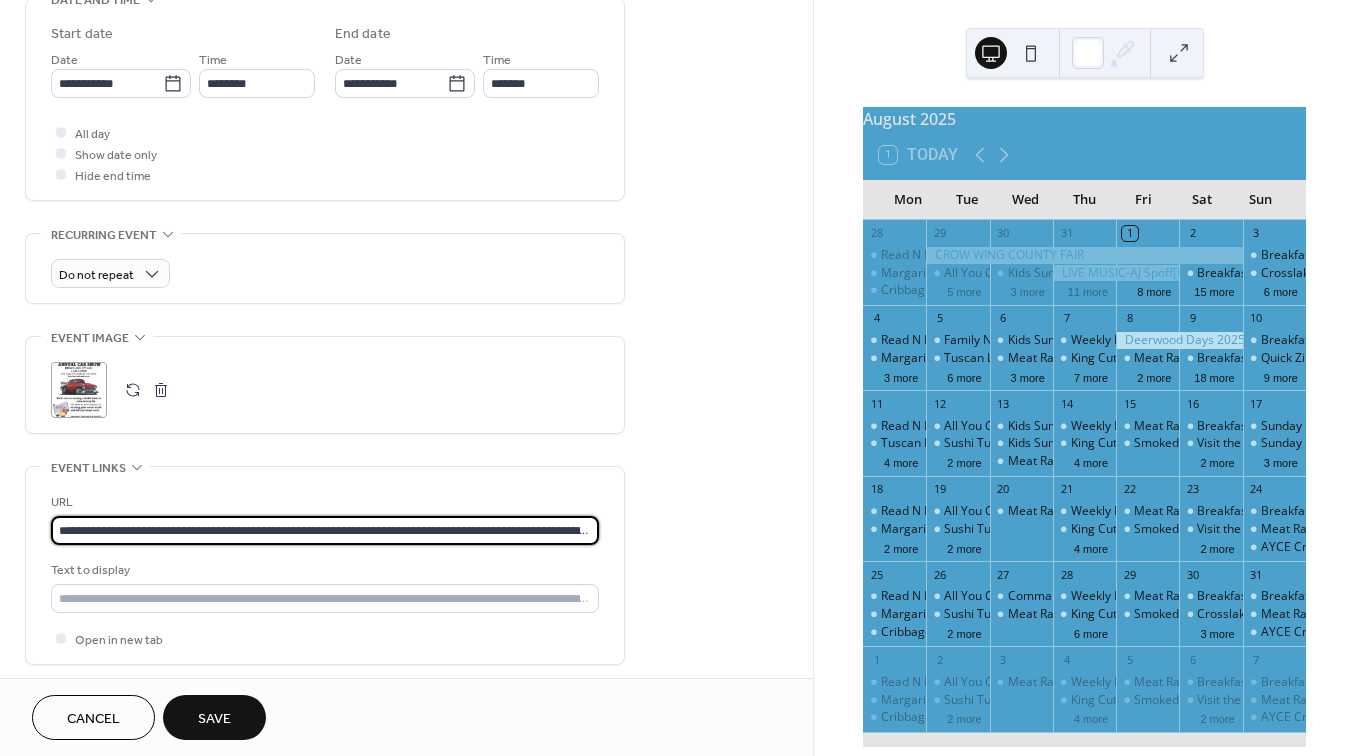type on "**********" 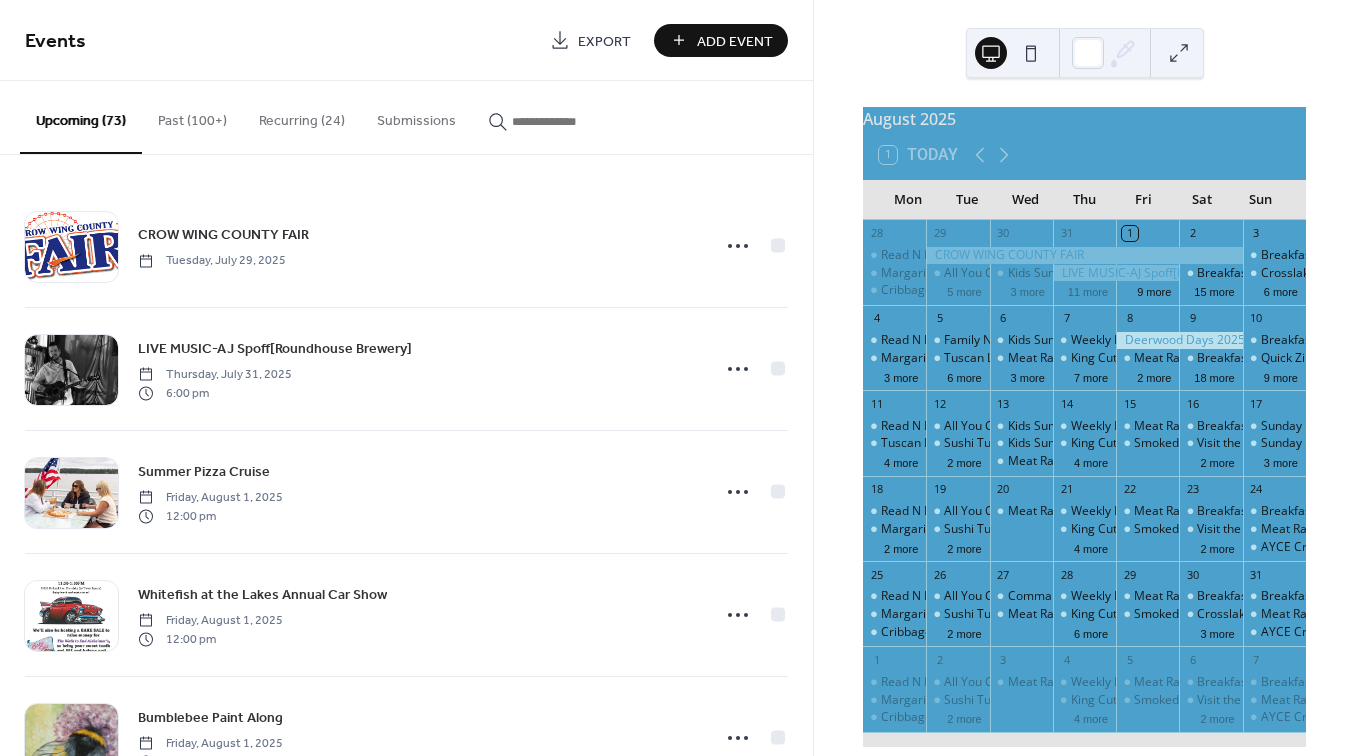 click at bounding box center (572, 121) 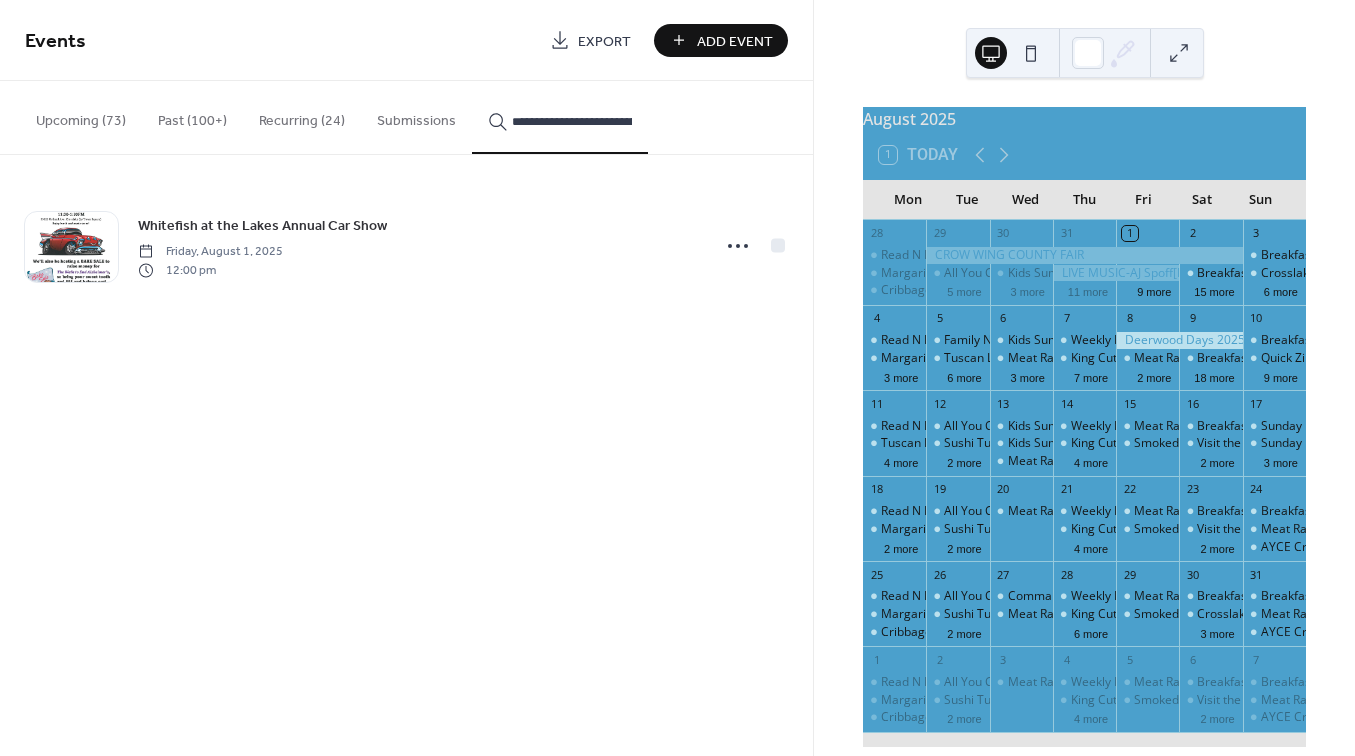 type on "**********" 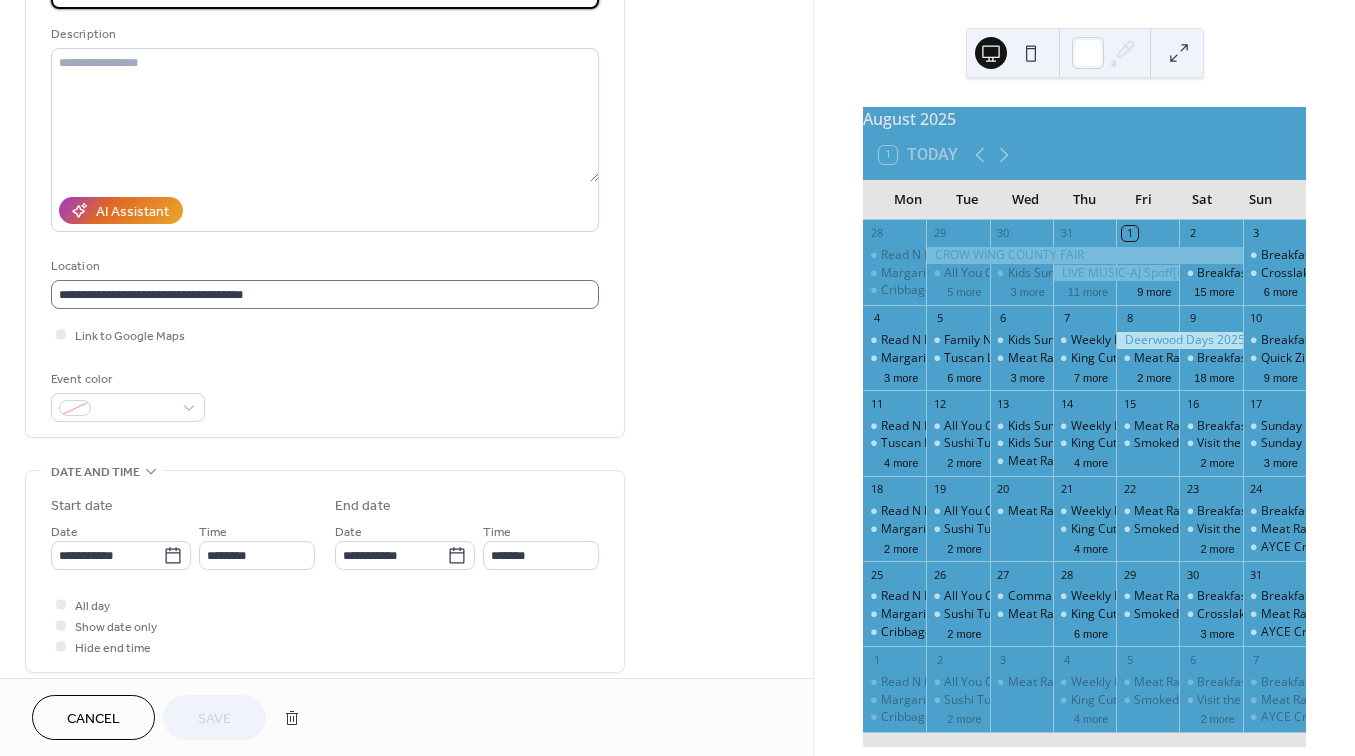 scroll, scrollTop: 191, scrollLeft: 0, axis: vertical 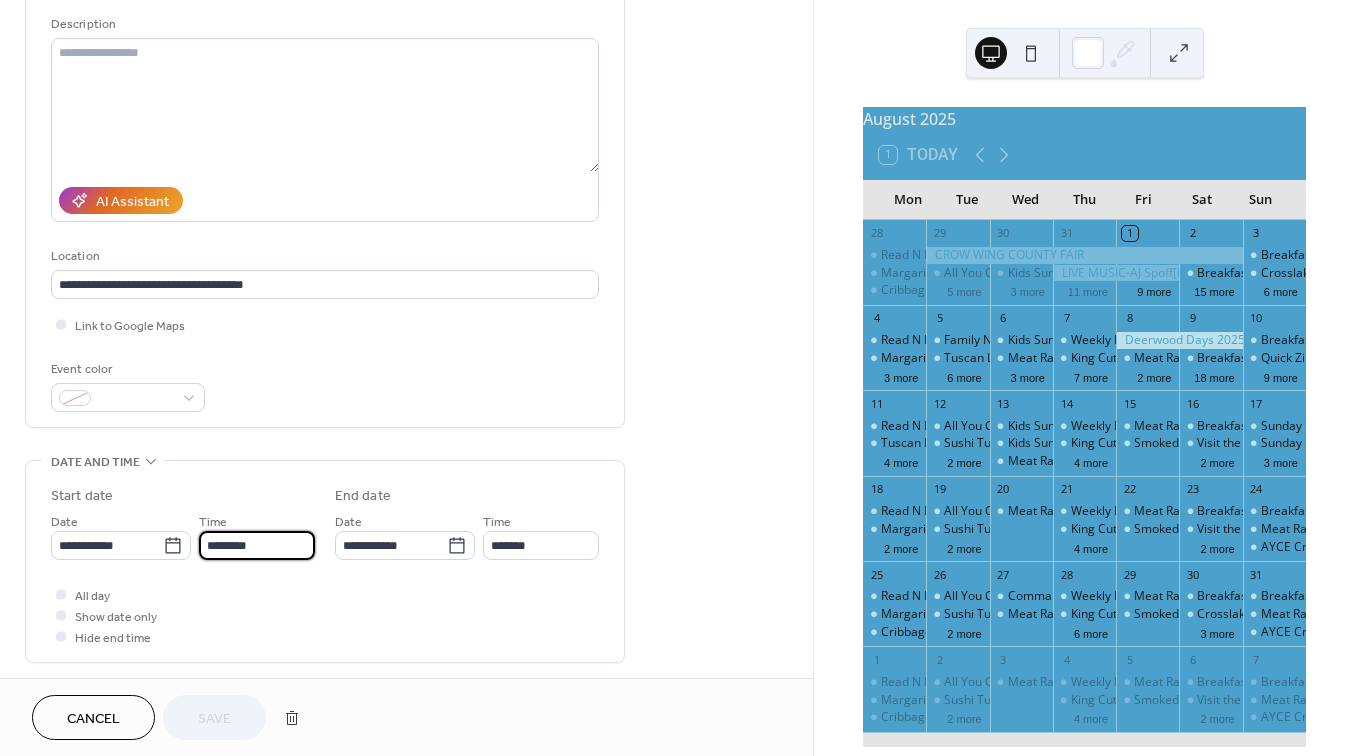 click on "********" at bounding box center (257, 545) 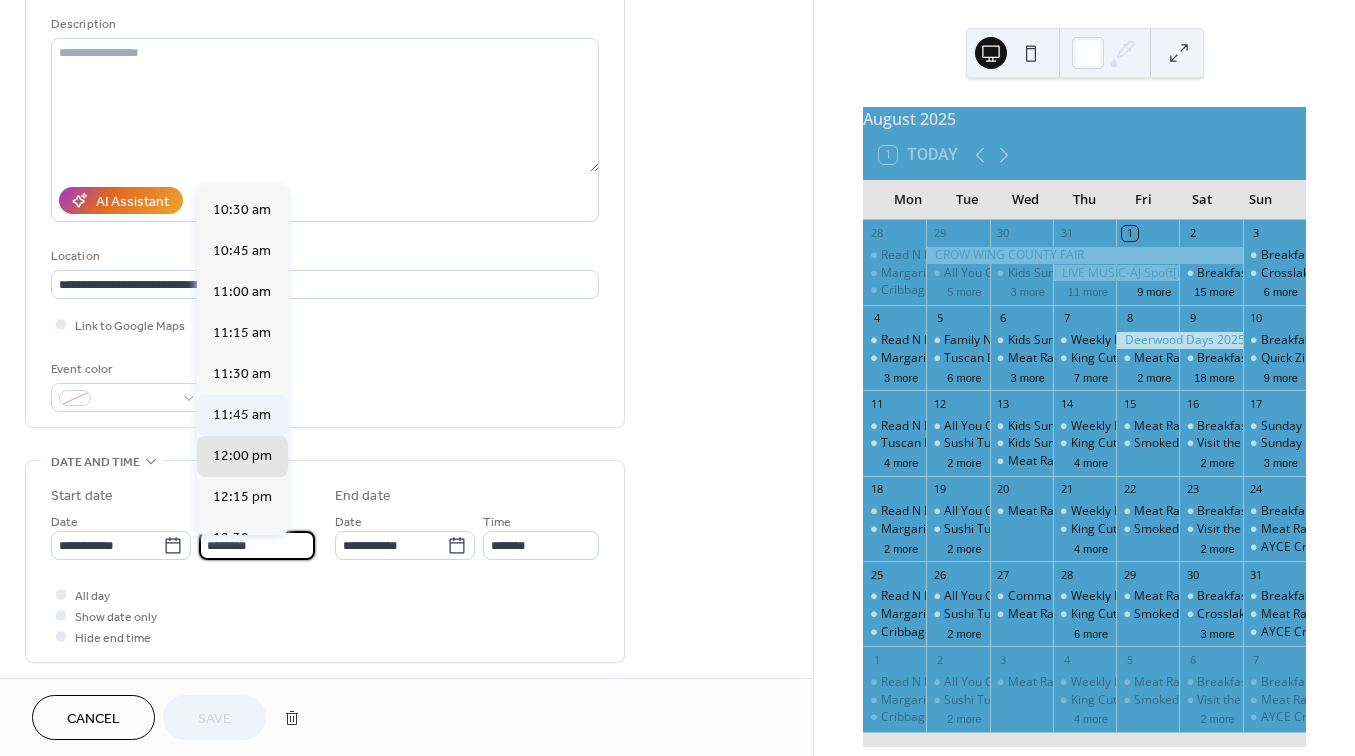 scroll, scrollTop: 1715, scrollLeft: 0, axis: vertical 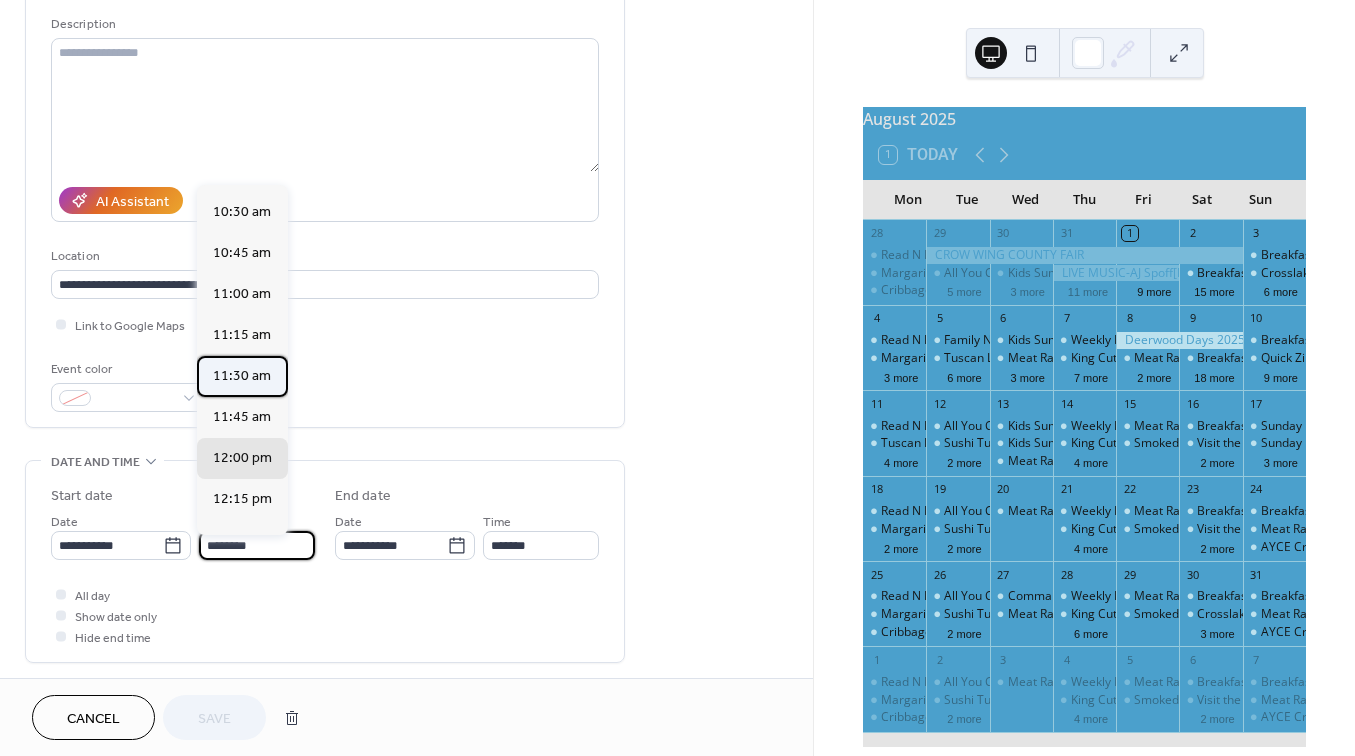 click on "11:30 am" at bounding box center [242, 376] 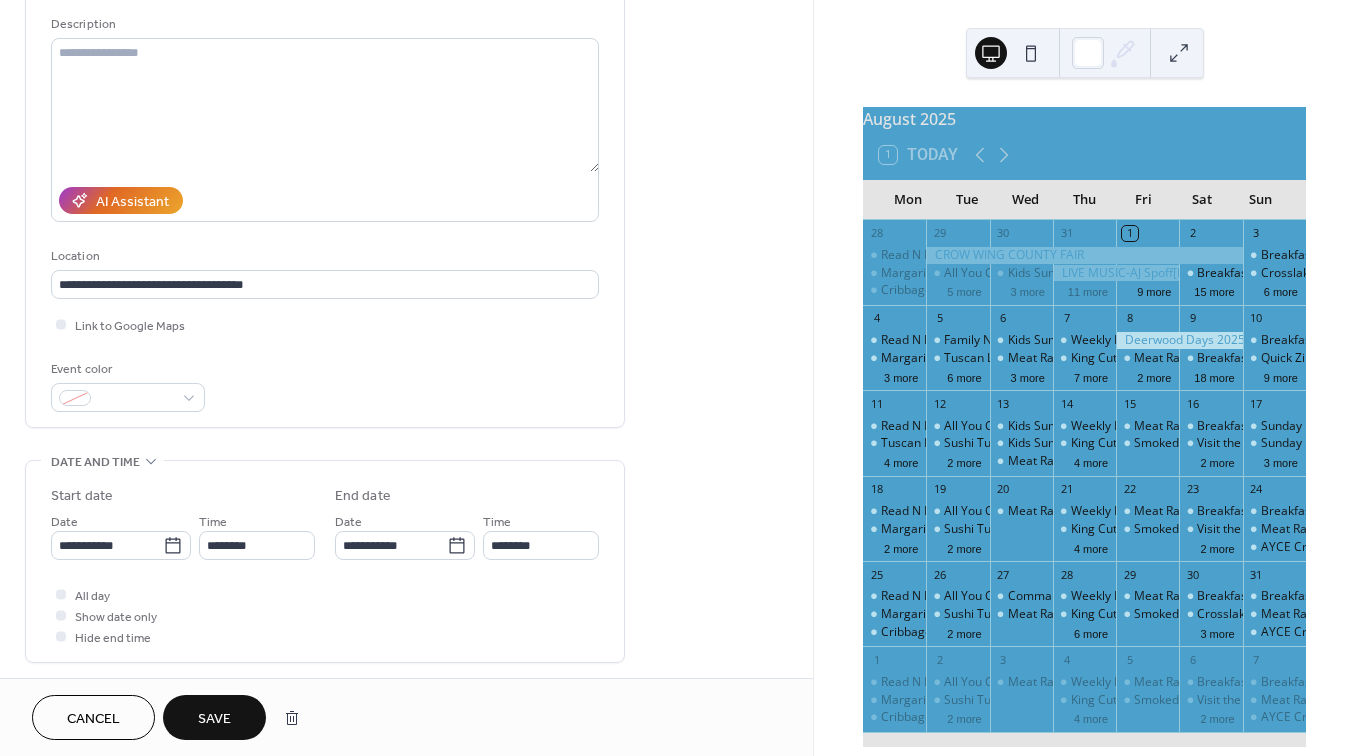 type on "********" 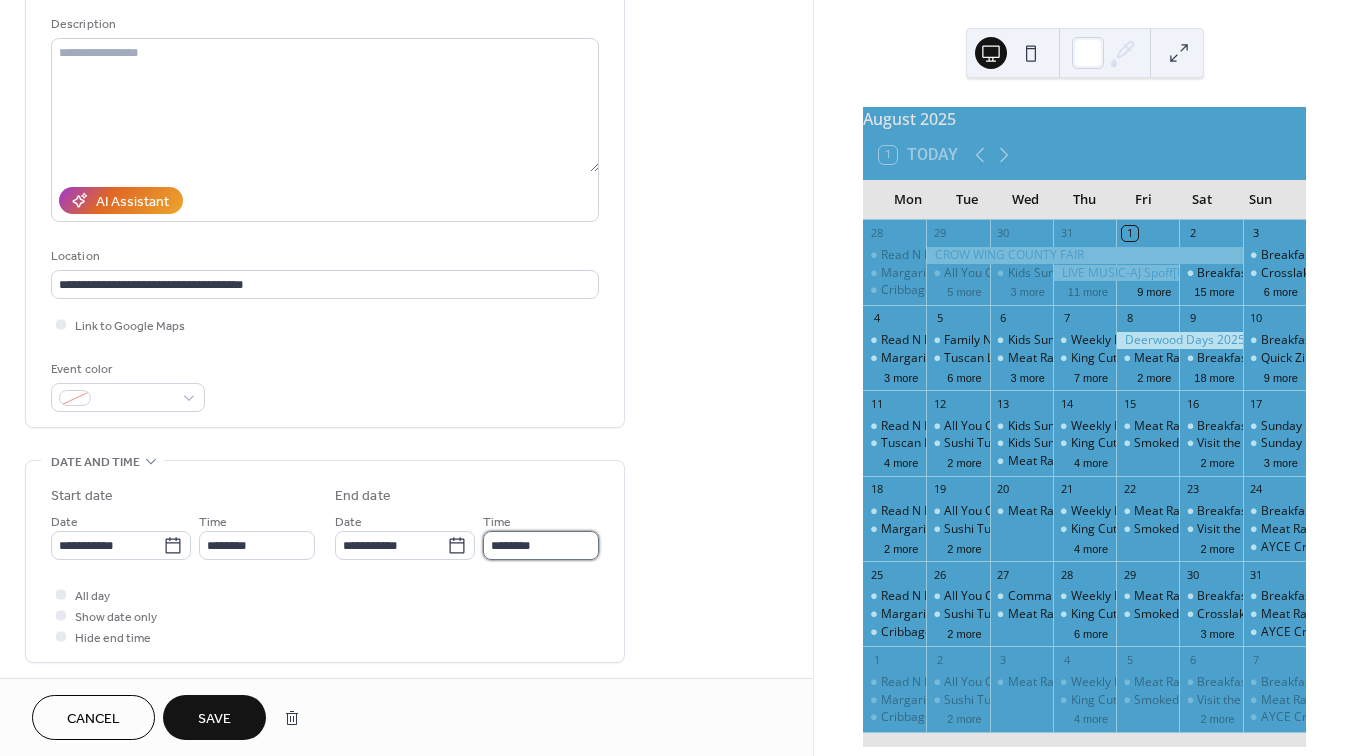 click on "********" at bounding box center (541, 545) 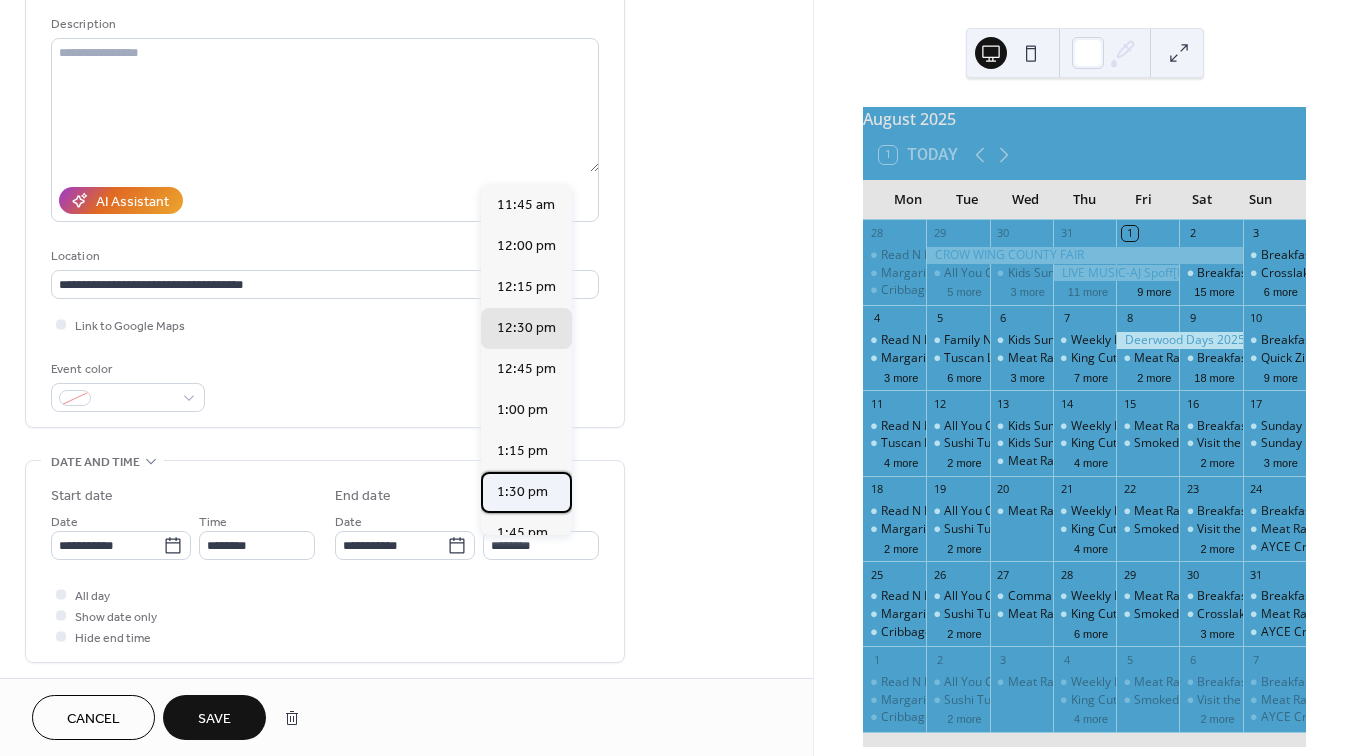 click on "1:30 pm" at bounding box center (522, 492) 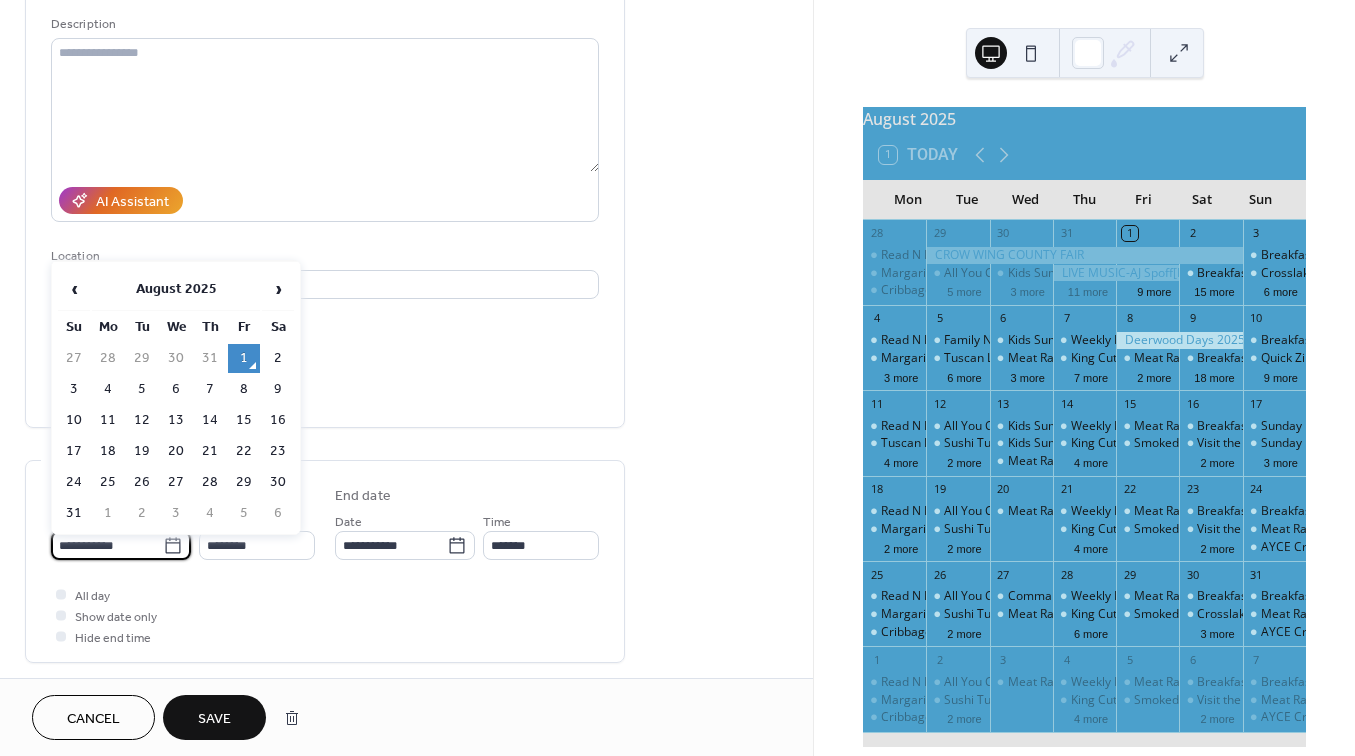 click on "**********" at bounding box center (107, 545) 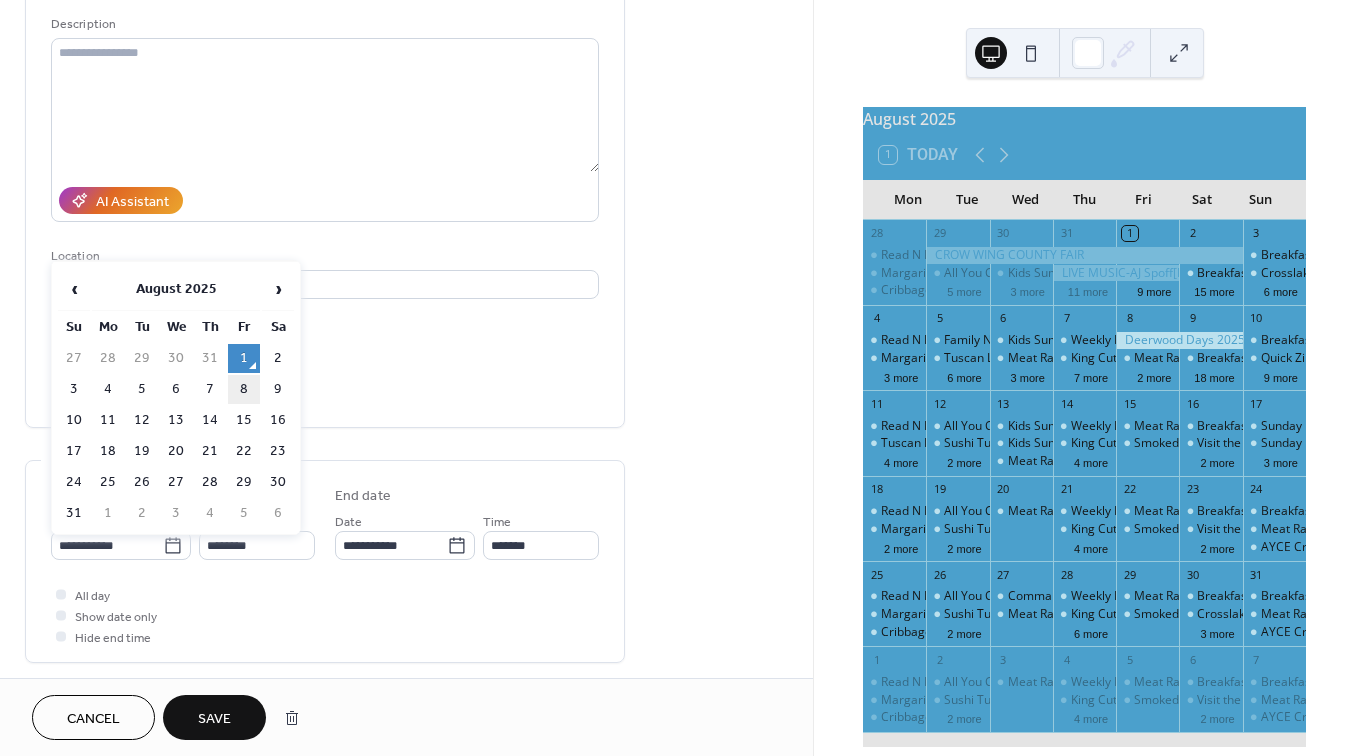 click on "8" at bounding box center [244, 389] 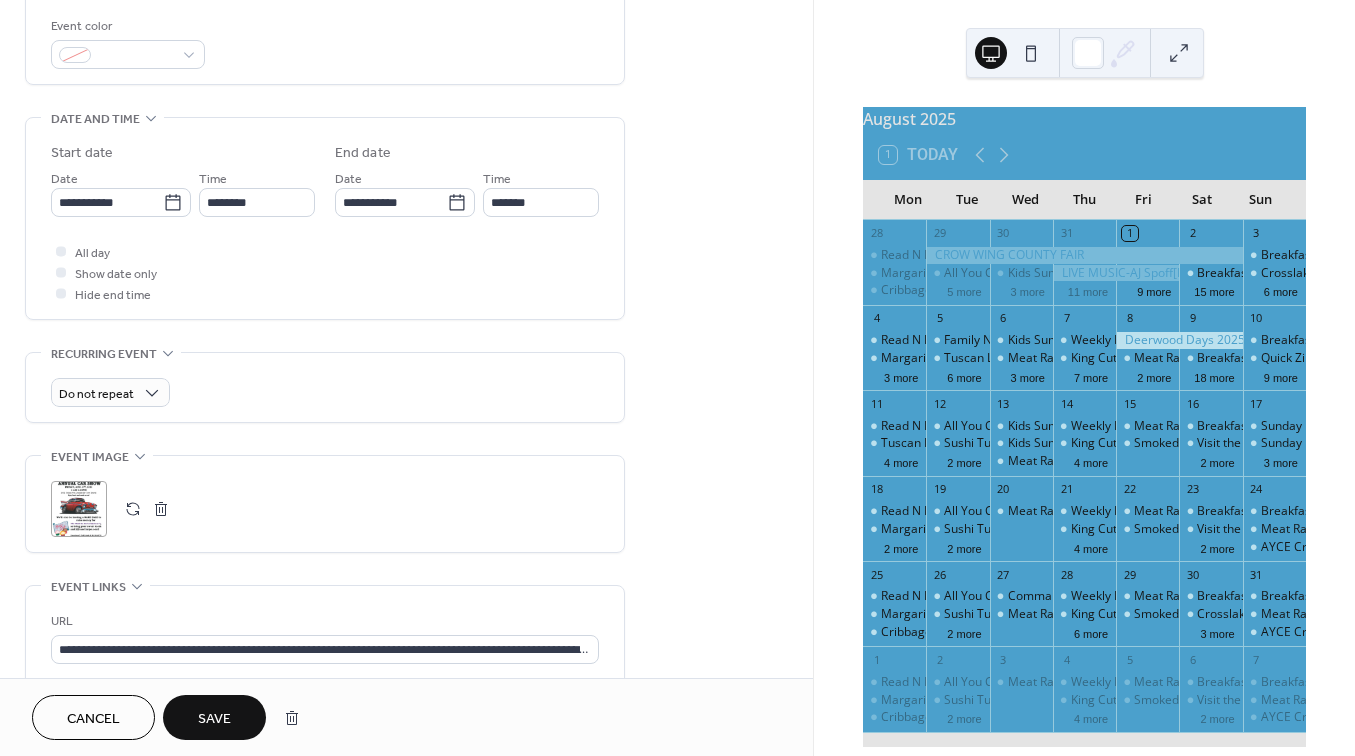 scroll, scrollTop: 551, scrollLeft: 0, axis: vertical 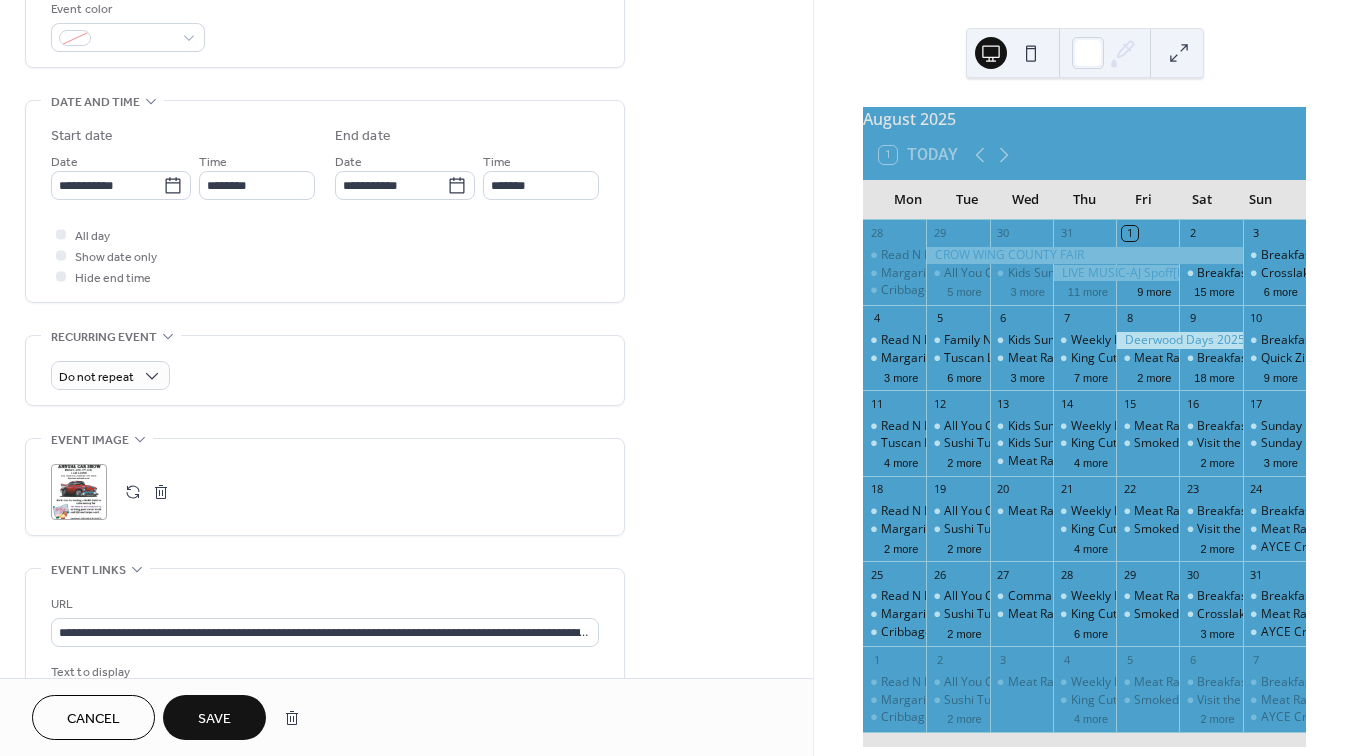 click on "Save" at bounding box center (214, 719) 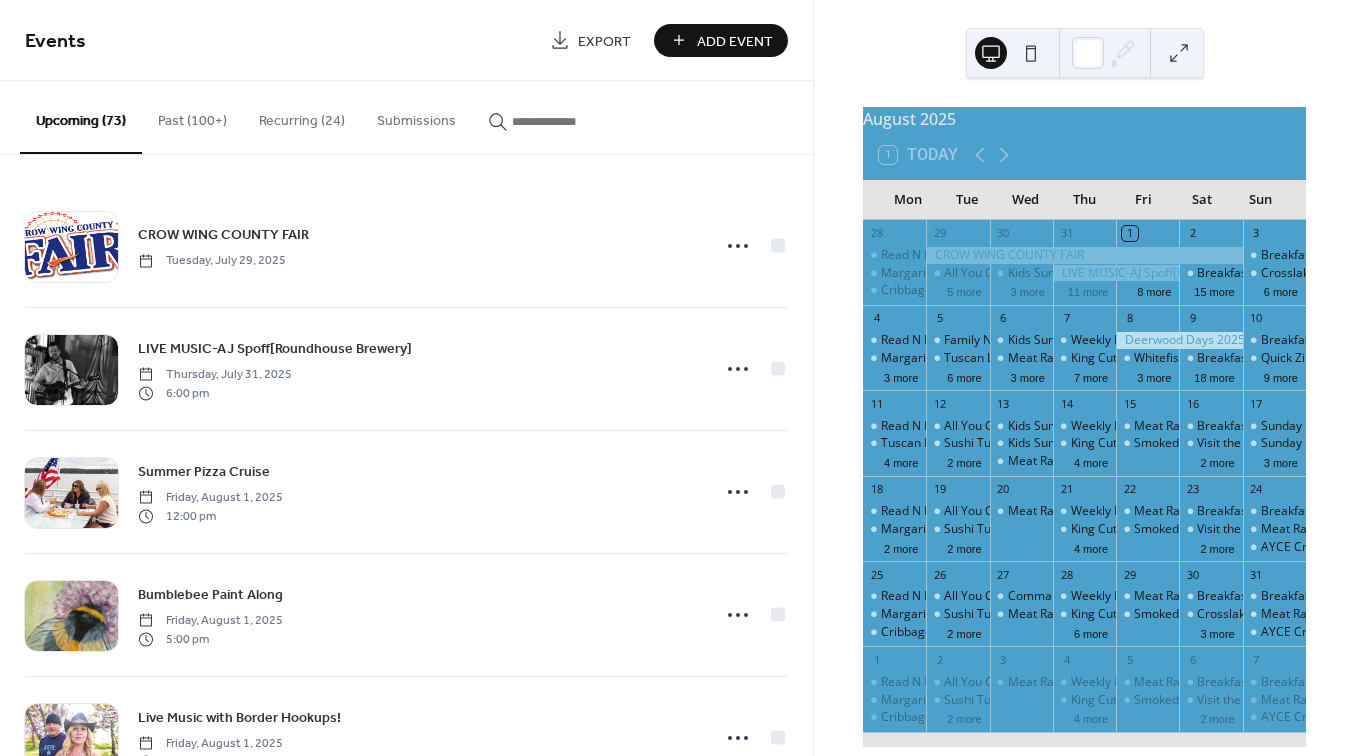 click at bounding box center (572, 121) 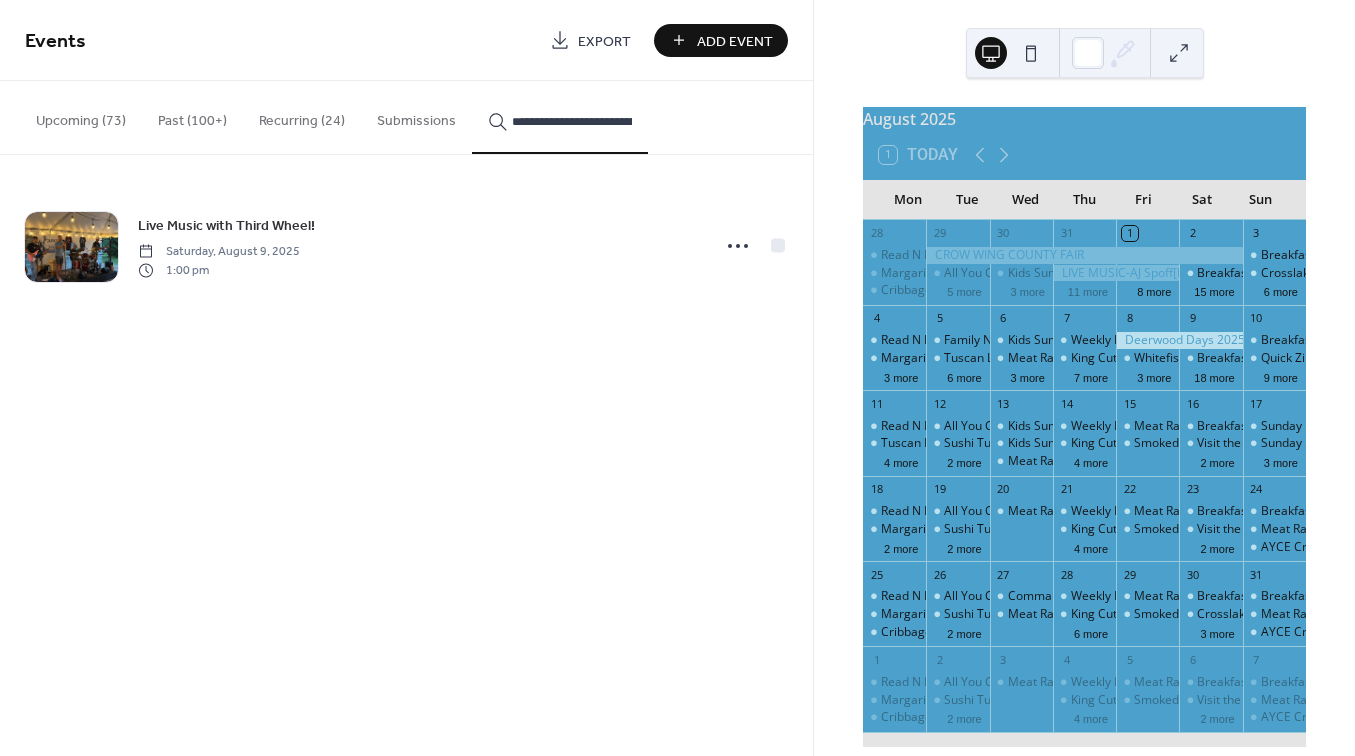 click on "**********" at bounding box center (572, 121) 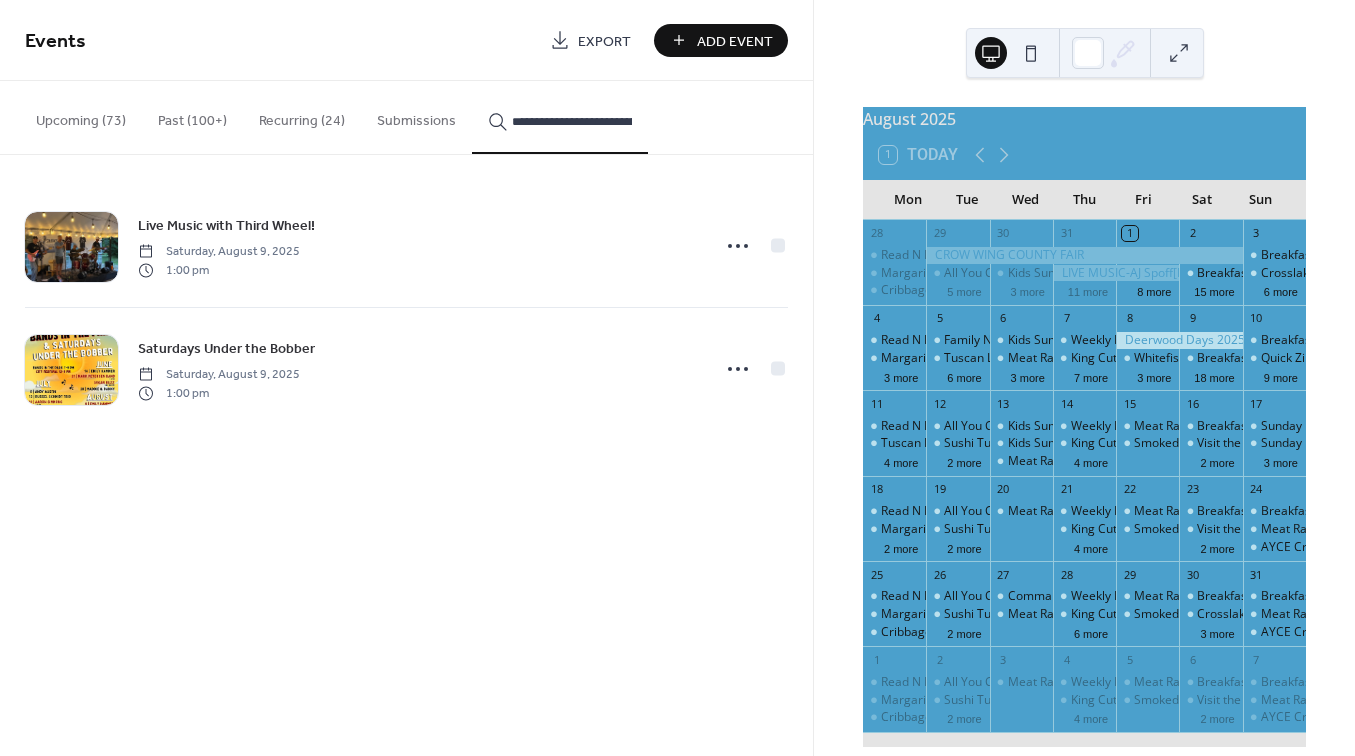 click on "**********" at bounding box center [572, 121] 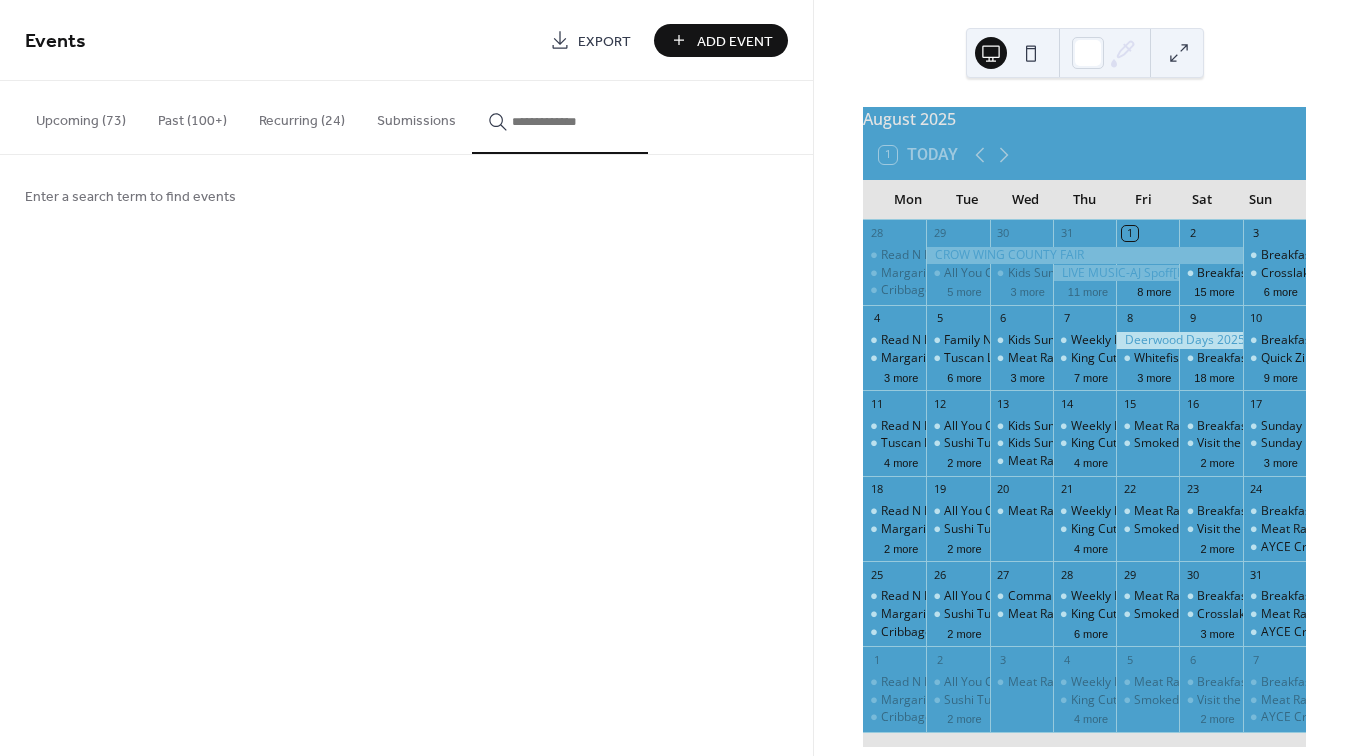 click on "Upcoming (73)" at bounding box center (81, 116) 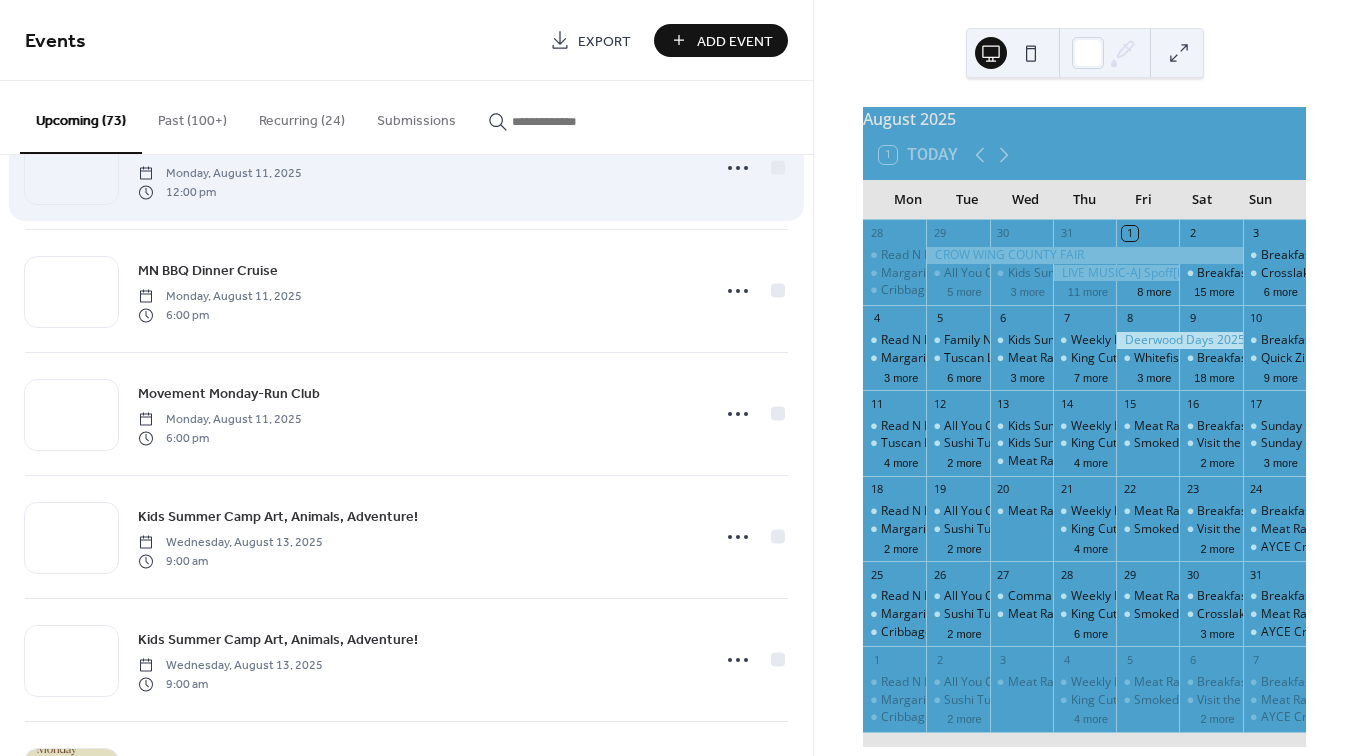 scroll, scrollTop: 7951, scrollLeft: 0, axis: vertical 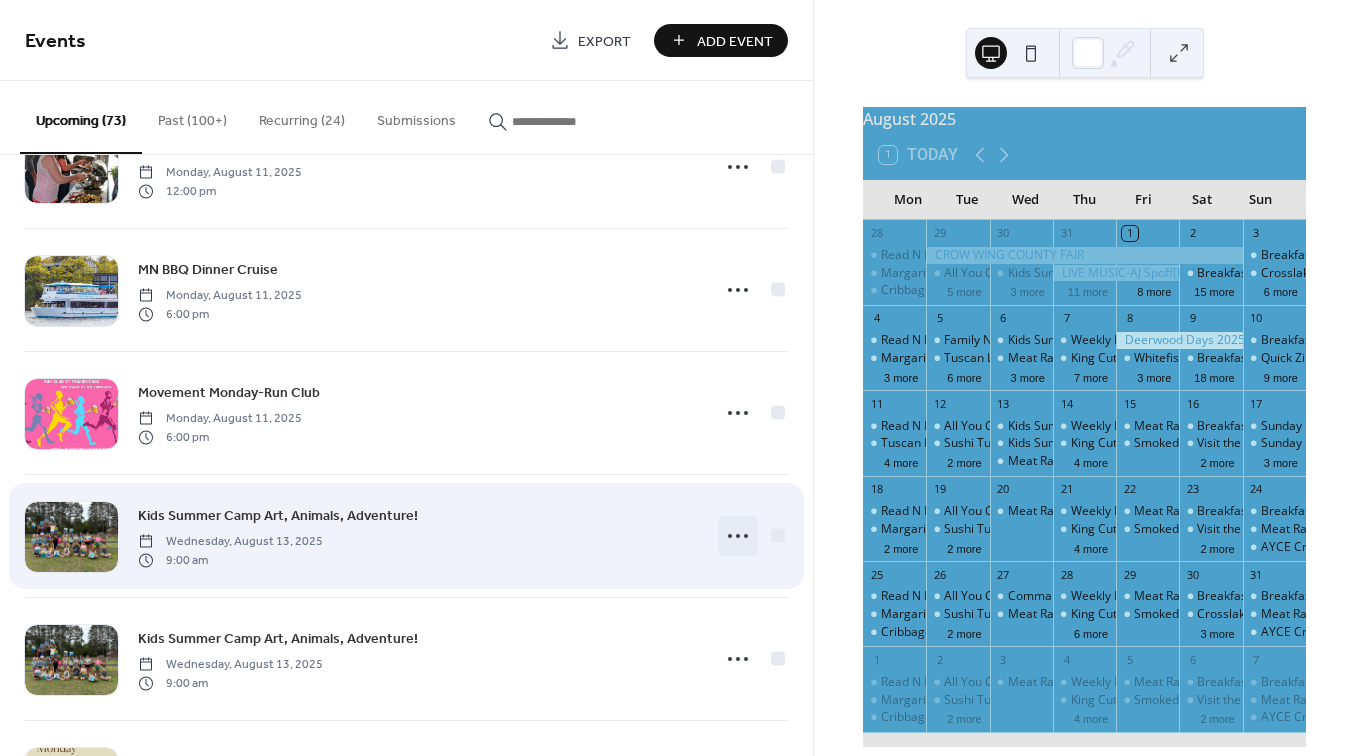 click 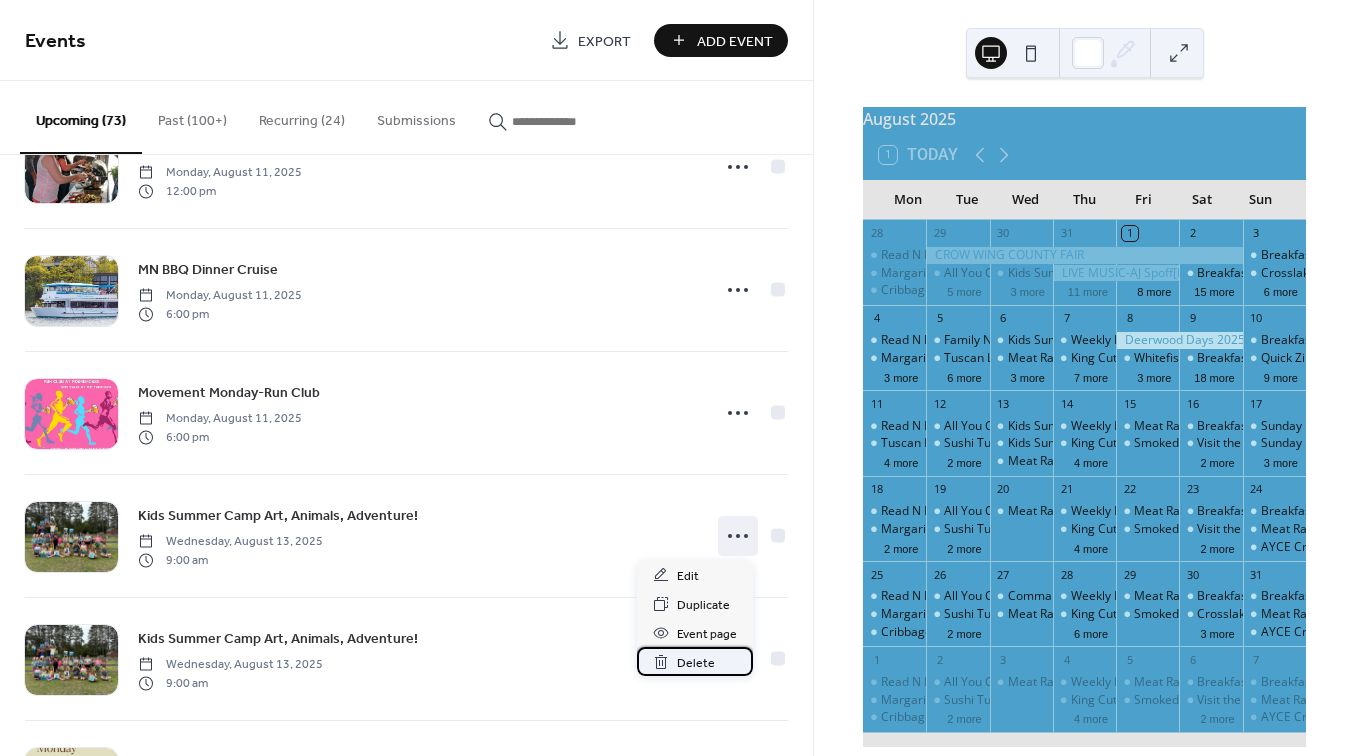 click on "Delete" at bounding box center [696, 663] 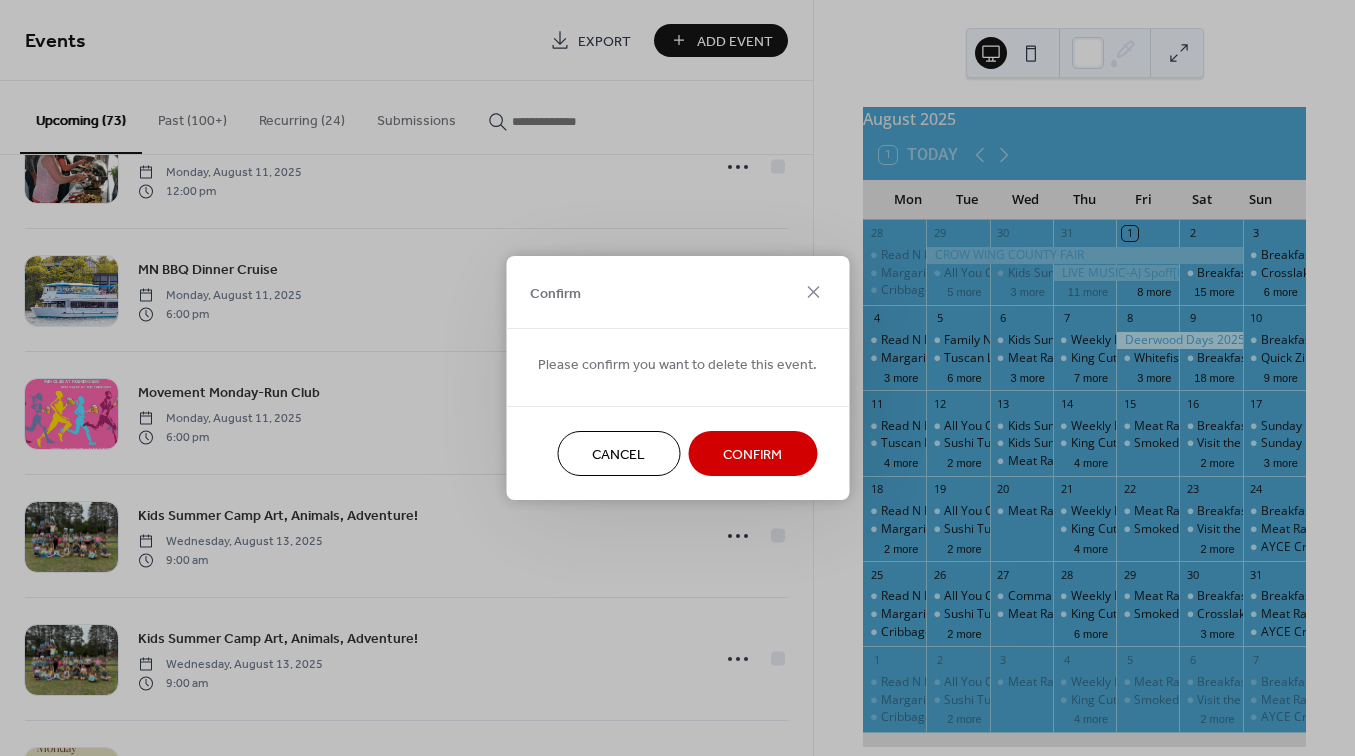 click on "Confirm" at bounding box center (752, 455) 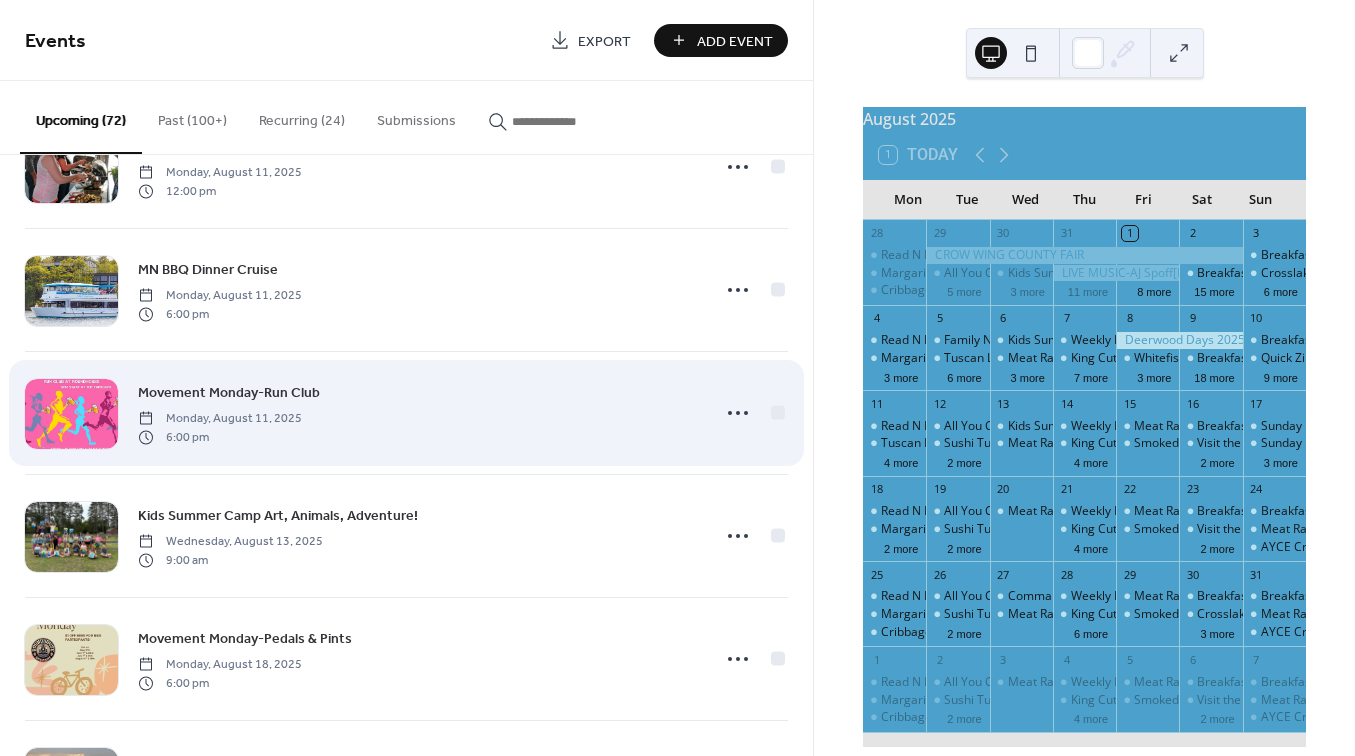 scroll, scrollTop: 7945, scrollLeft: 0, axis: vertical 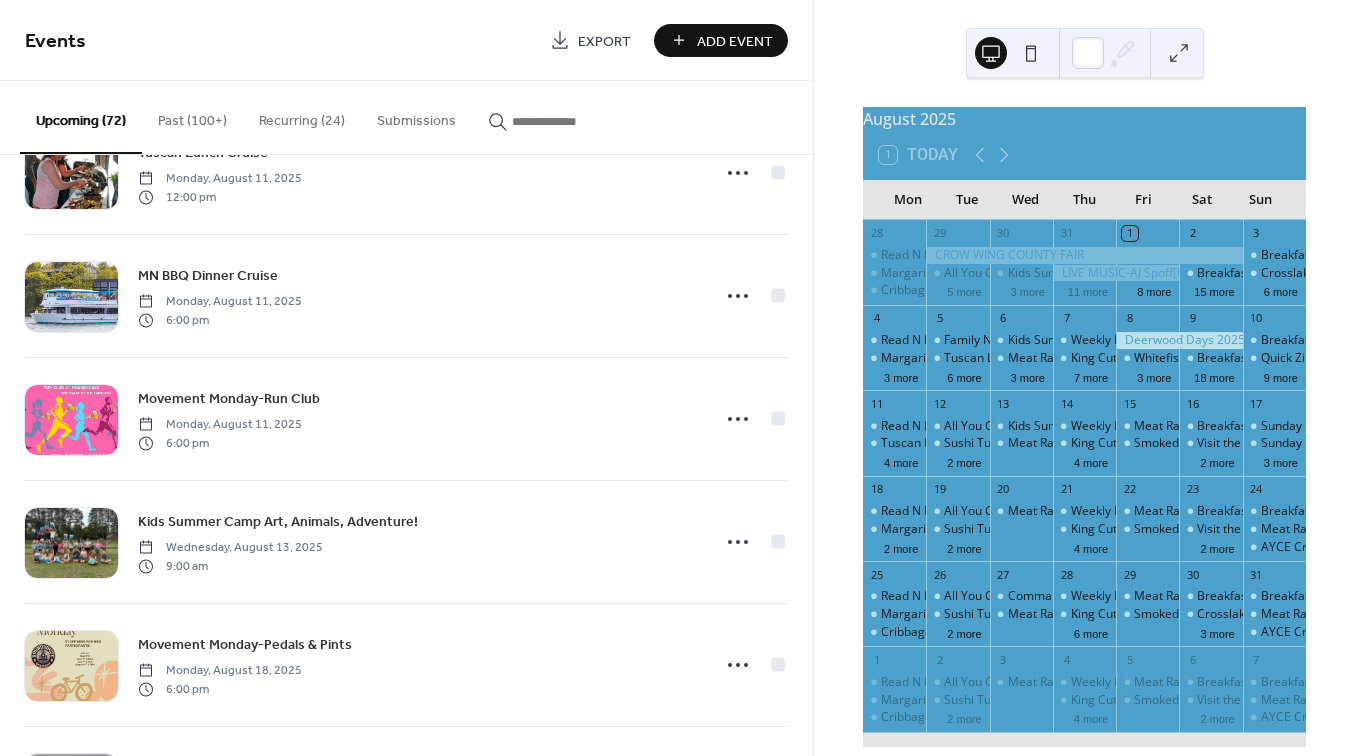 click at bounding box center (572, 121) 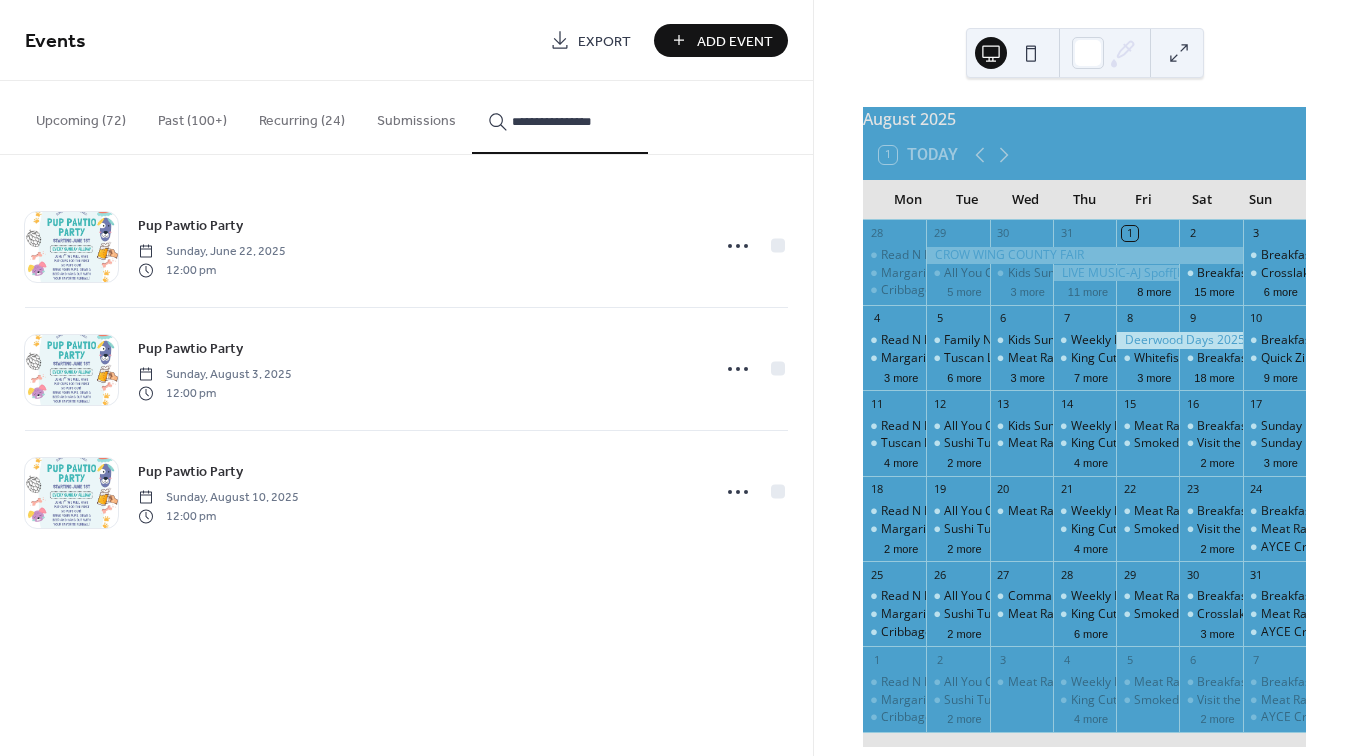 click on "**********" at bounding box center (572, 121) 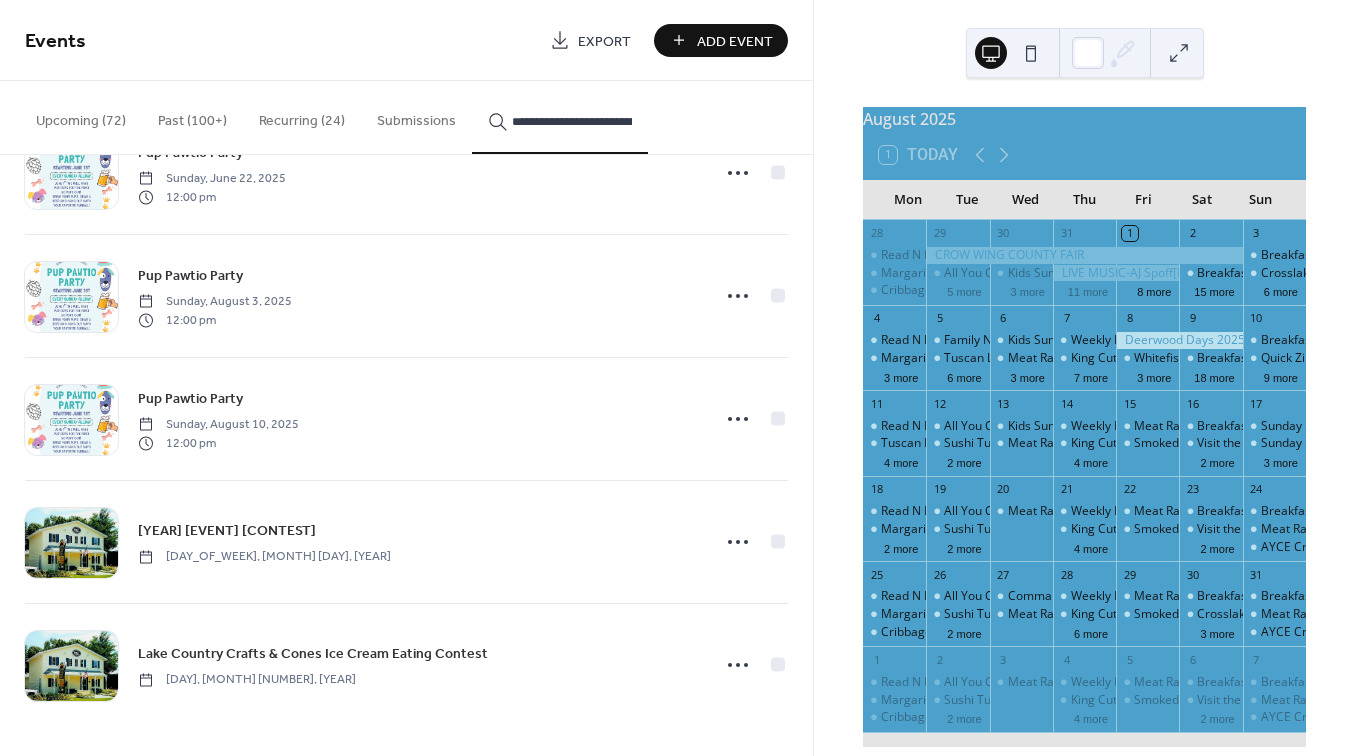 scroll, scrollTop: 75, scrollLeft: 0, axis: vertical 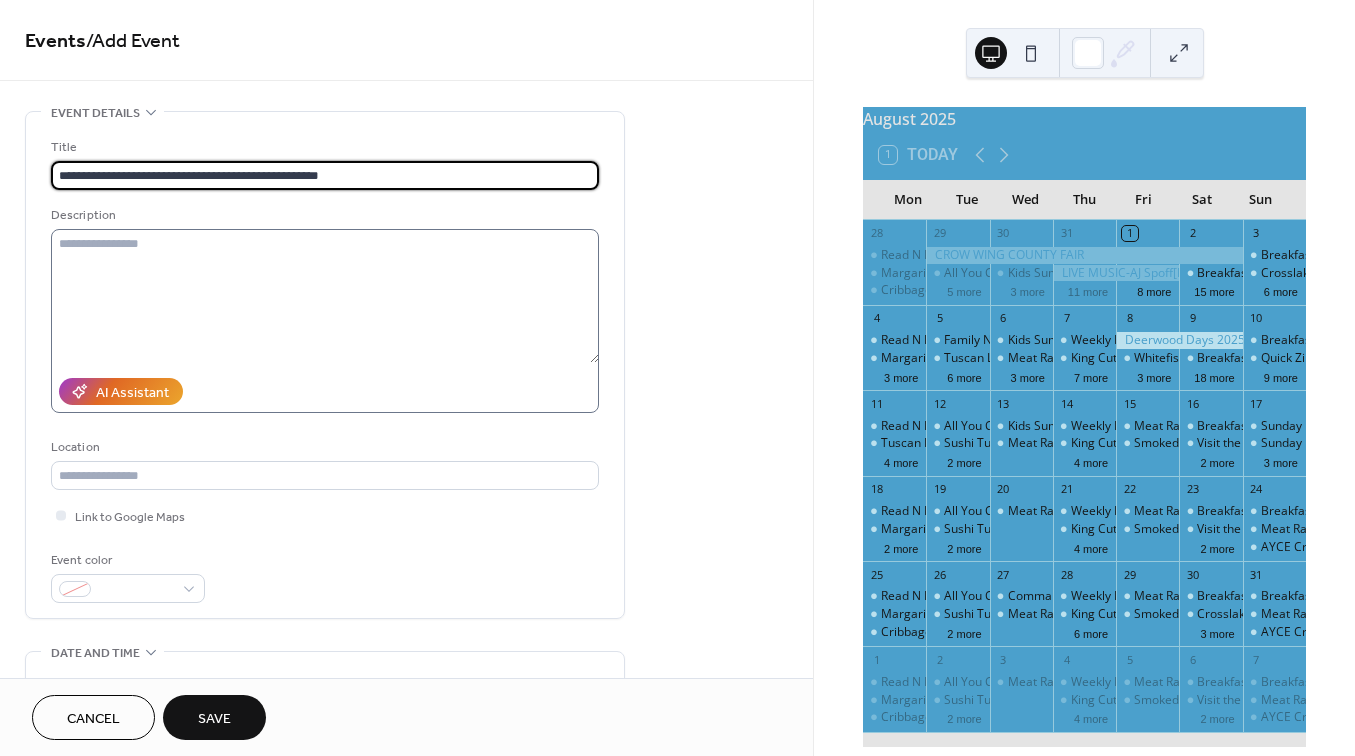 type on "**********" 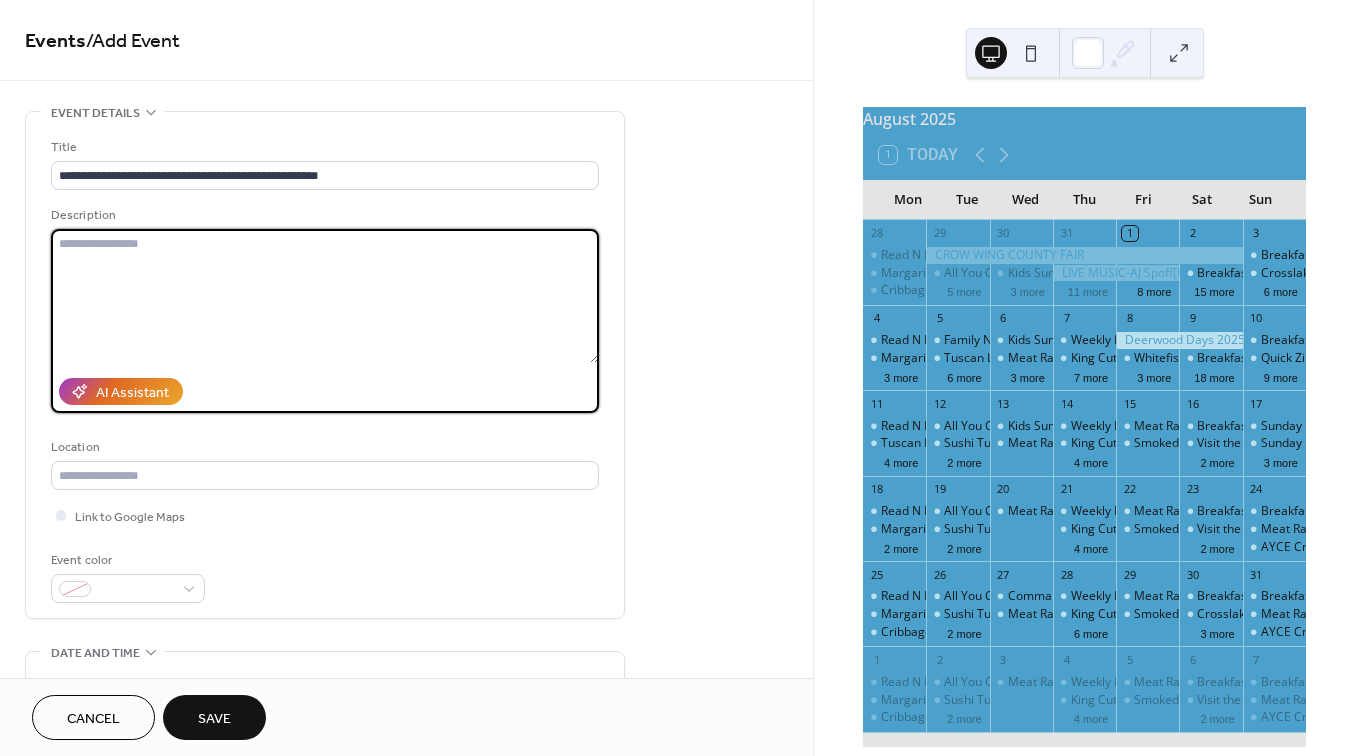 click at bounding box center [325, 296] 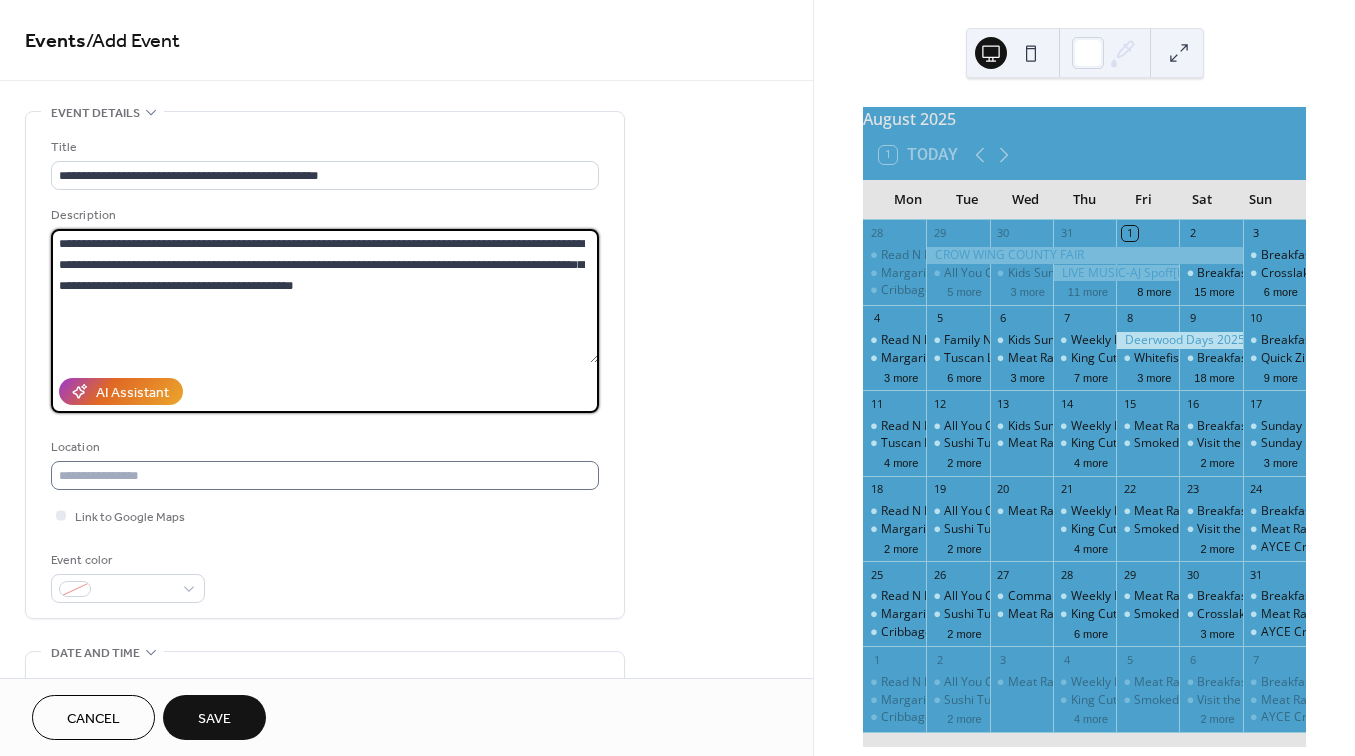 type on "**********" 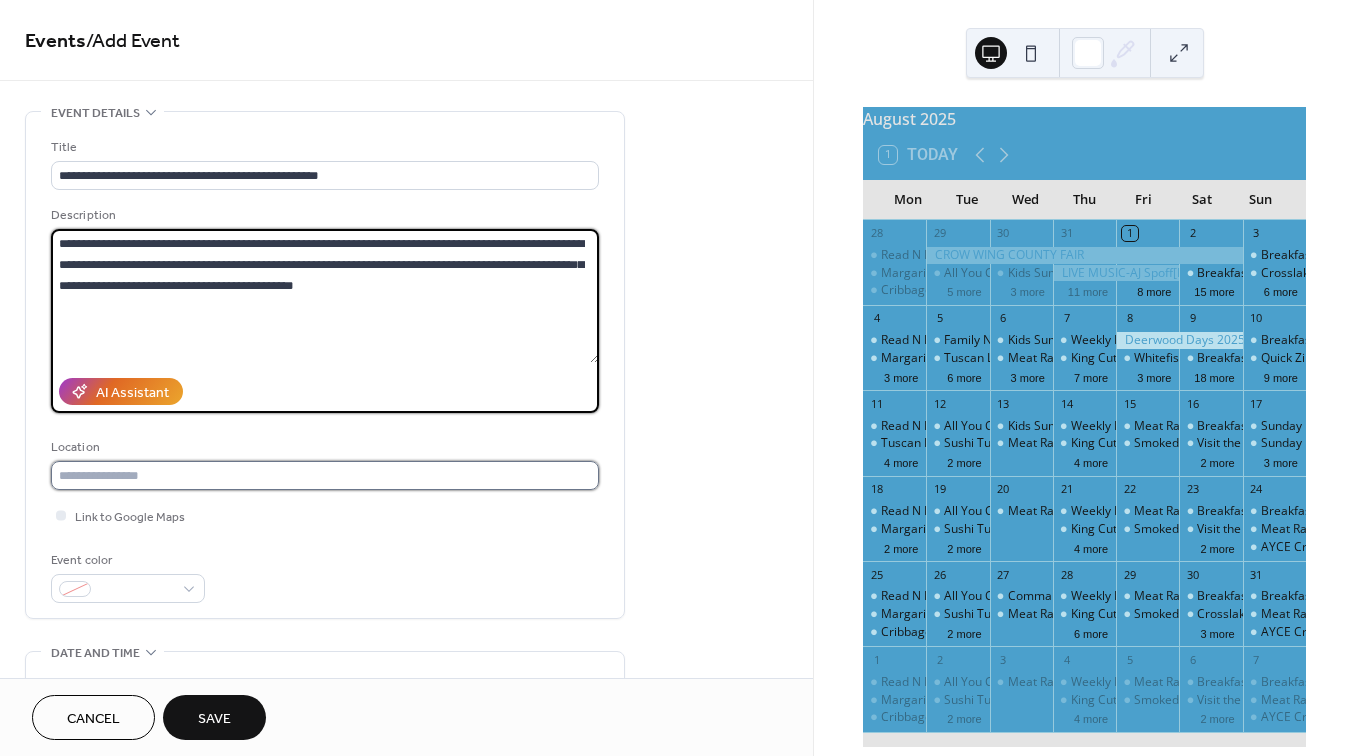 click at bounding box center (325, 475) 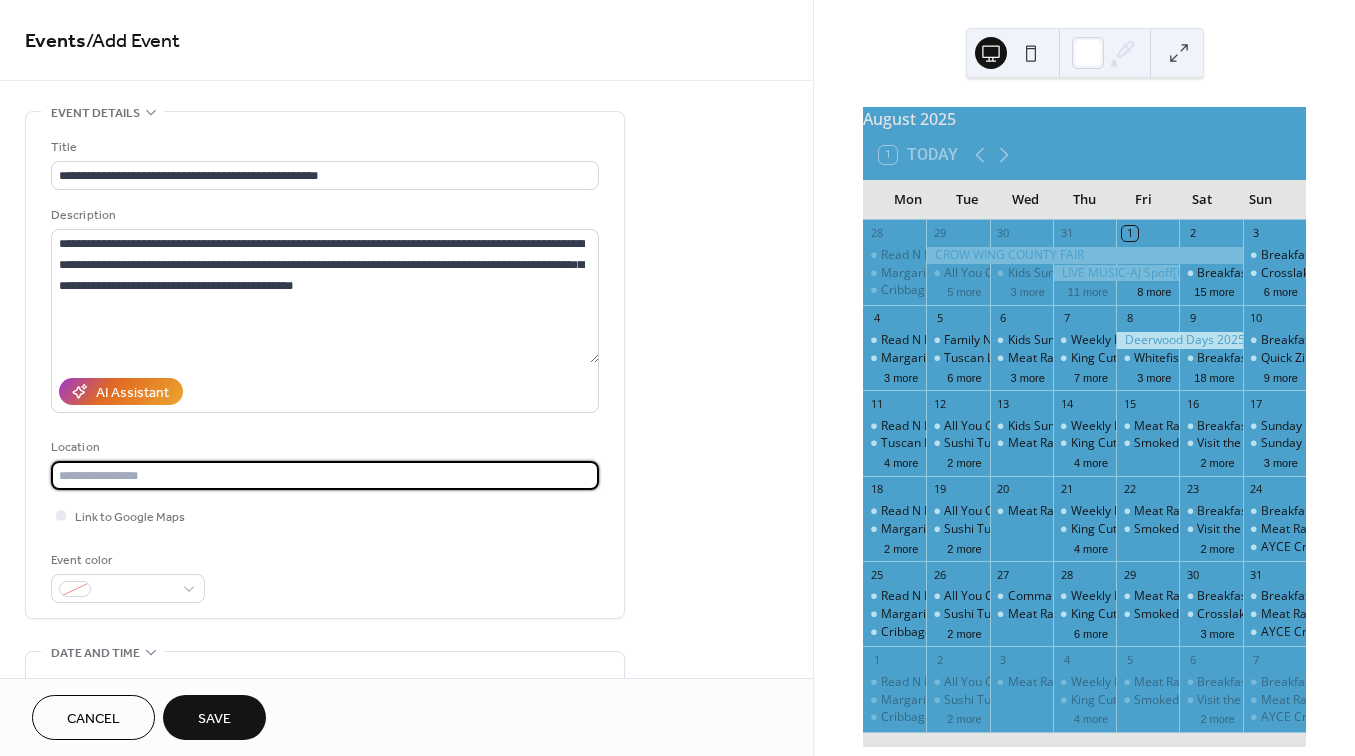 paste on "**********" 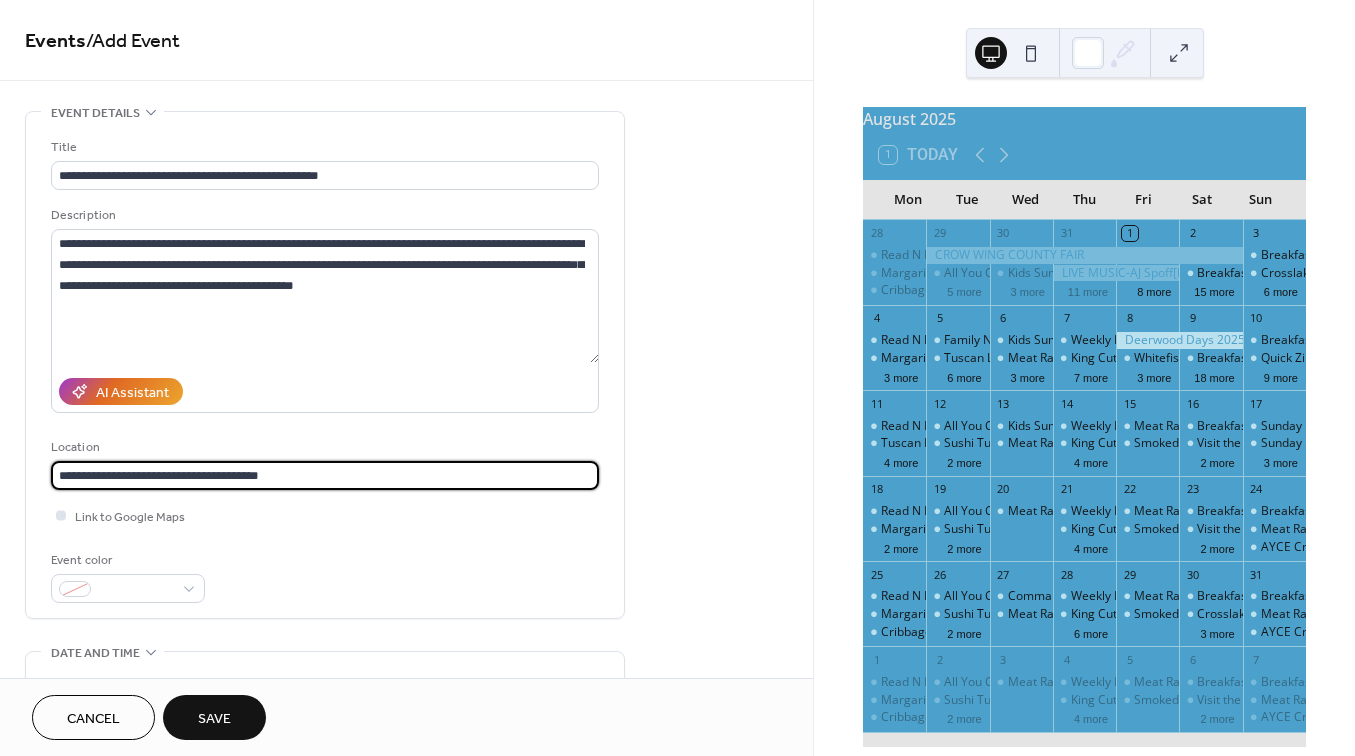 type on "**********" 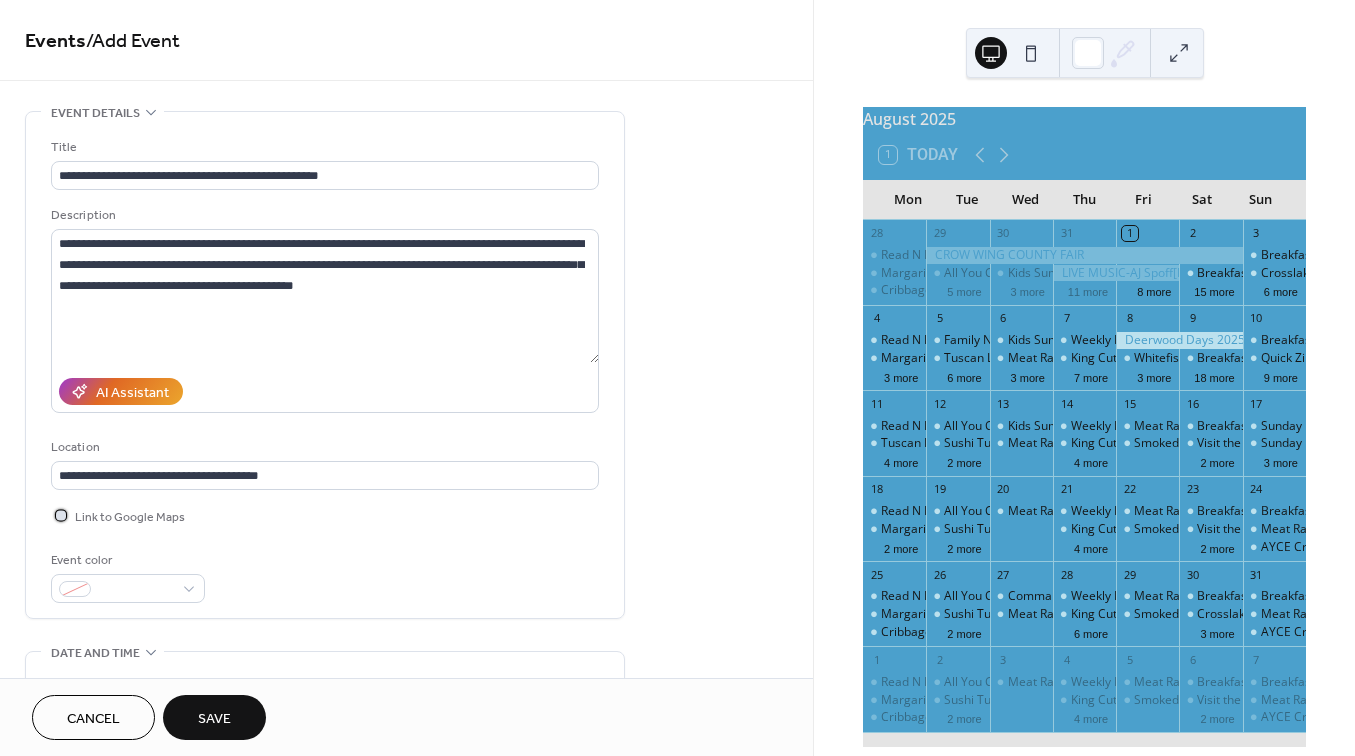 click at bounding box center (61, 515) 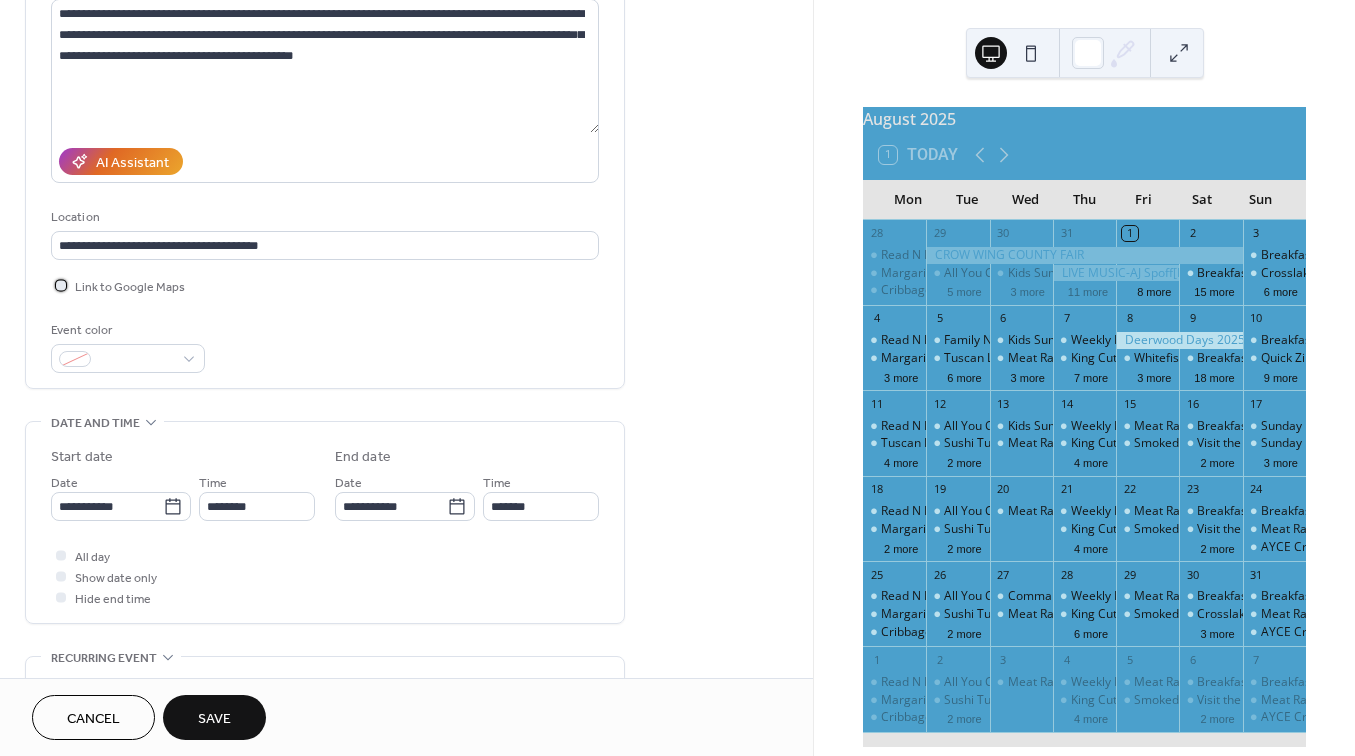 scroll, scrollTop: 242, scrollLeft: 0, axis: vertical 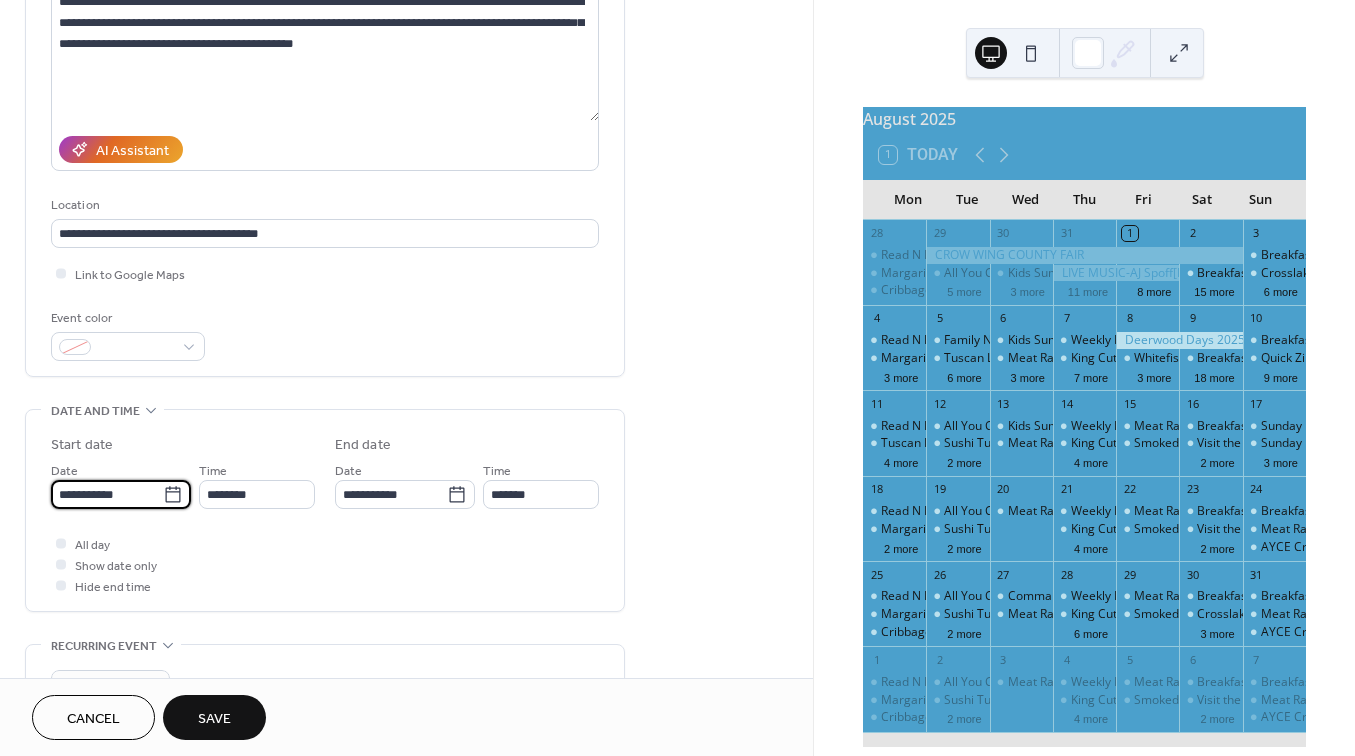 click on "**********" at bounding box center (107, 494) 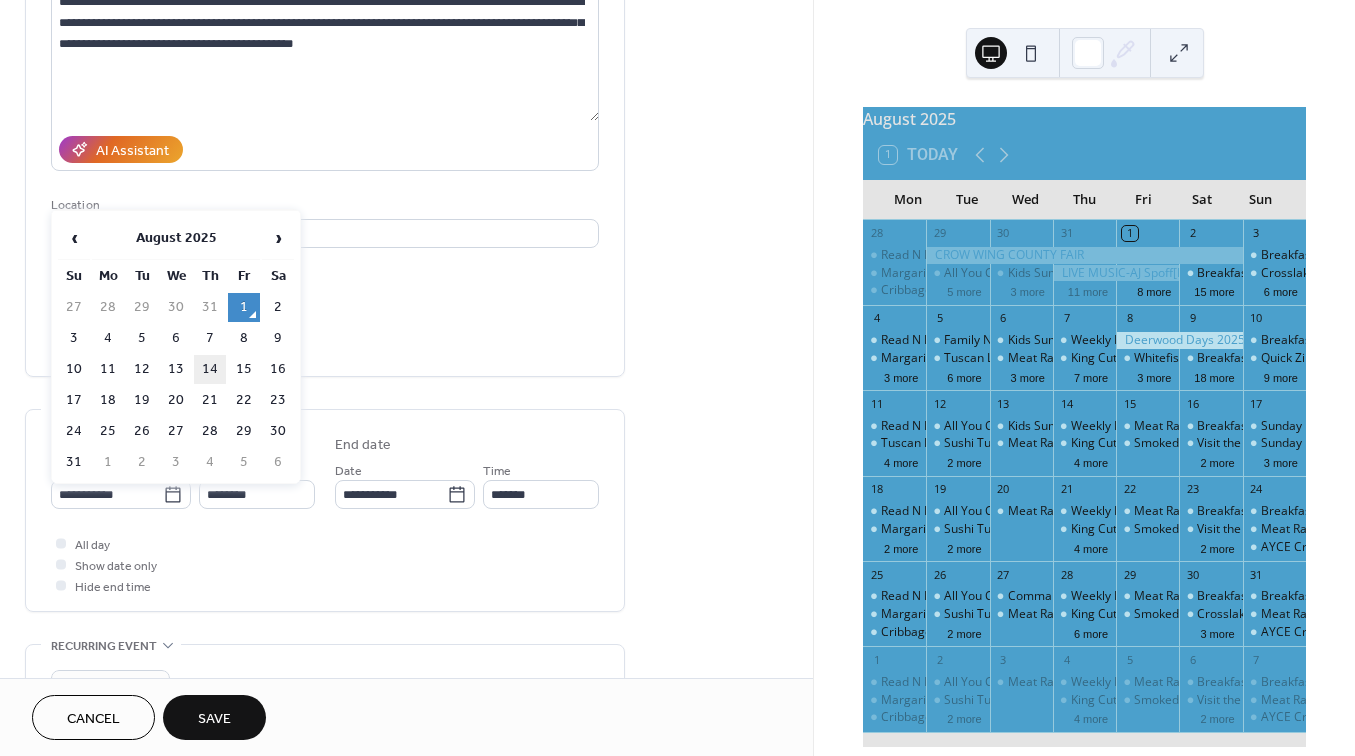 click on "14" at bounding box center (210, 369) 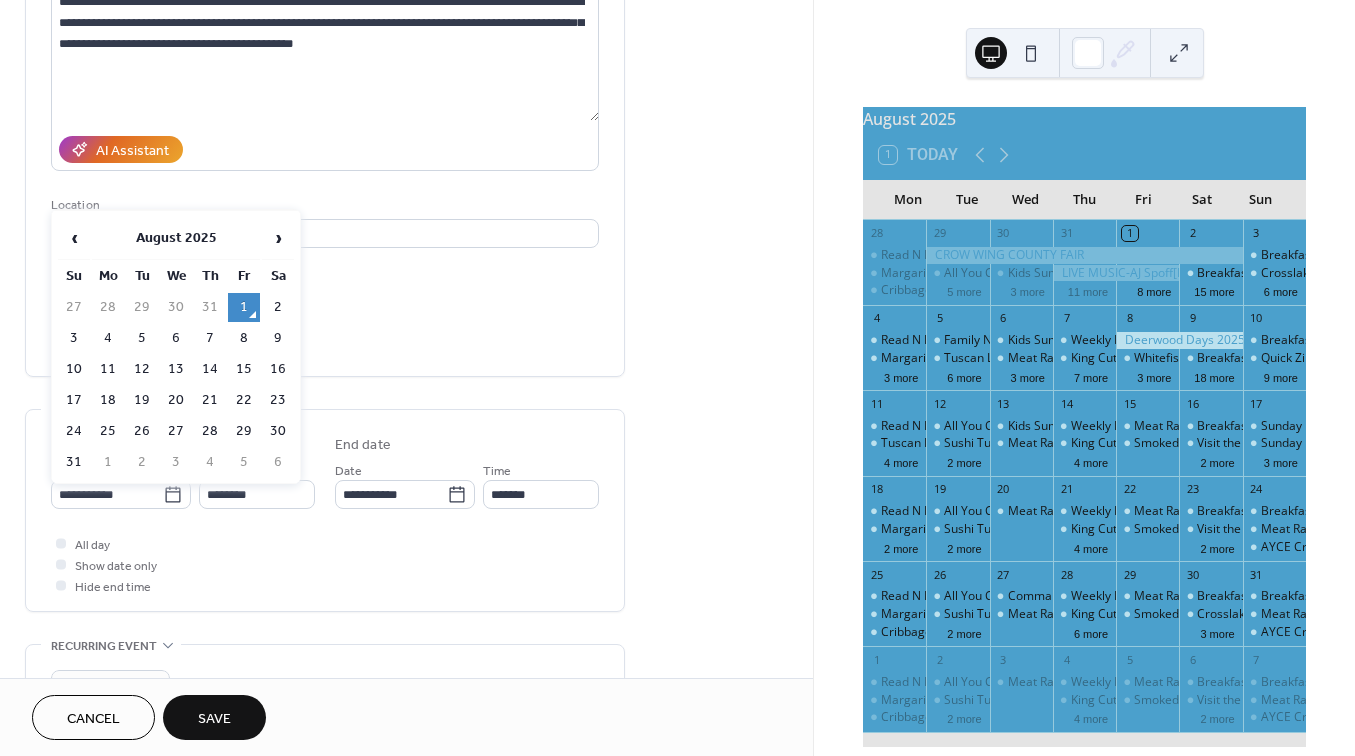 type on "**********" 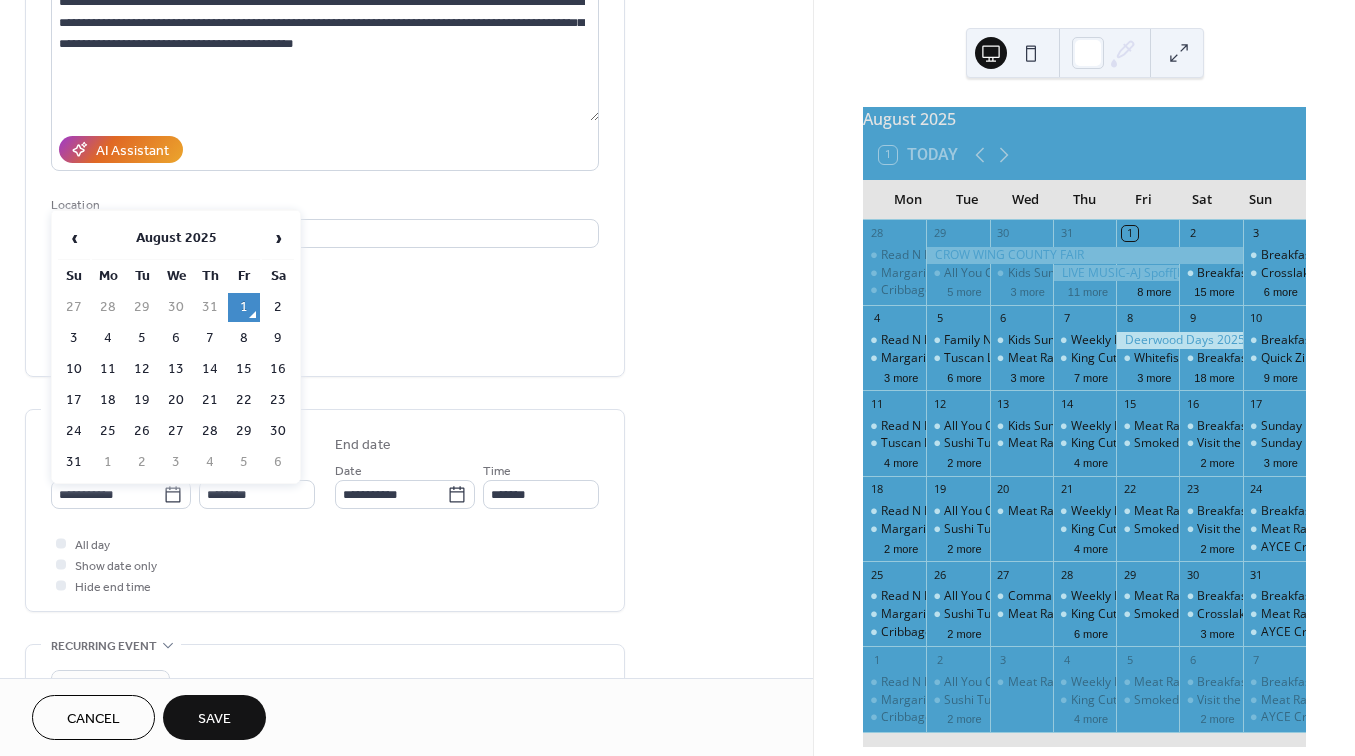 type on "**********" 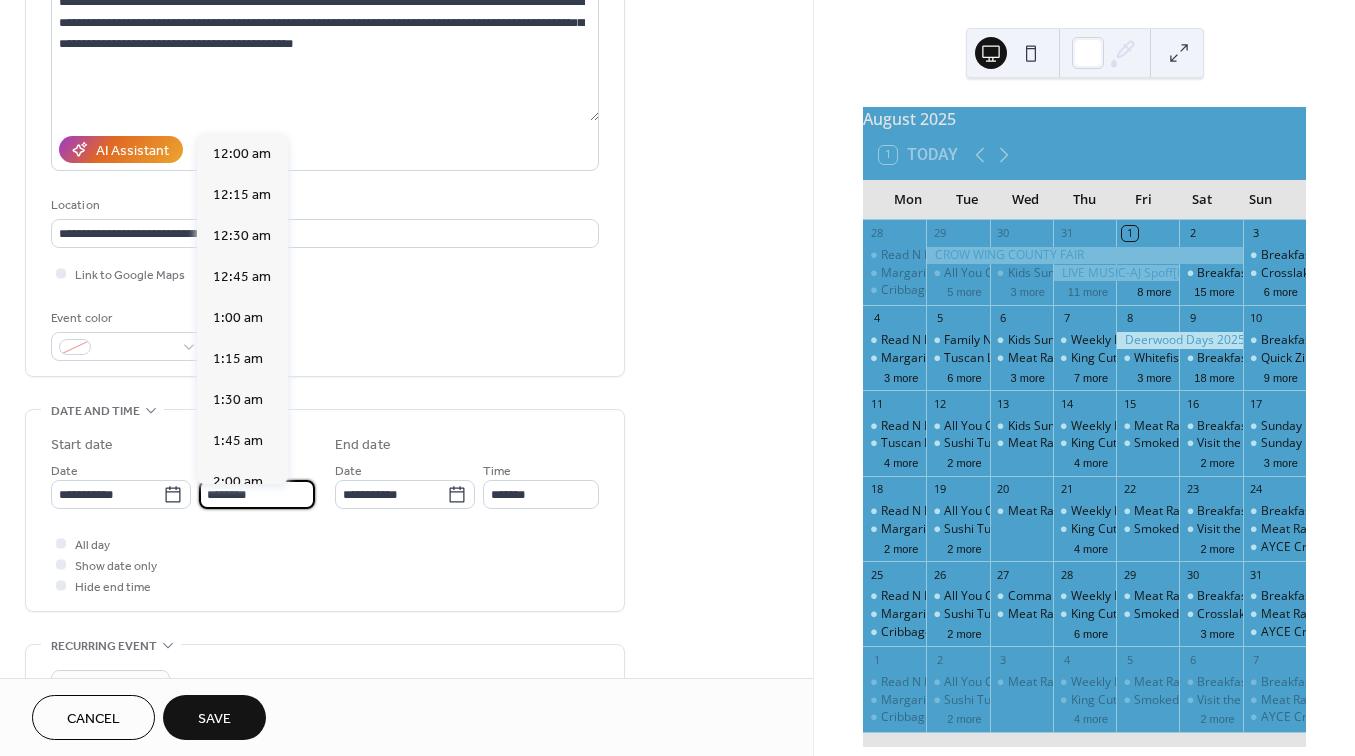 scroll, scrollTop: 1968, scrollLeft: 0, axis: vertical 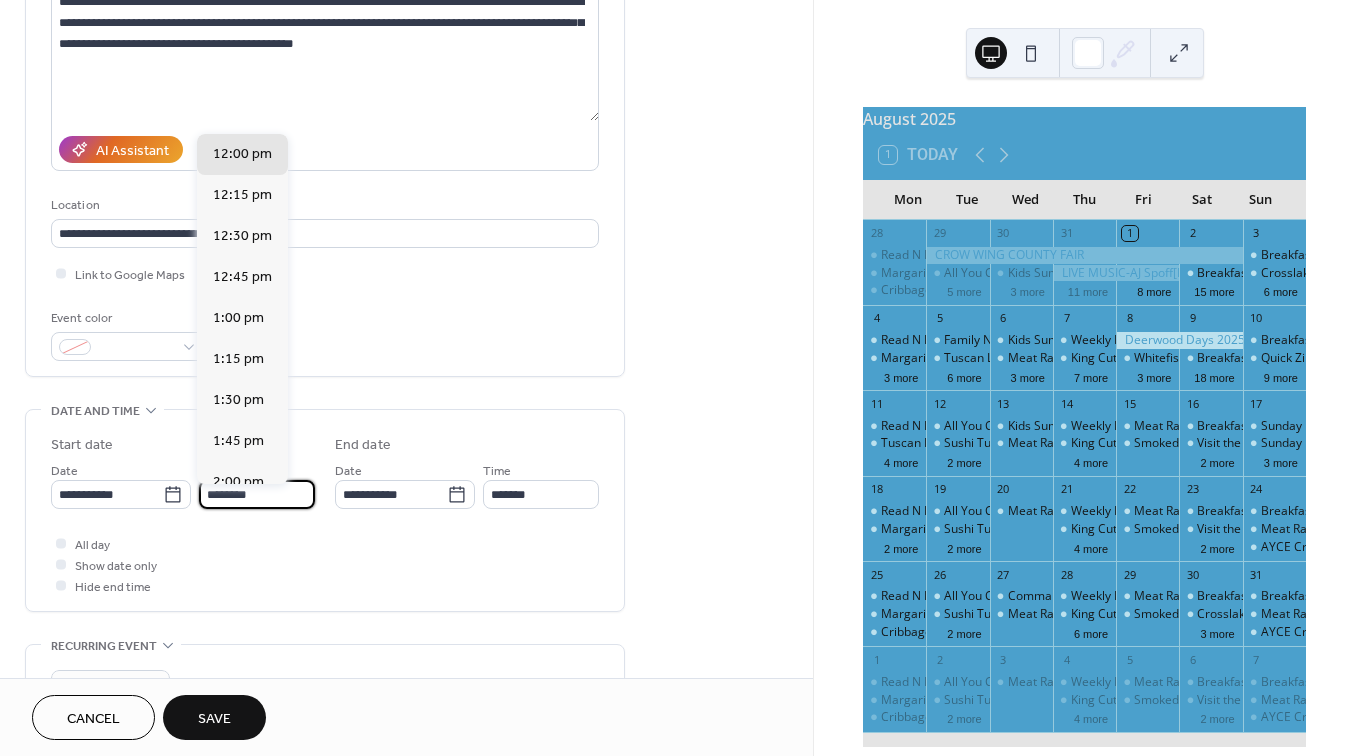 click on "********" at bounding box center (257, 494) 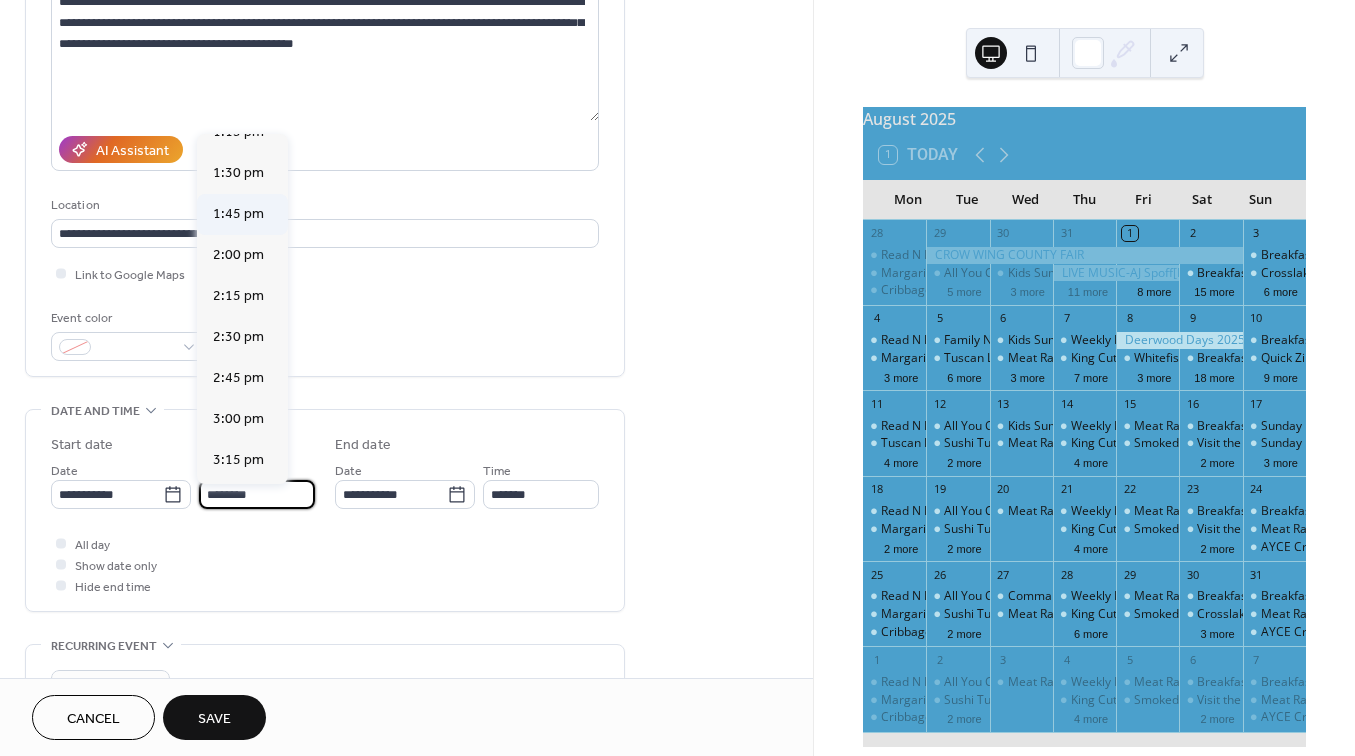 scroll, scrollTop: 2196, scrollLeft: 0, axis: vertical 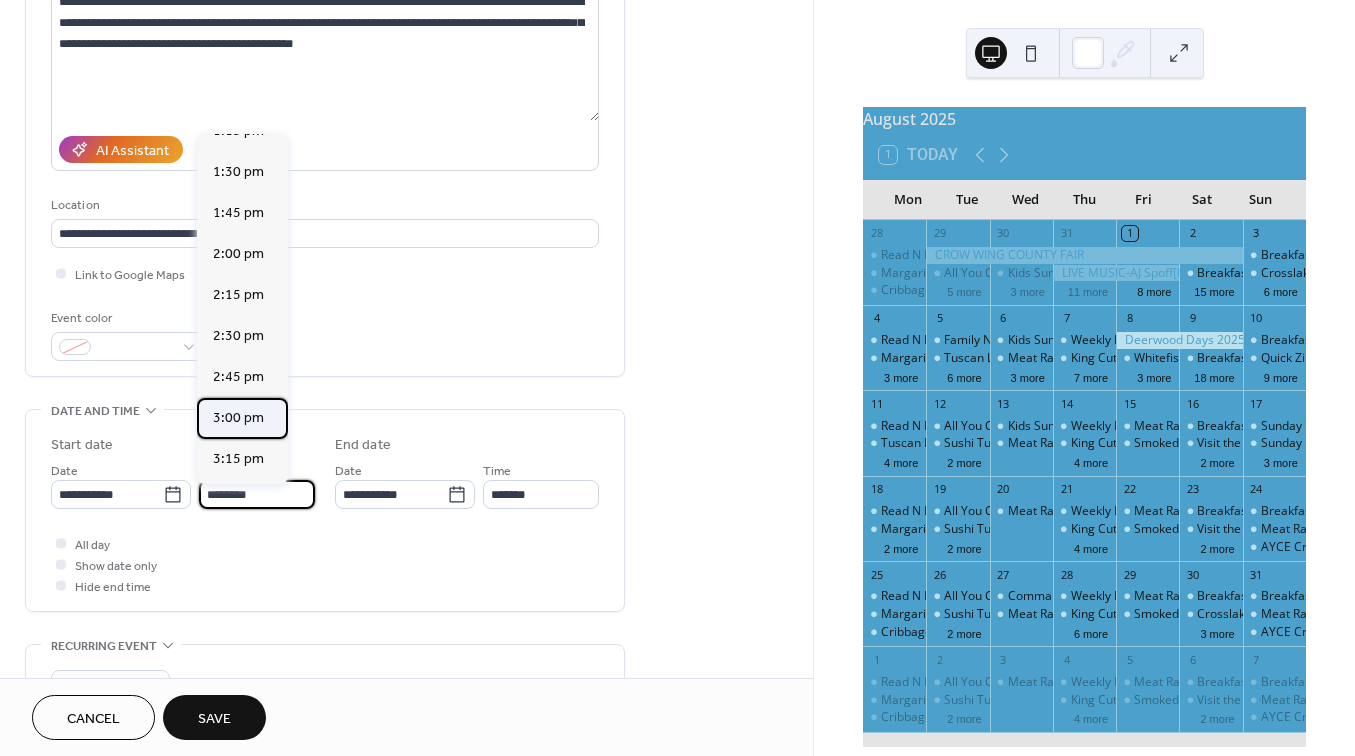 click on "3:00 pm" at bounding box center (238, 418) 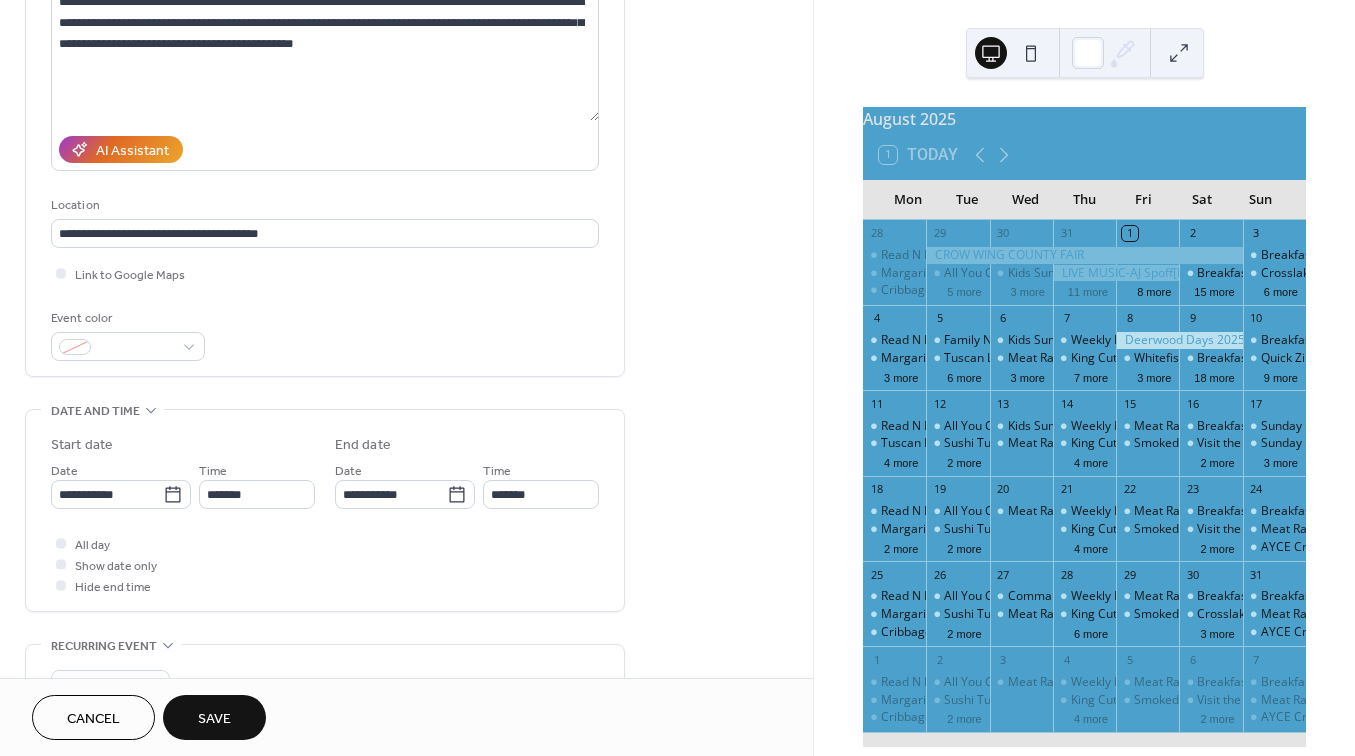 type on "*******" 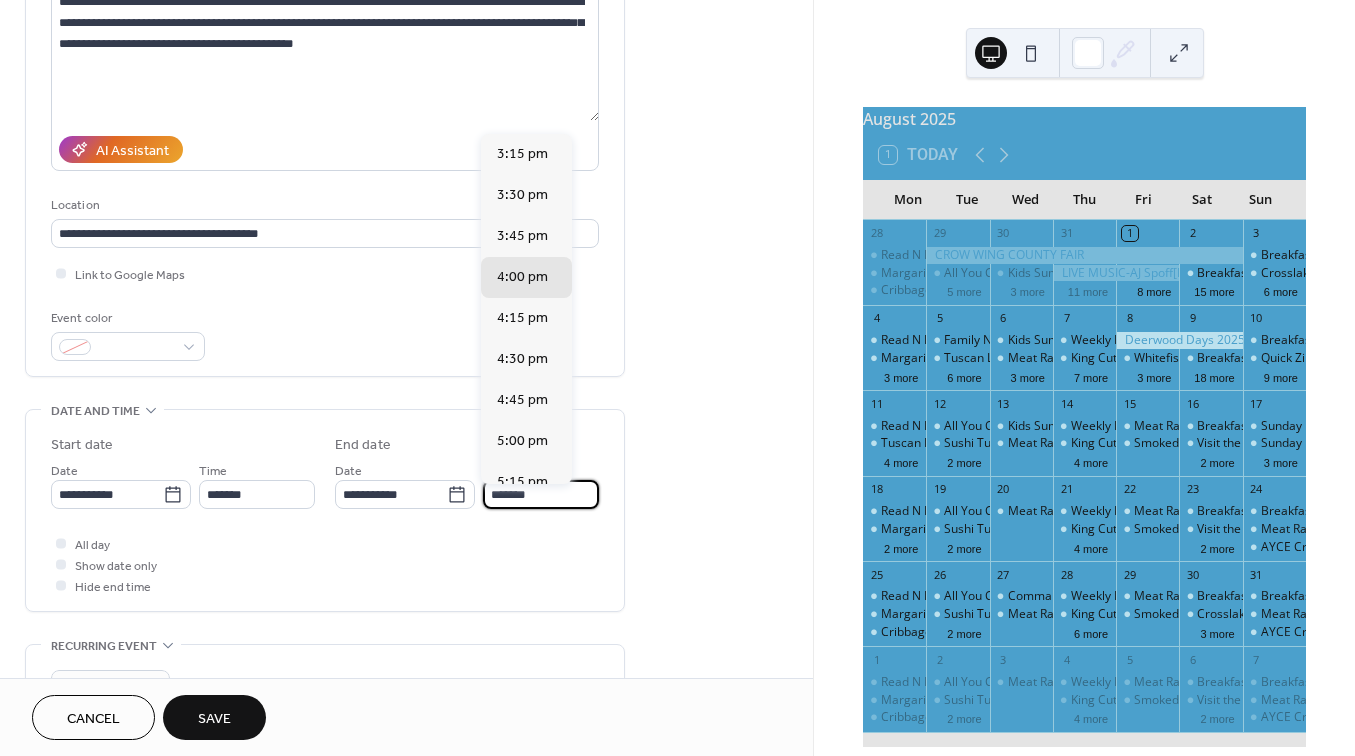 click on "*******" at bounding box center (541, 494) 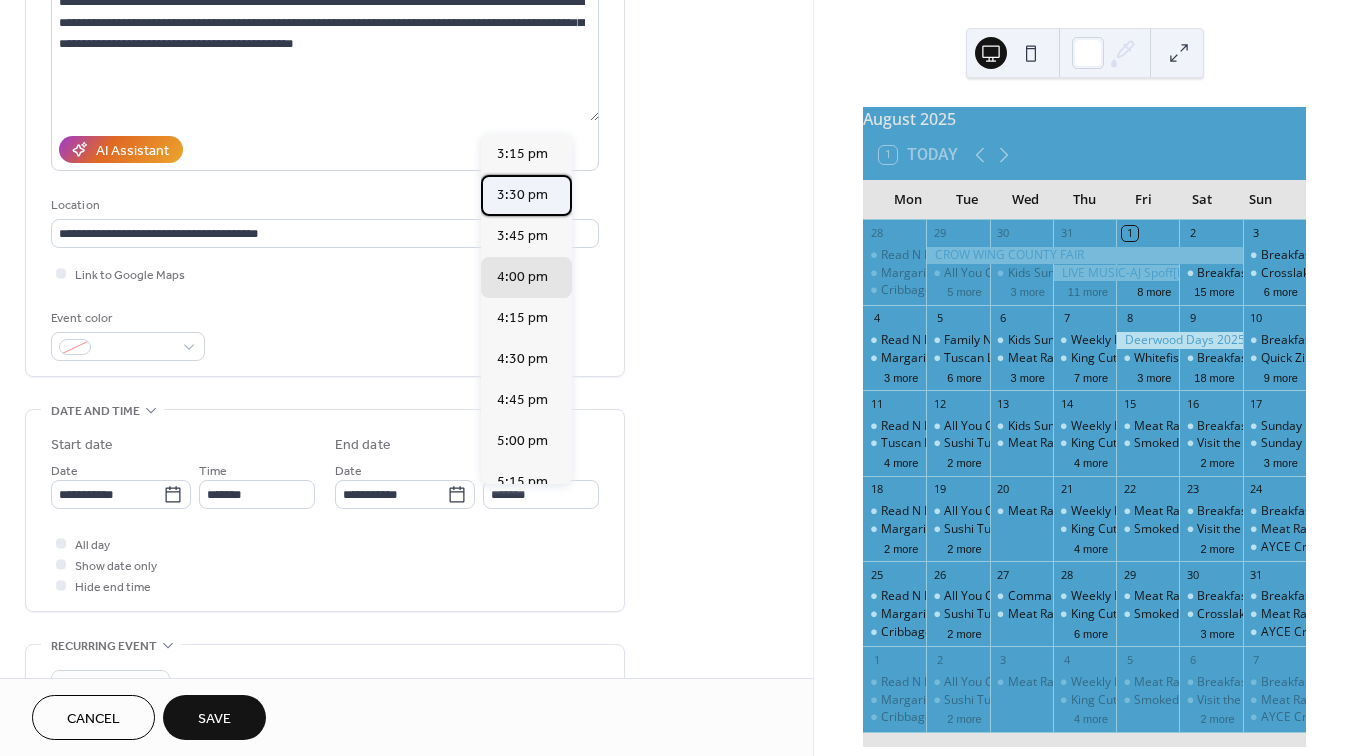 click on "3:30 pm" at bounding box center [522, 195] 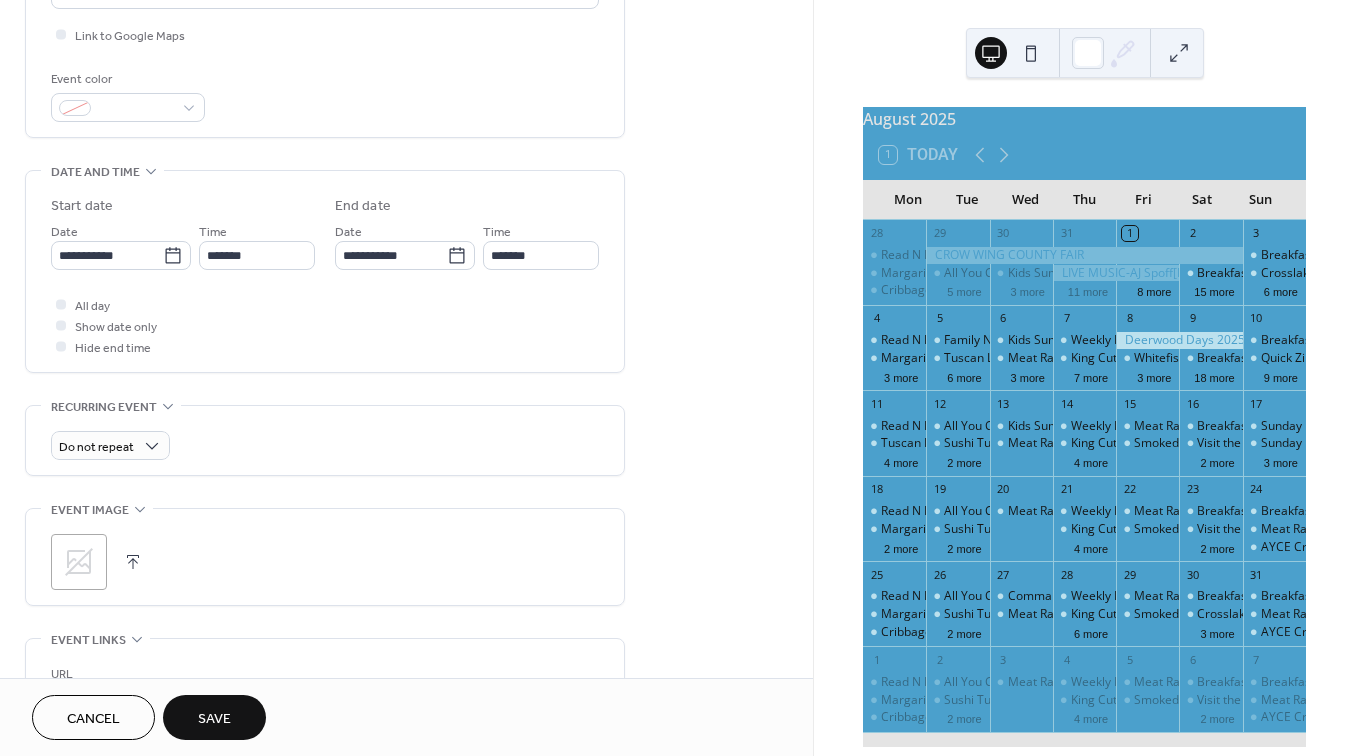 scroll, scrollTop: 501, scrollLeft: 0, axis: vertical 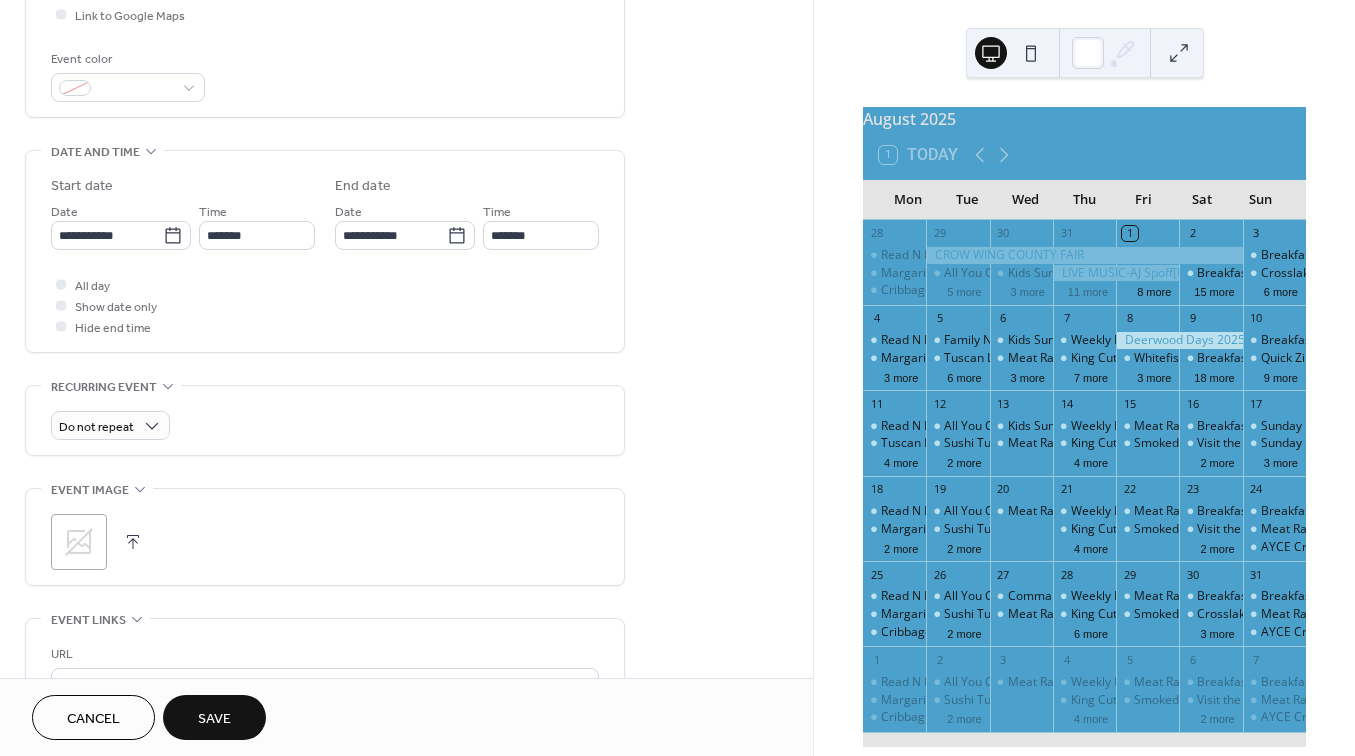 click at bounding box center [133, 542] 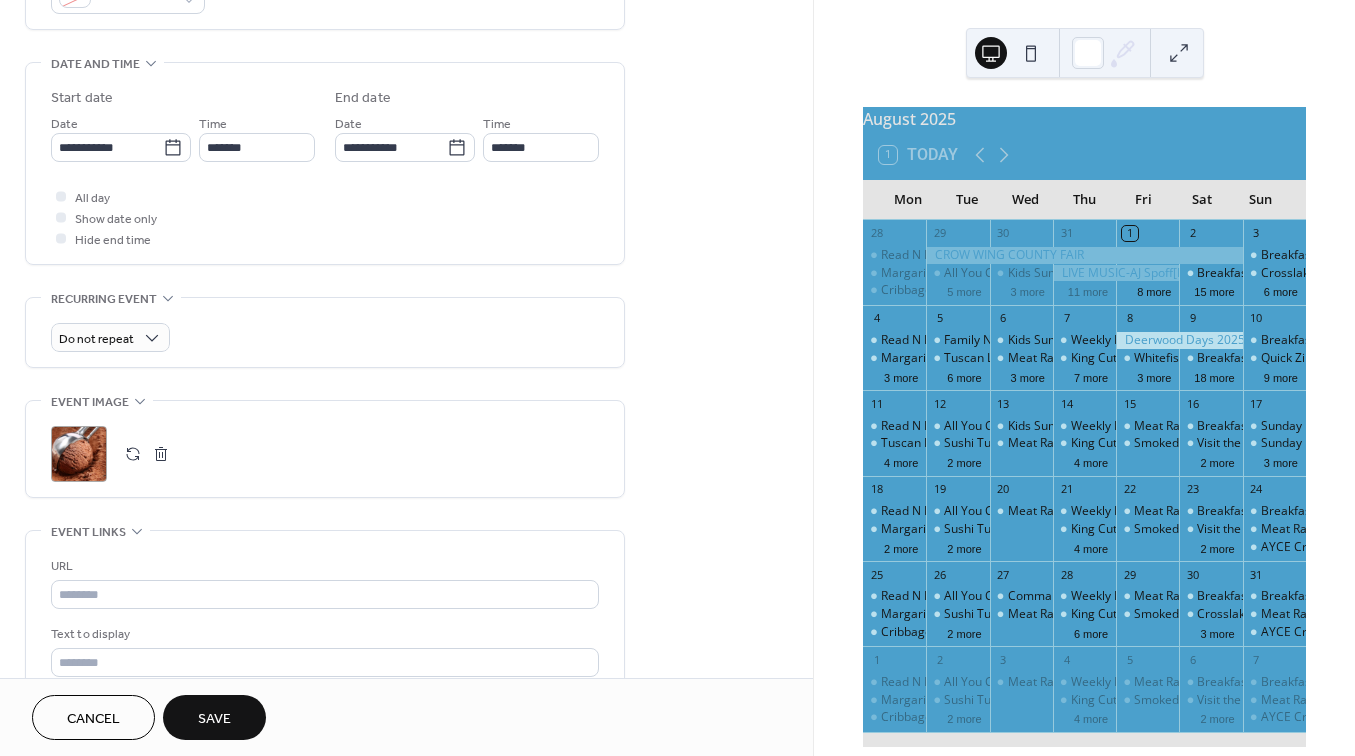 scroll, scrollTop: 590, scrollLeft: 0, axis: vertical 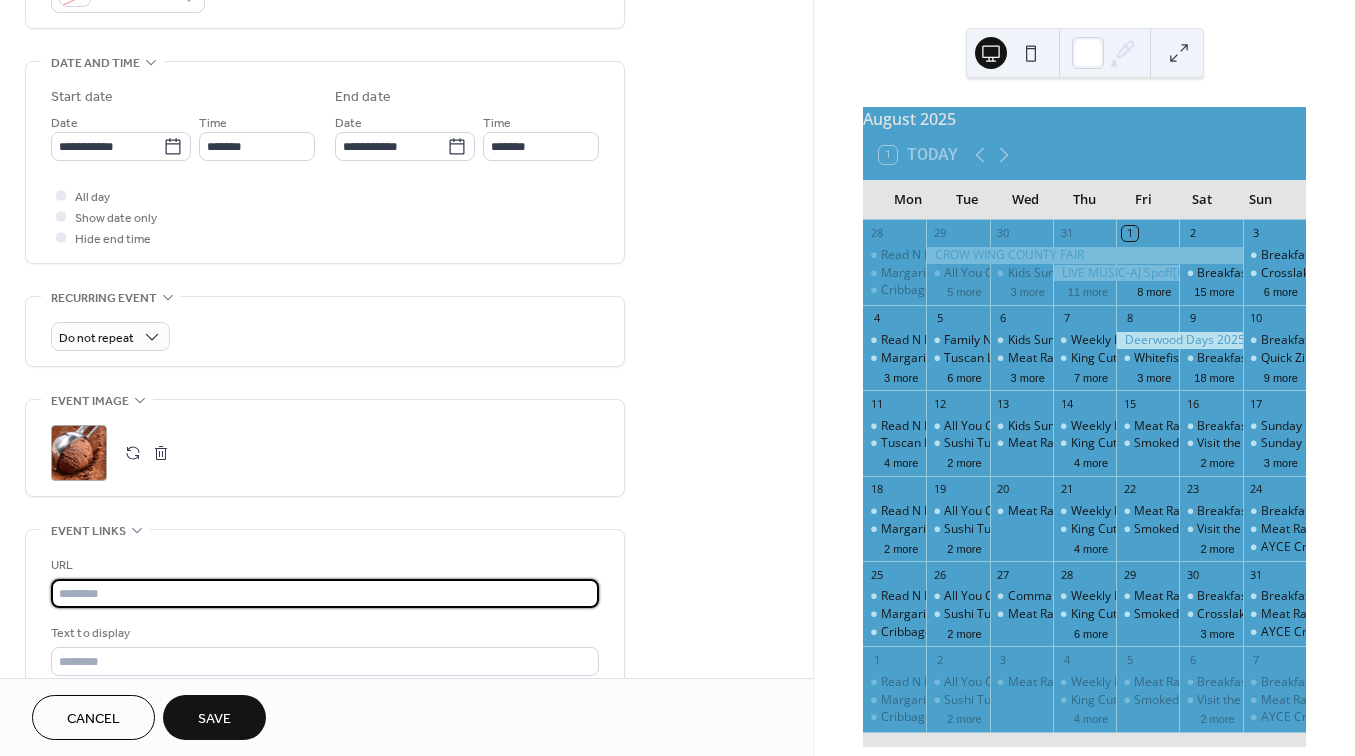 click at bounding box center [325, 593] 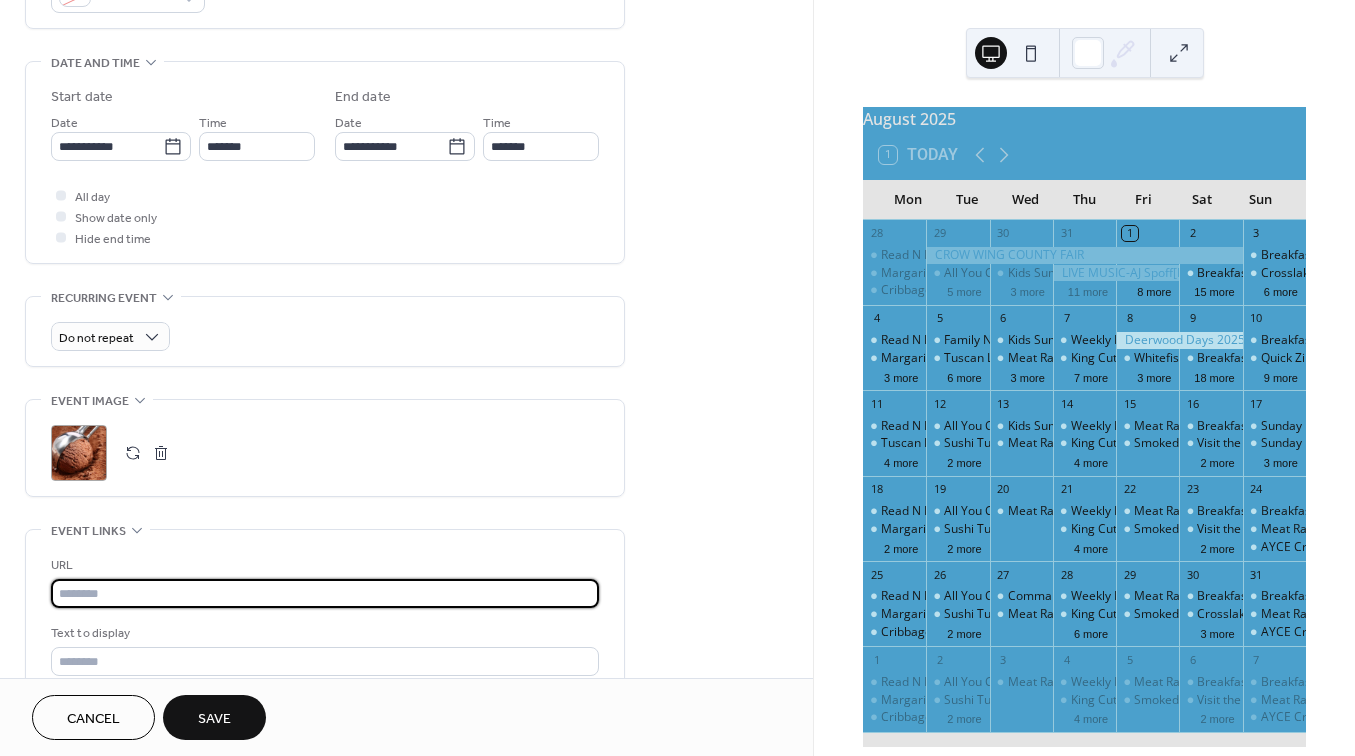 paste on "**********" 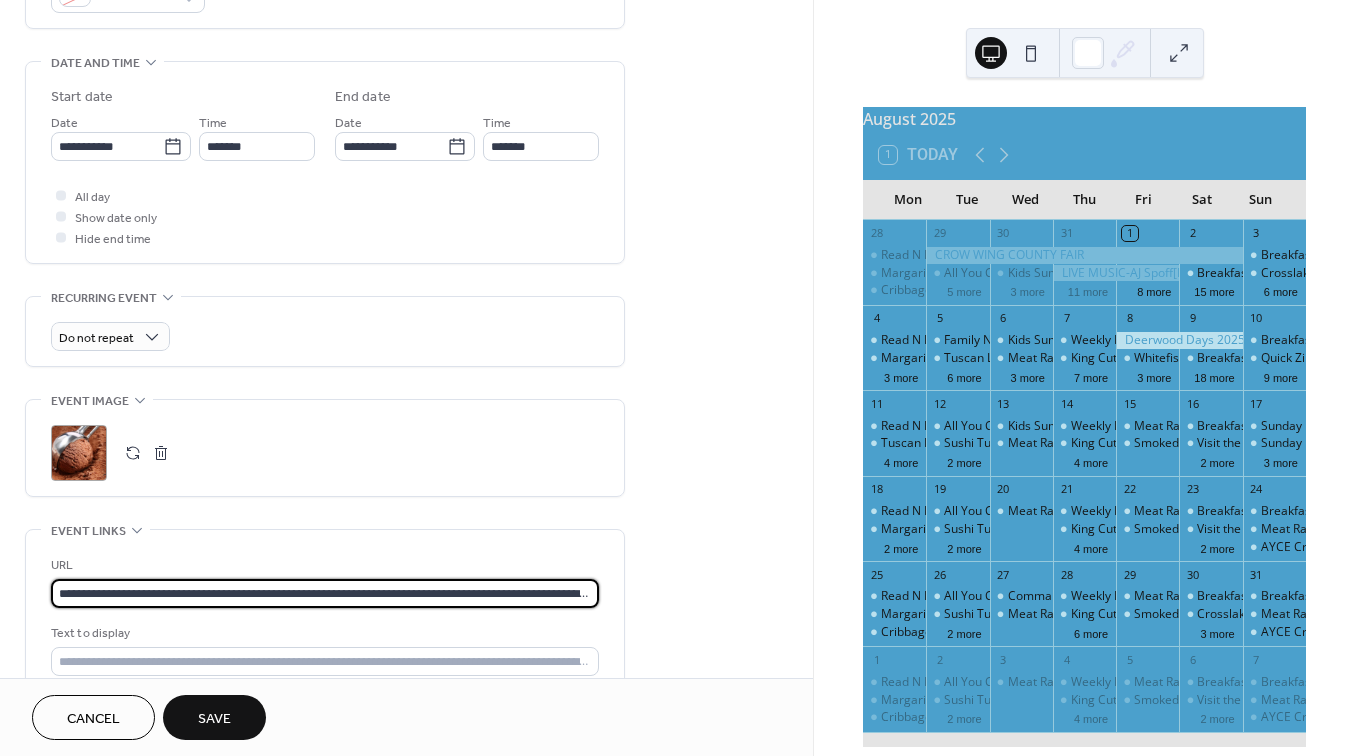 type on "**********" 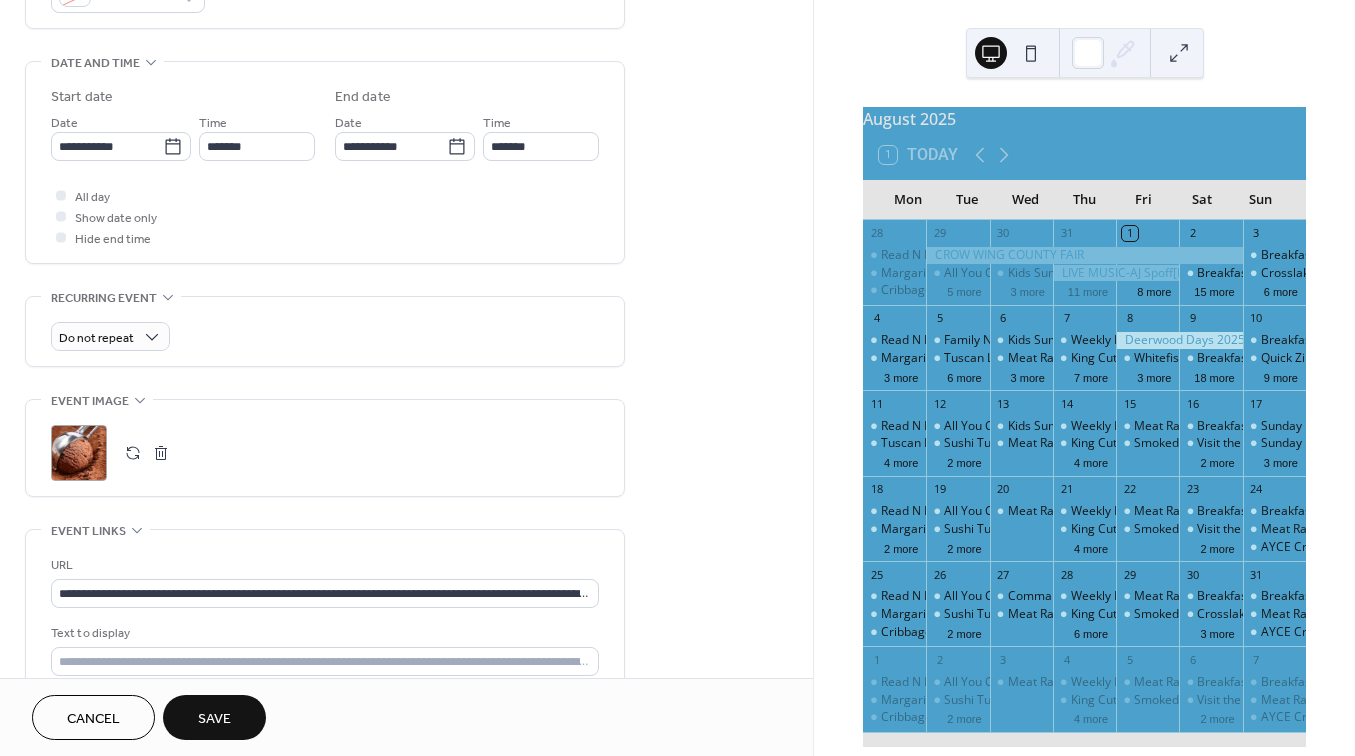 click on "Save" at bounding box center (214, 719) 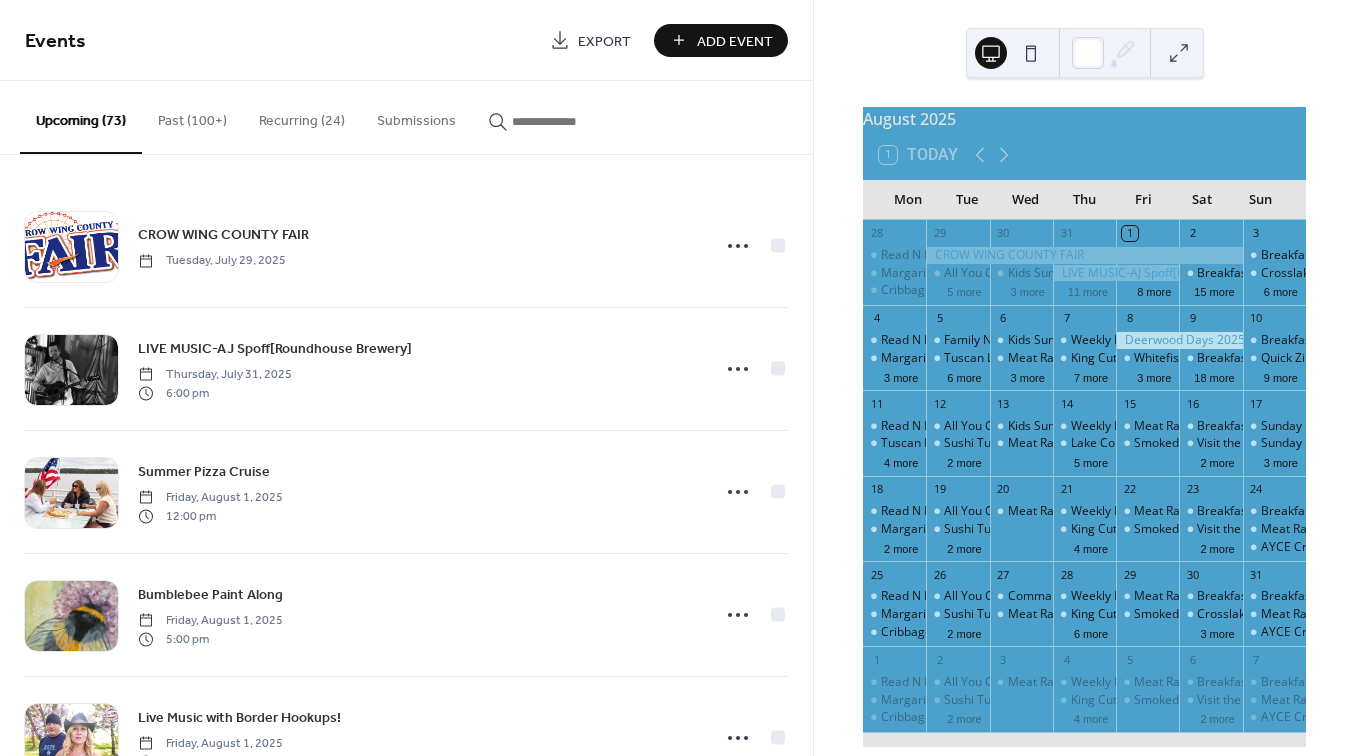 click at bounding box center (572, 121) 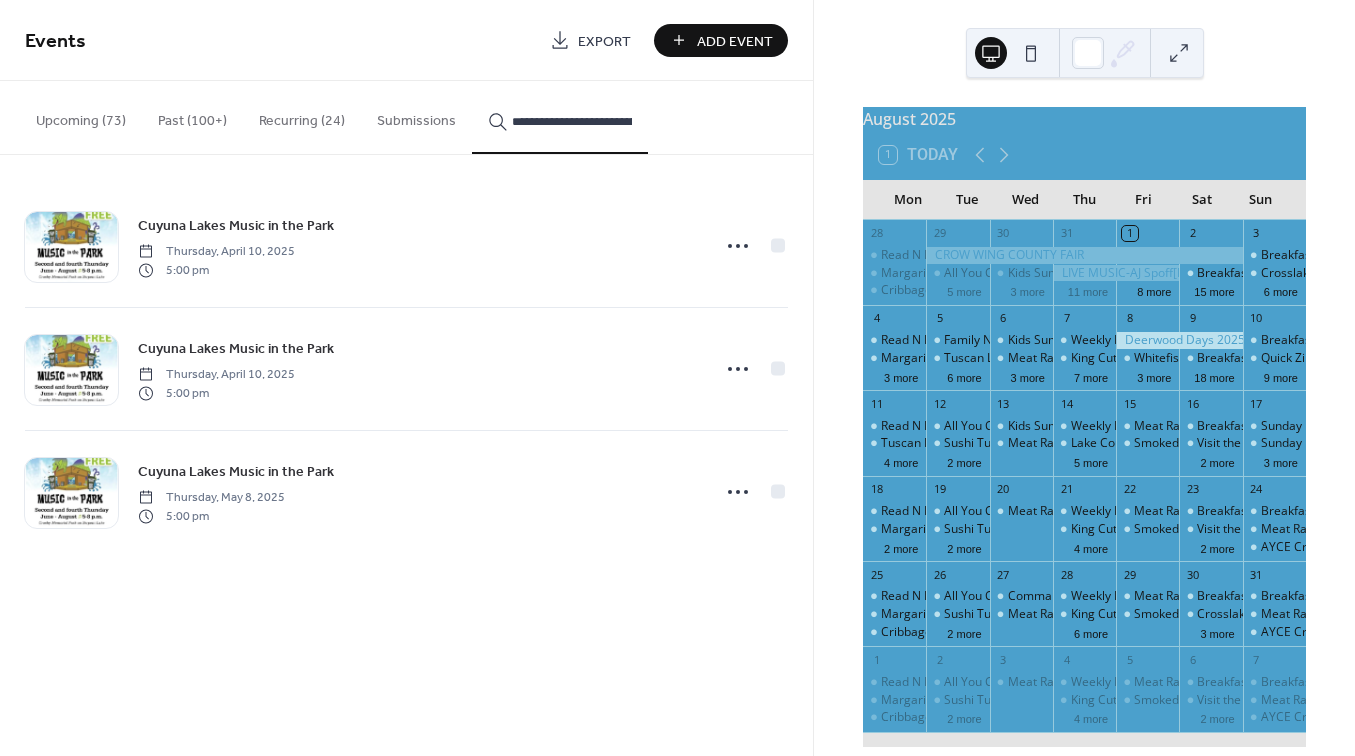 type on "**********" 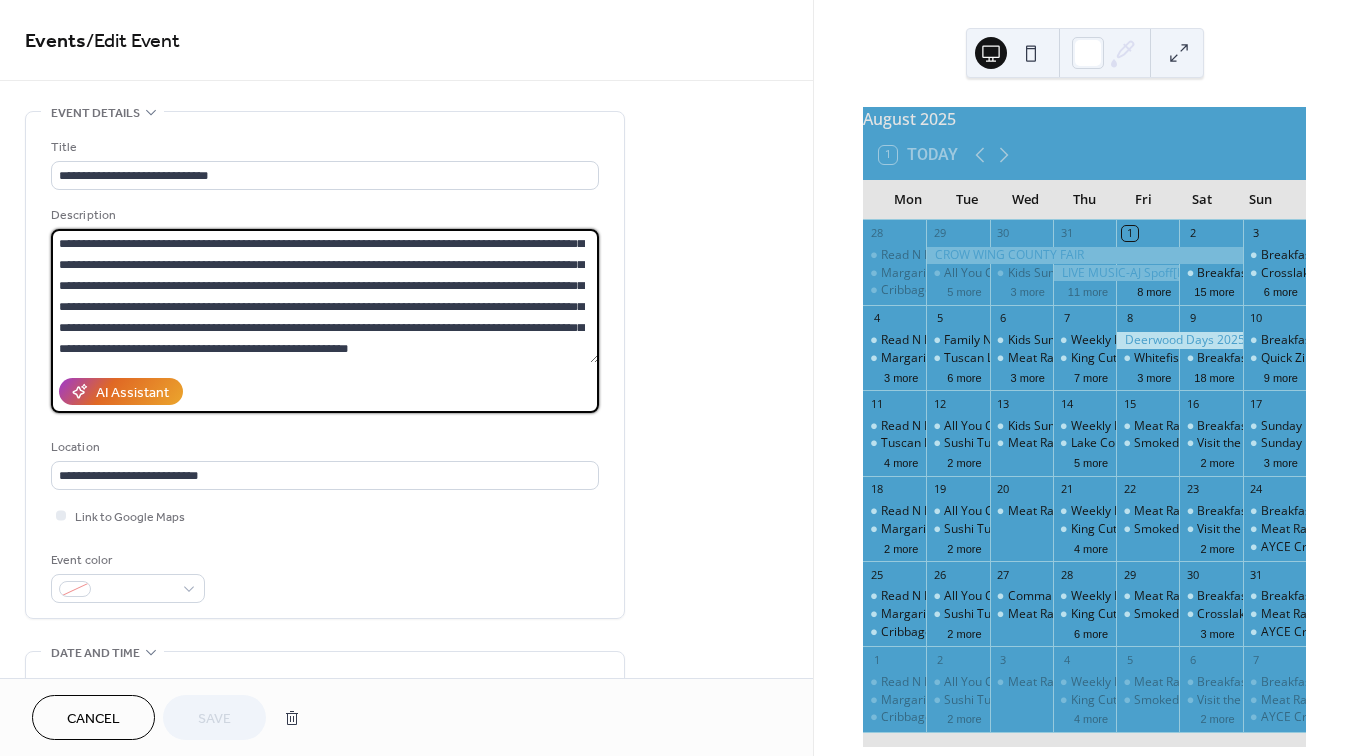 scroll, scrollTop: 126, scrollLeft: 0, axis: vertical 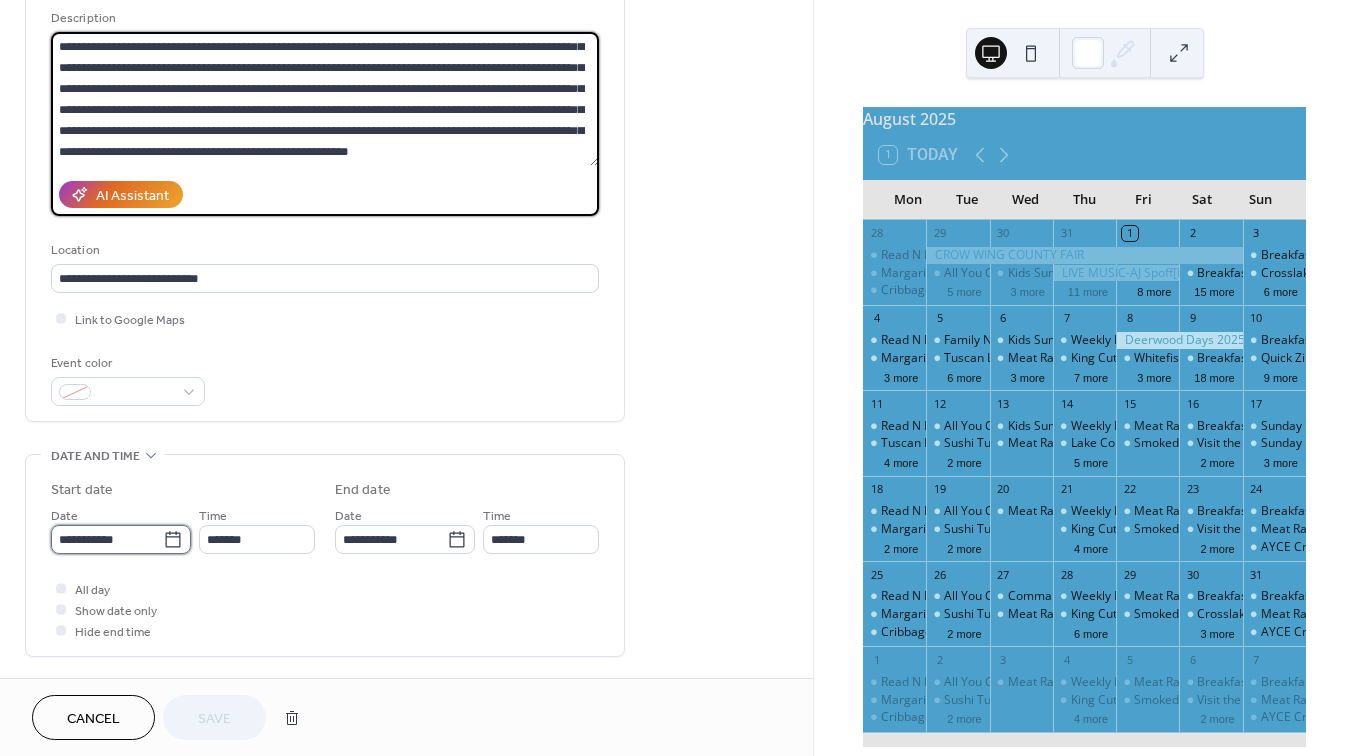 click on "**********" at bounding box center (107, 539) 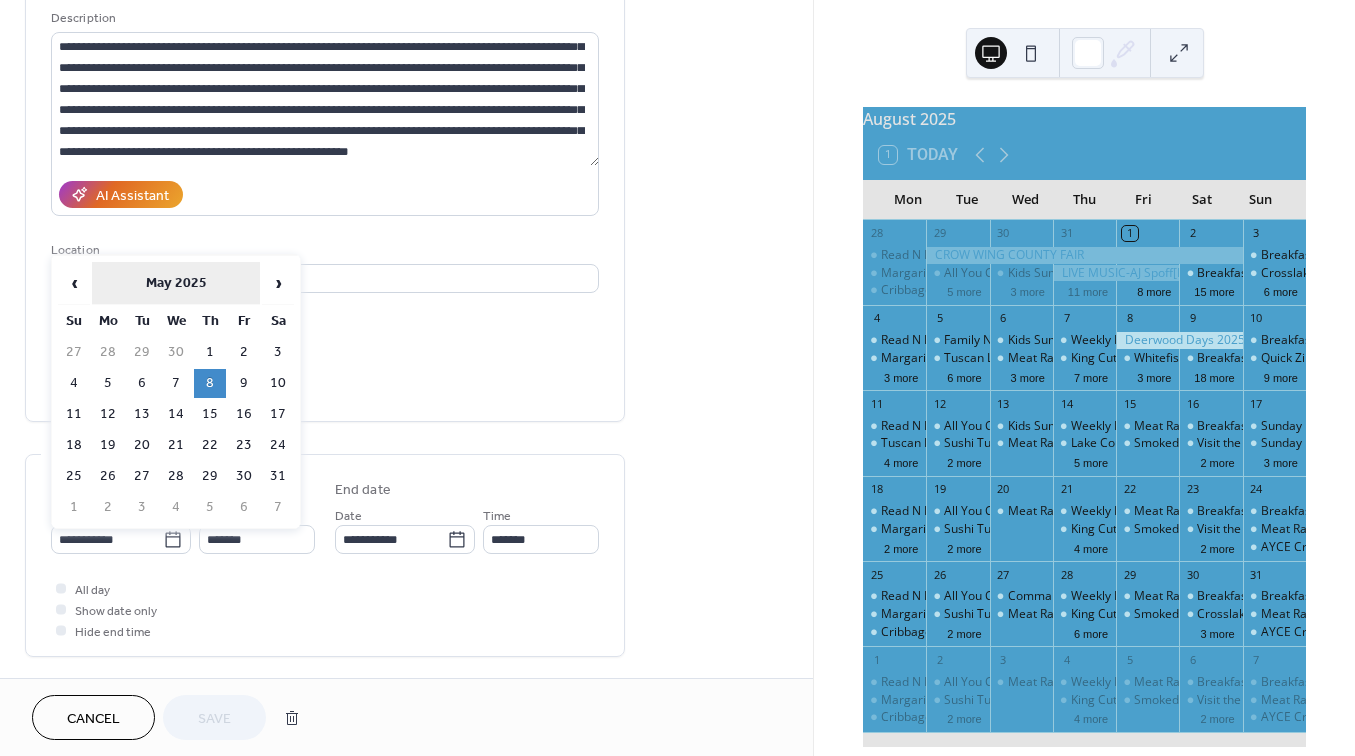 click on "May 2025" at bounding box center [176, 283] 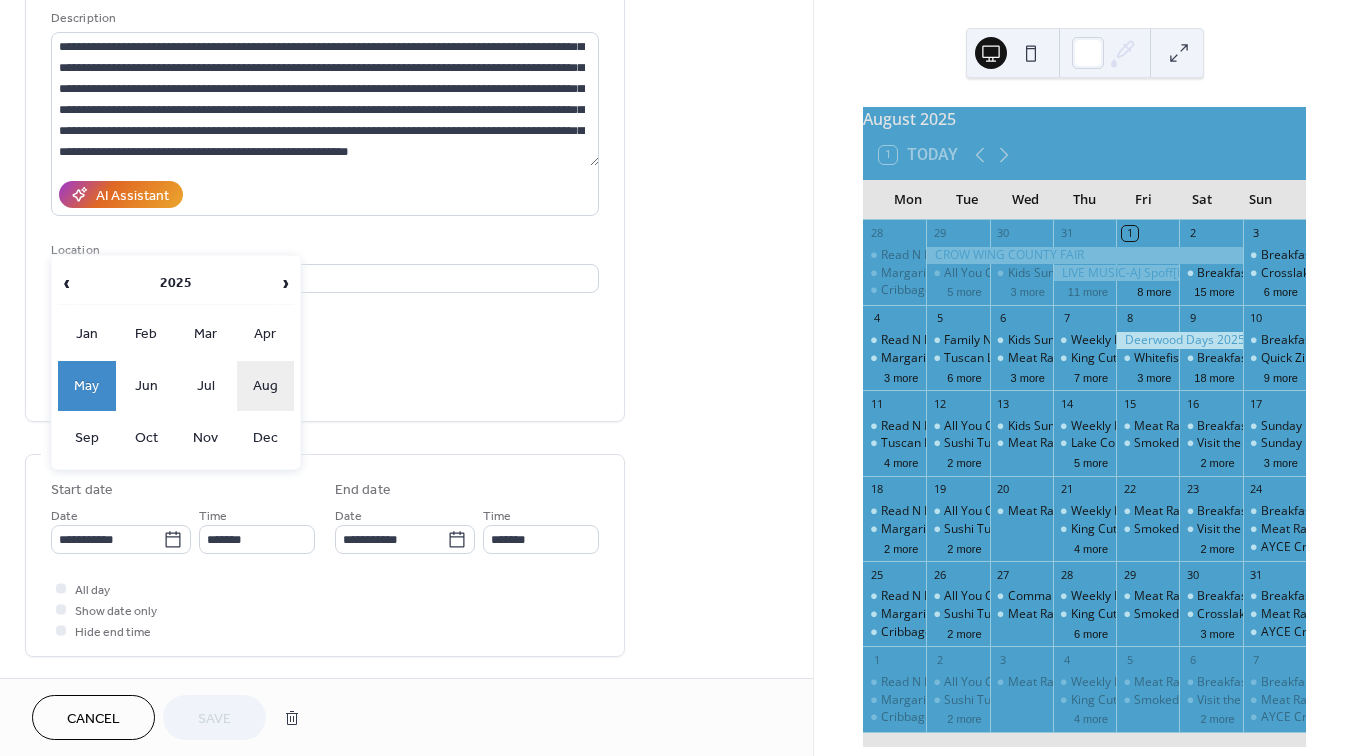 click on "Aug" at bounding box center (266, 386) 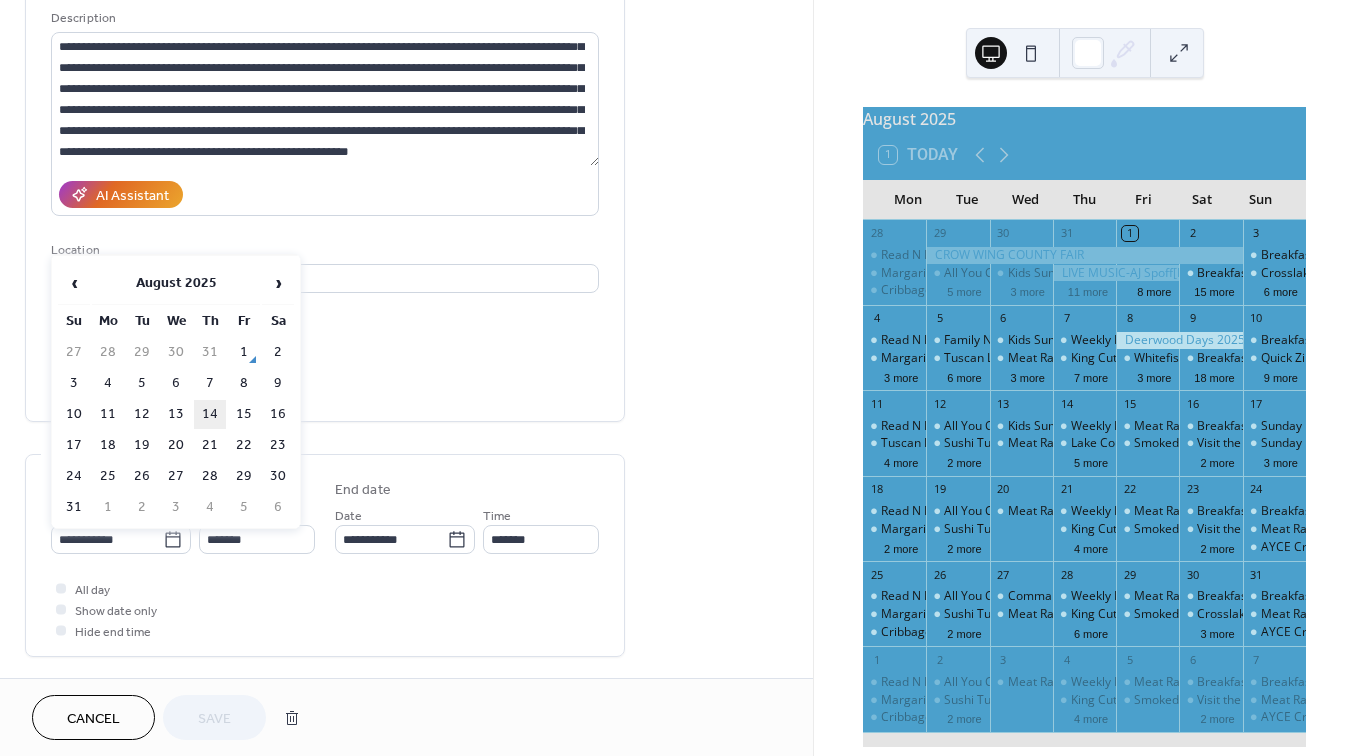 click on "14" at bounding box center [210, 414] 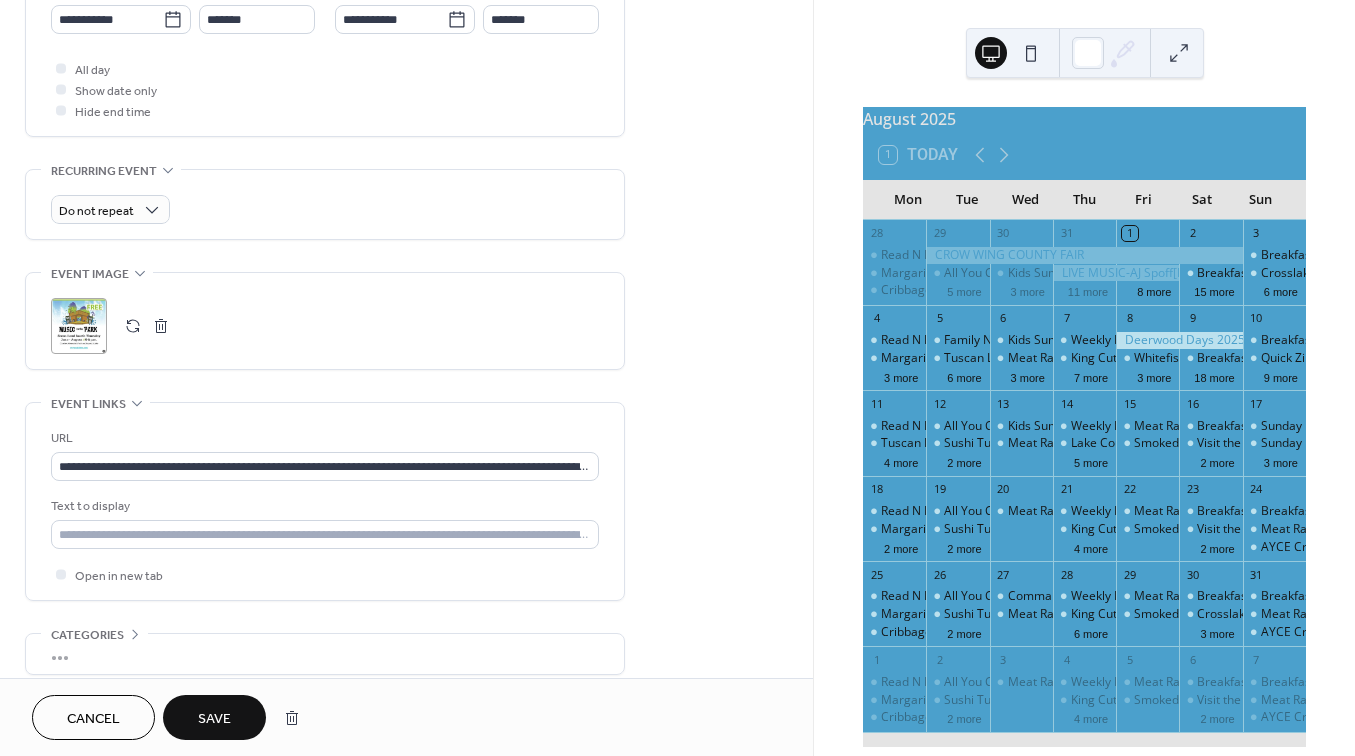 scroll, scrollTop: 717, scrollLeft: 0, axis: vertical 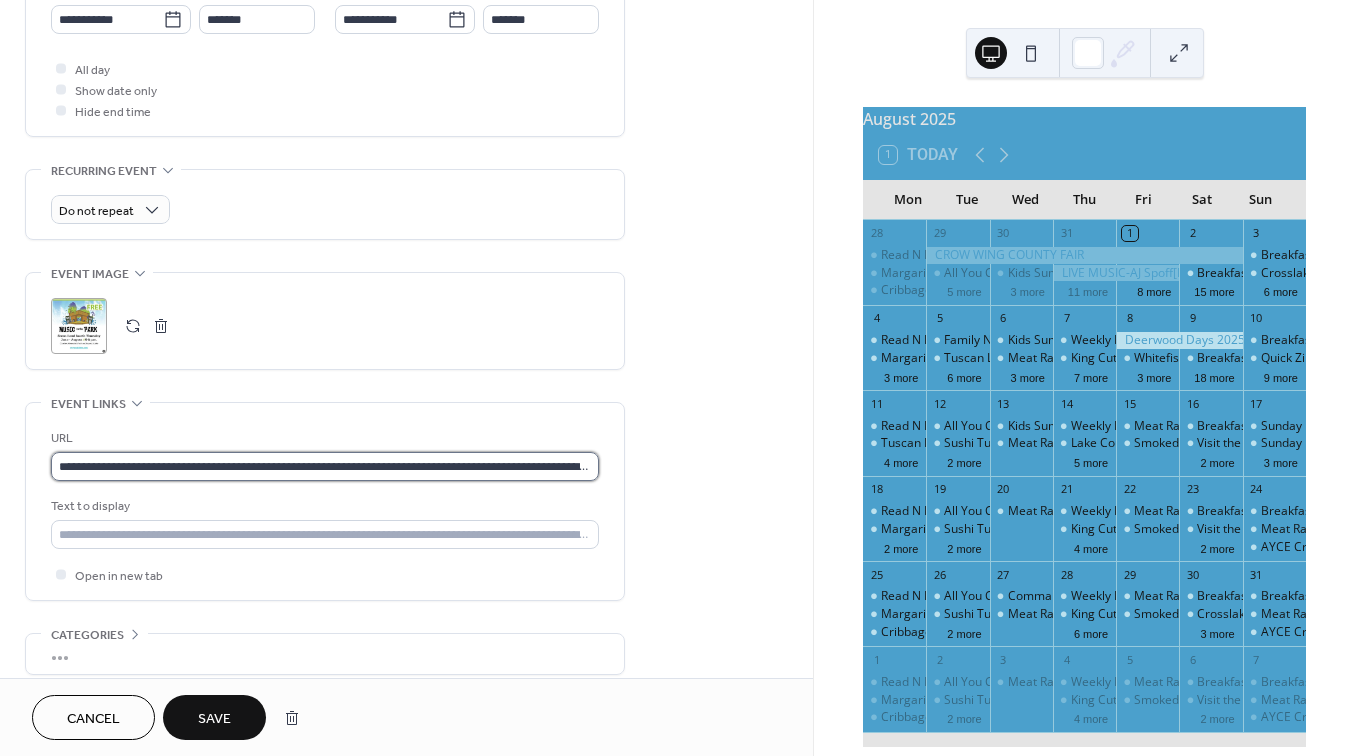 click on "**********" at bounding box center [325, 466] 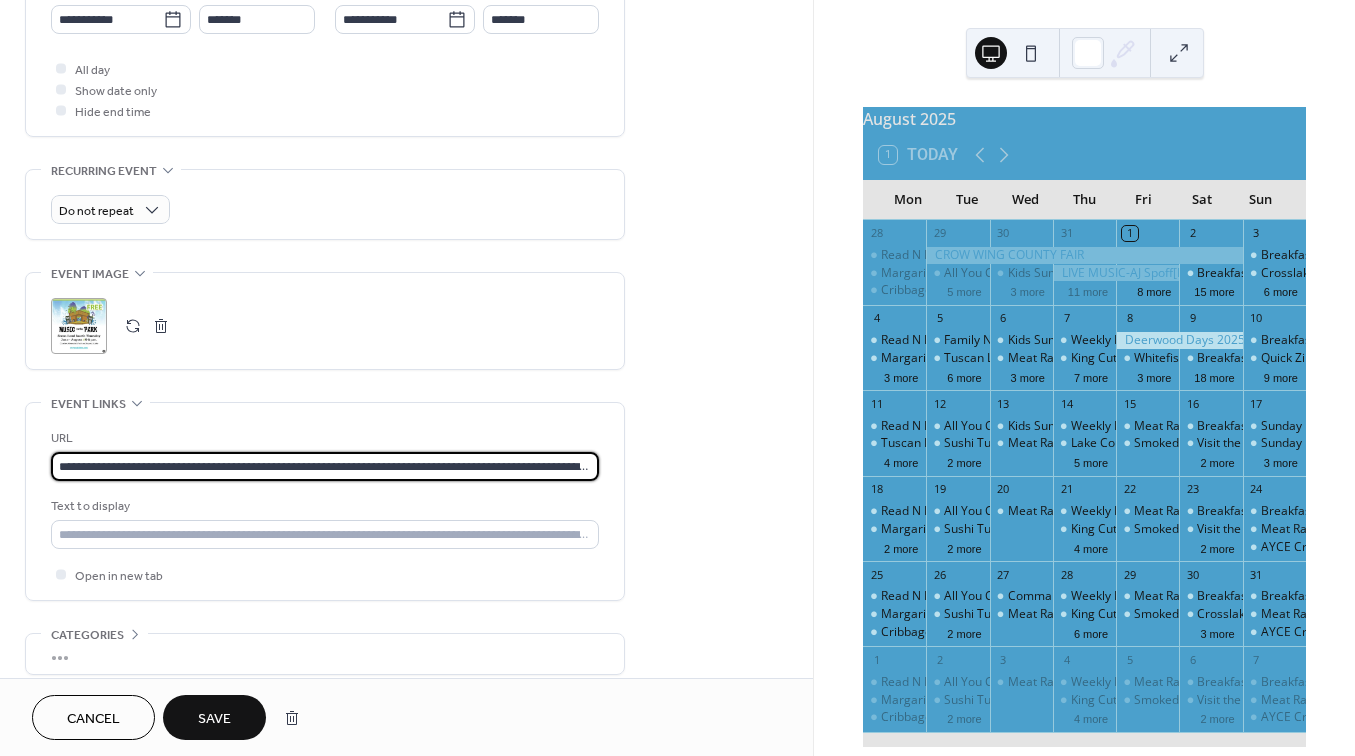click on "**********" at bounding box center [325, 466] 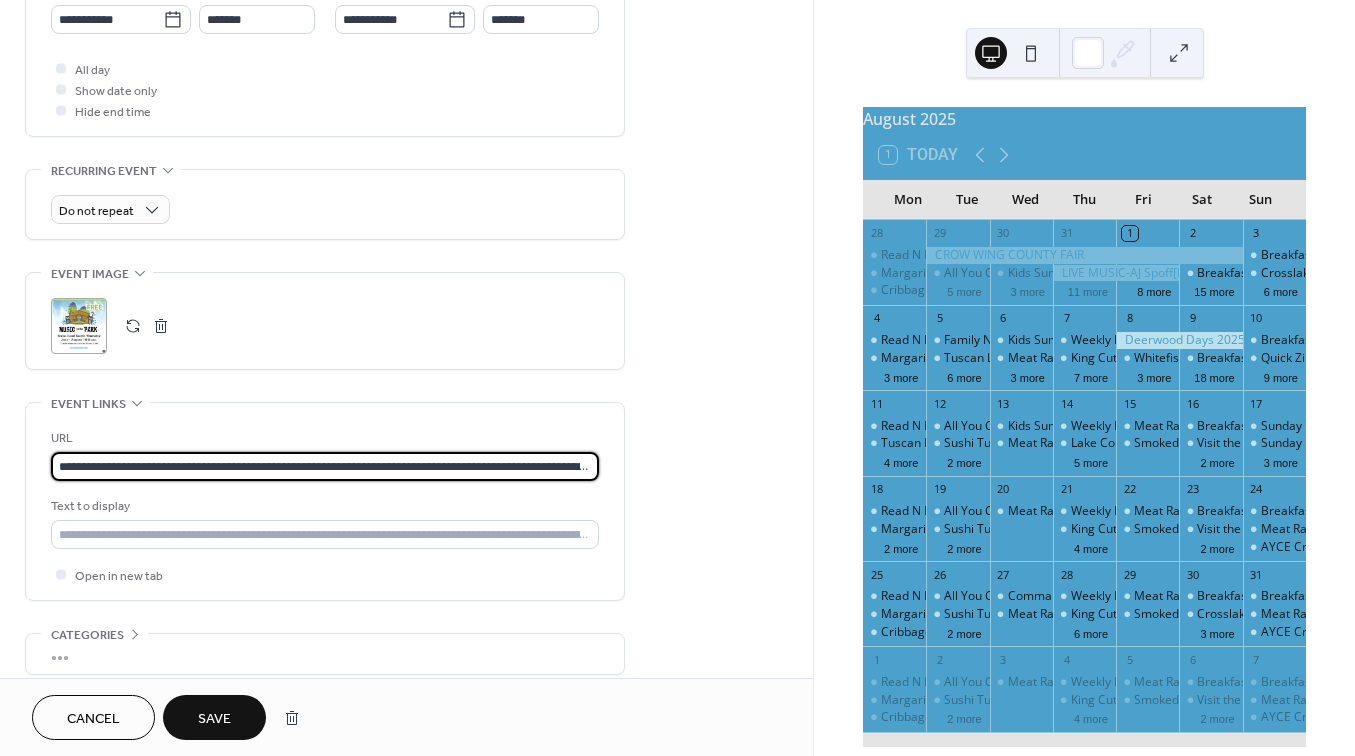 paste 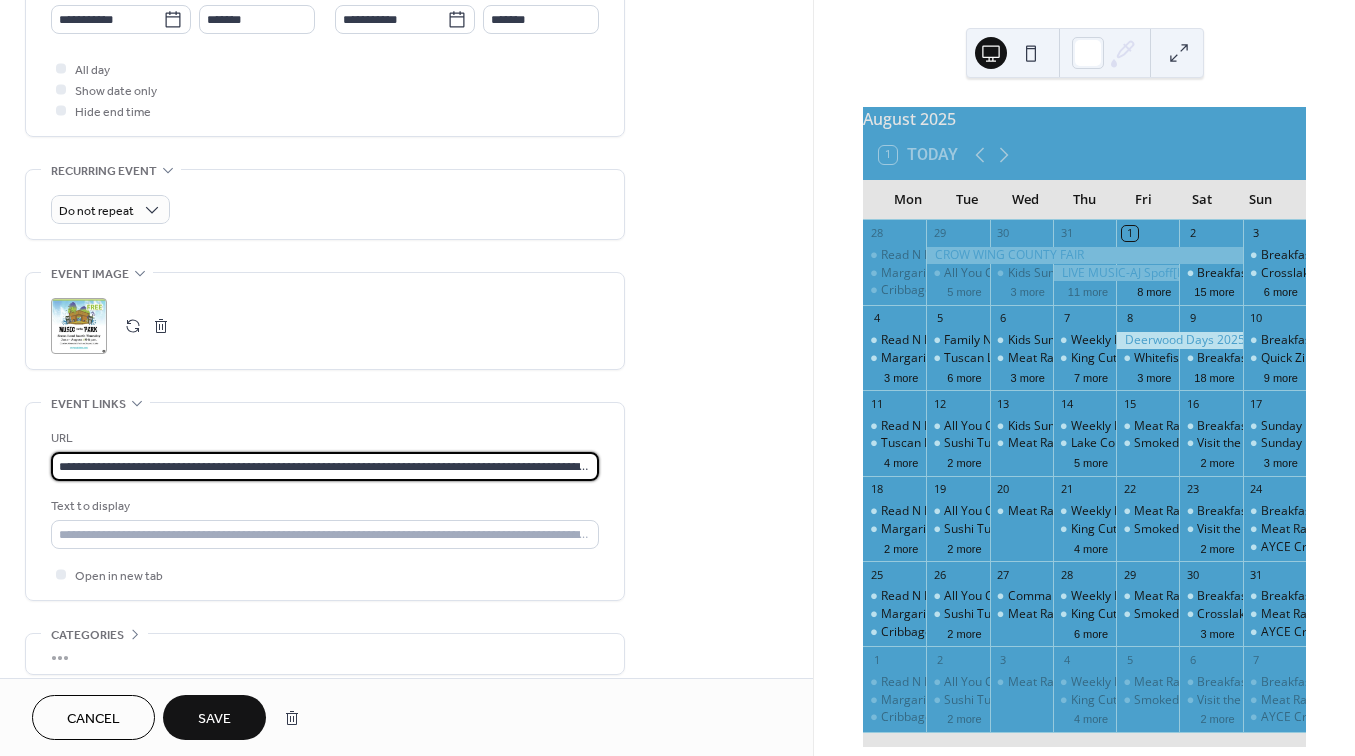 type on "**********" 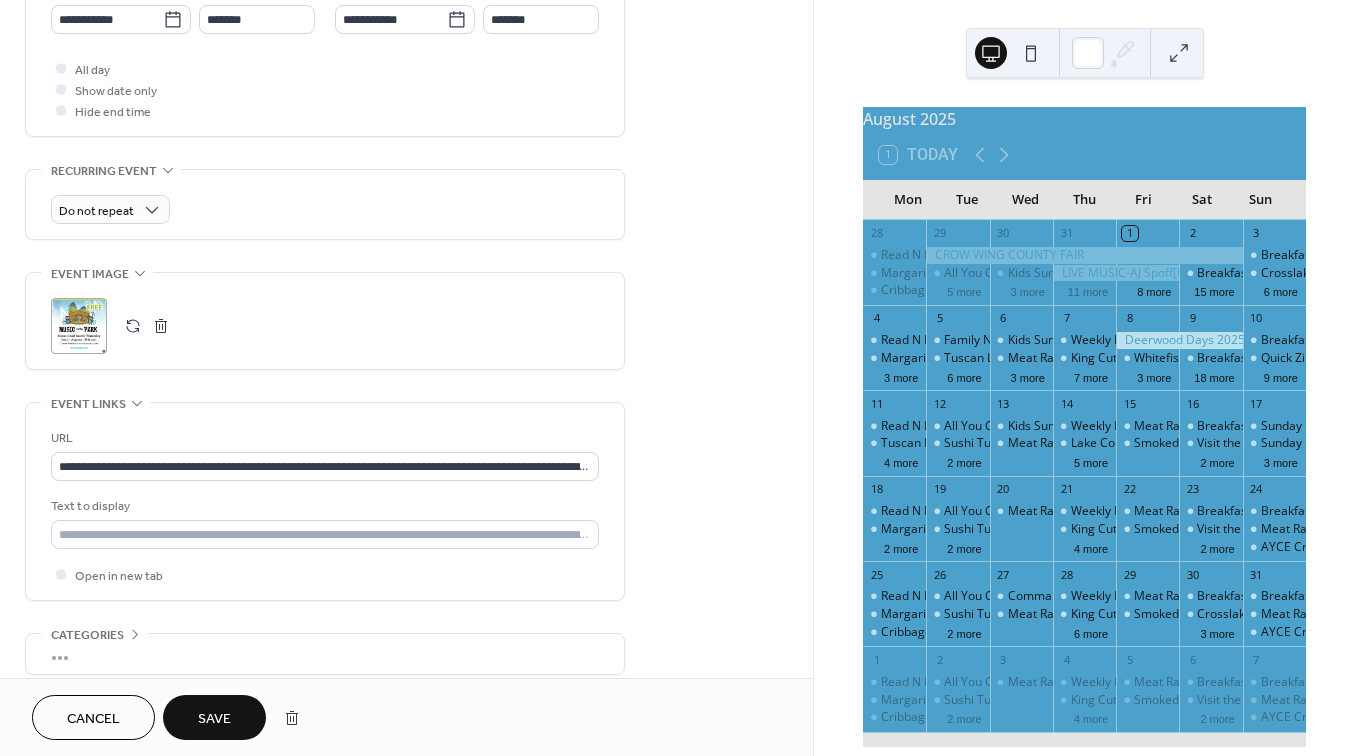 click on ";" at bounding box center (79, 326) 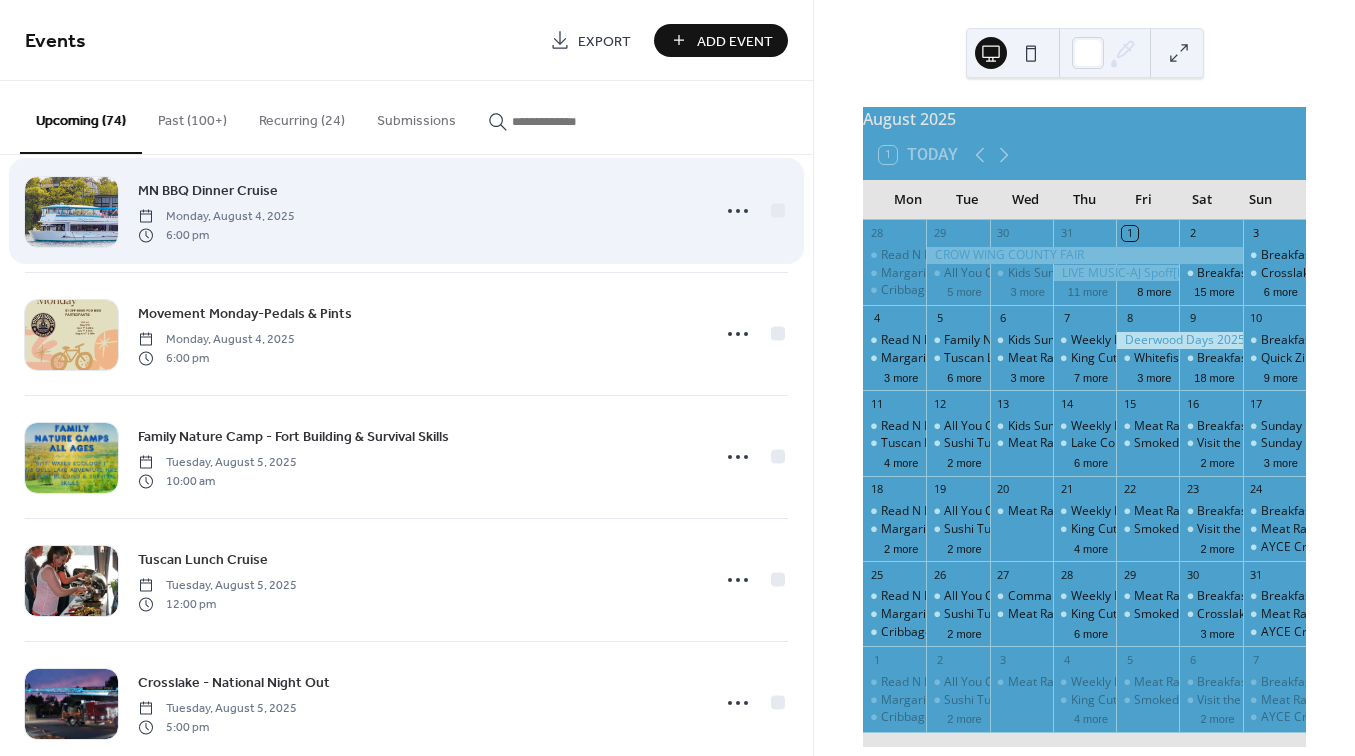 scroll, scrollTop: 3138, scrollLeft: 0, axis: vertical 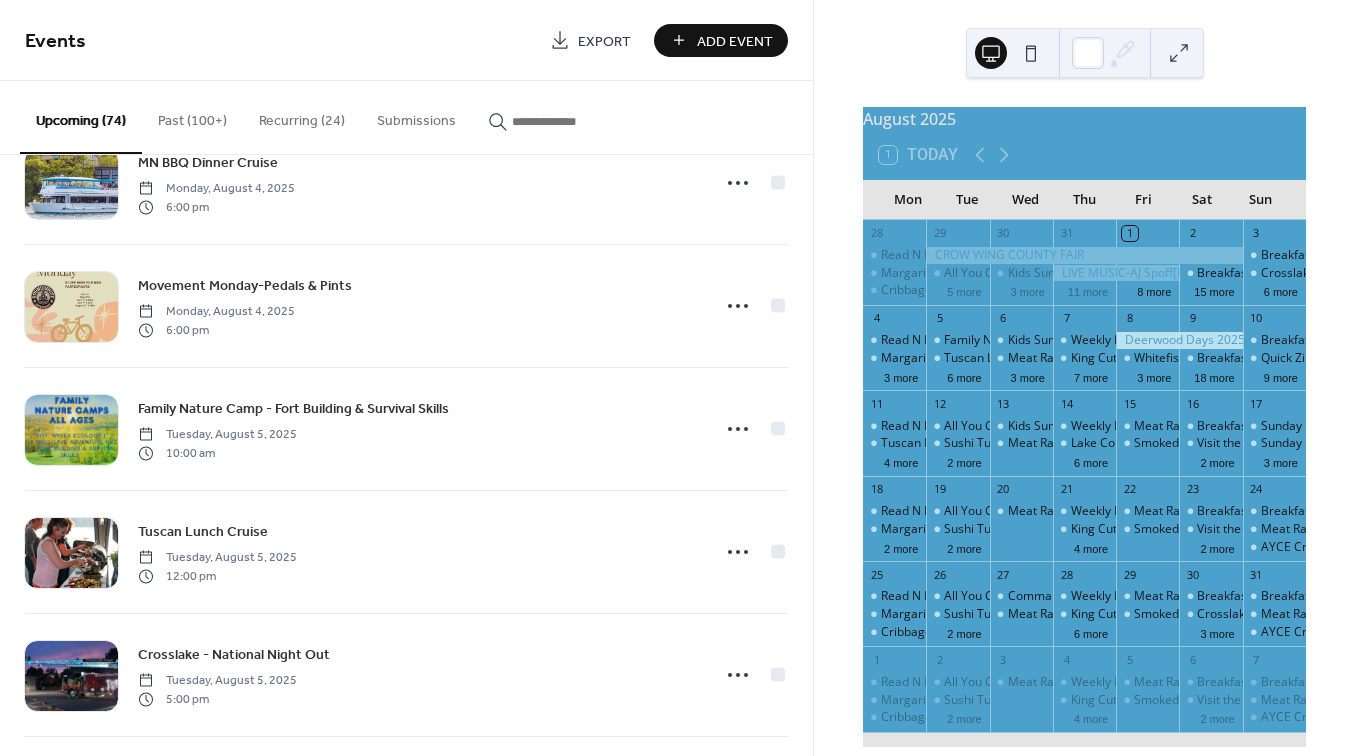 click on "Add Event" at bounding box center [735, 41] 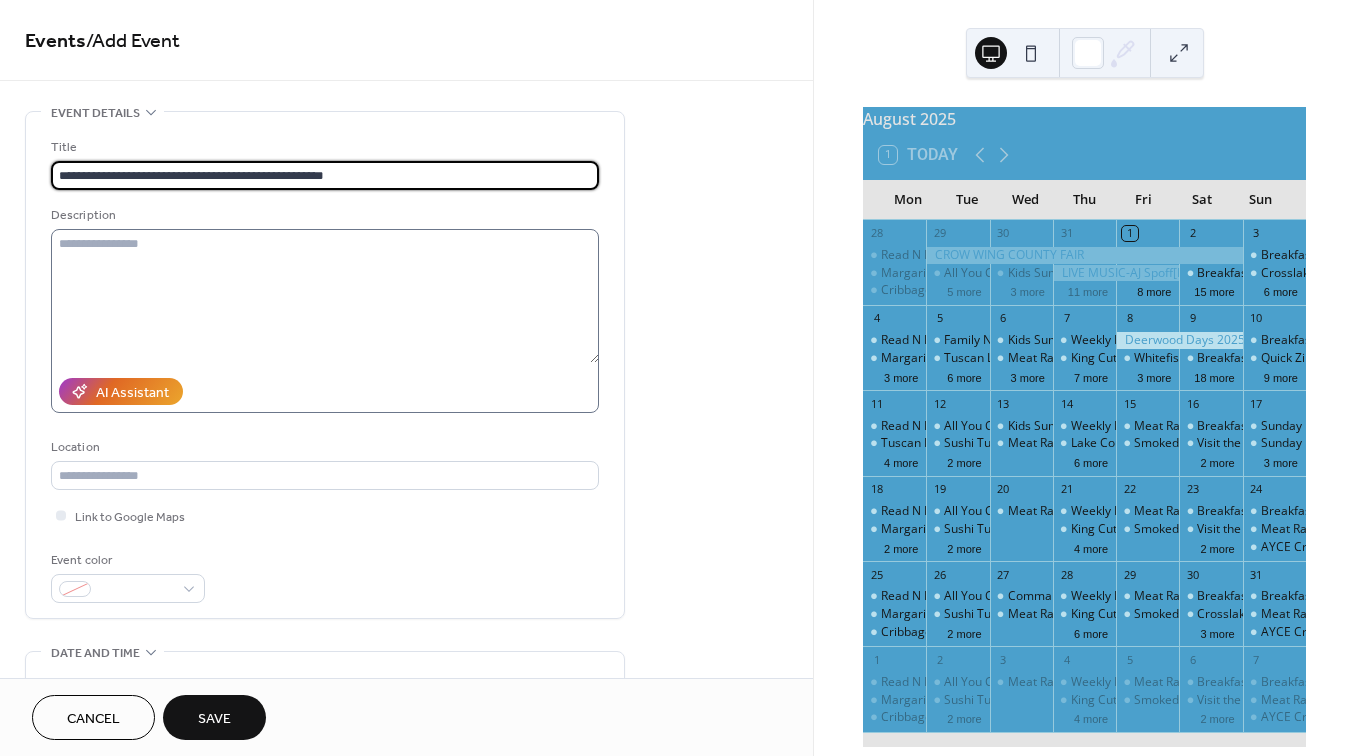 type on "**********" 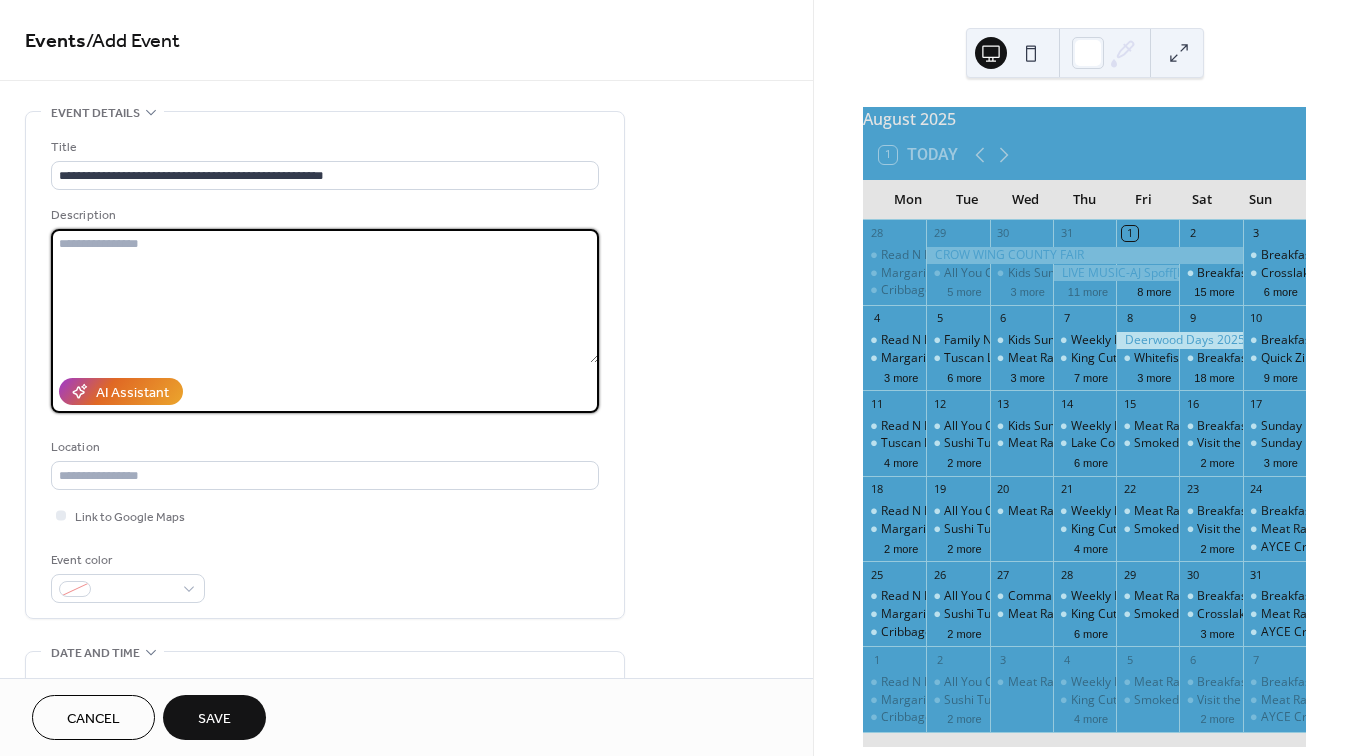 click at bounding box center [325, 296] 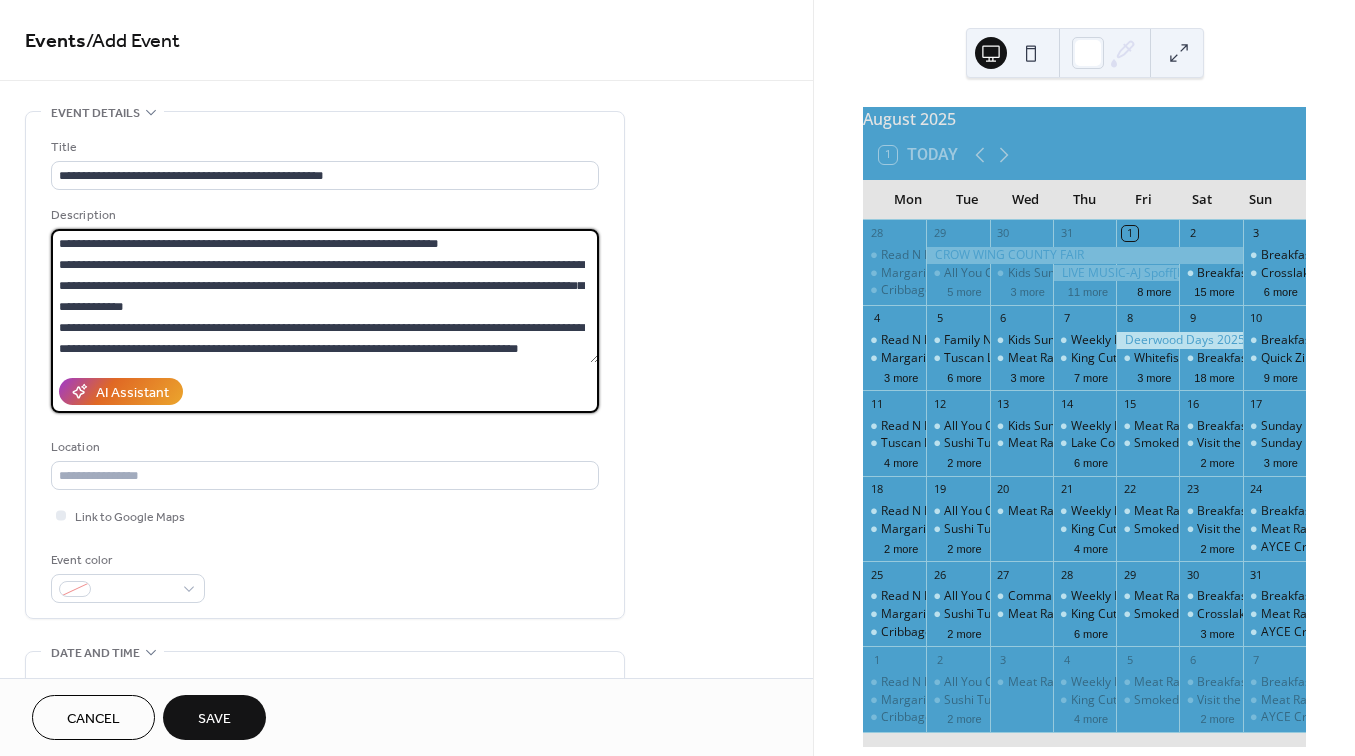 scroll, scrollTop: 189, scrollLeft: 0, axis: vertical 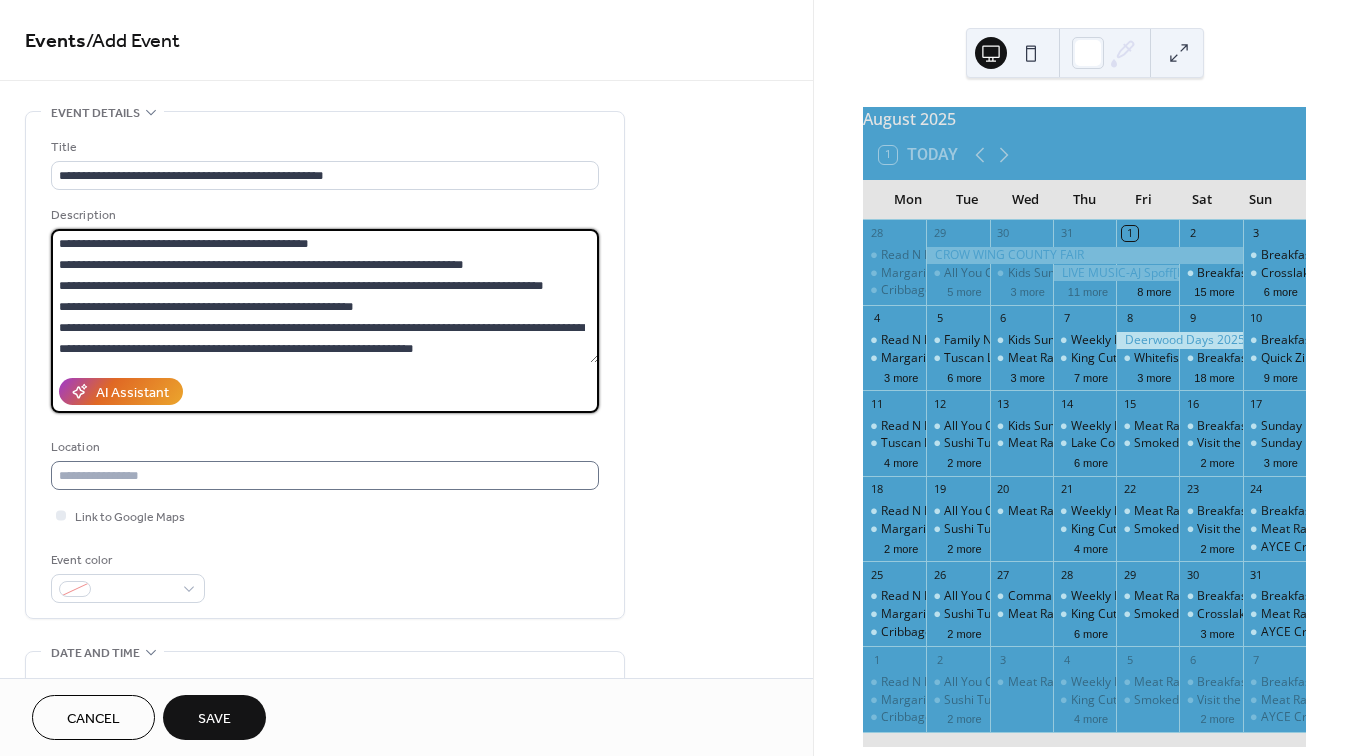 type on "**********" 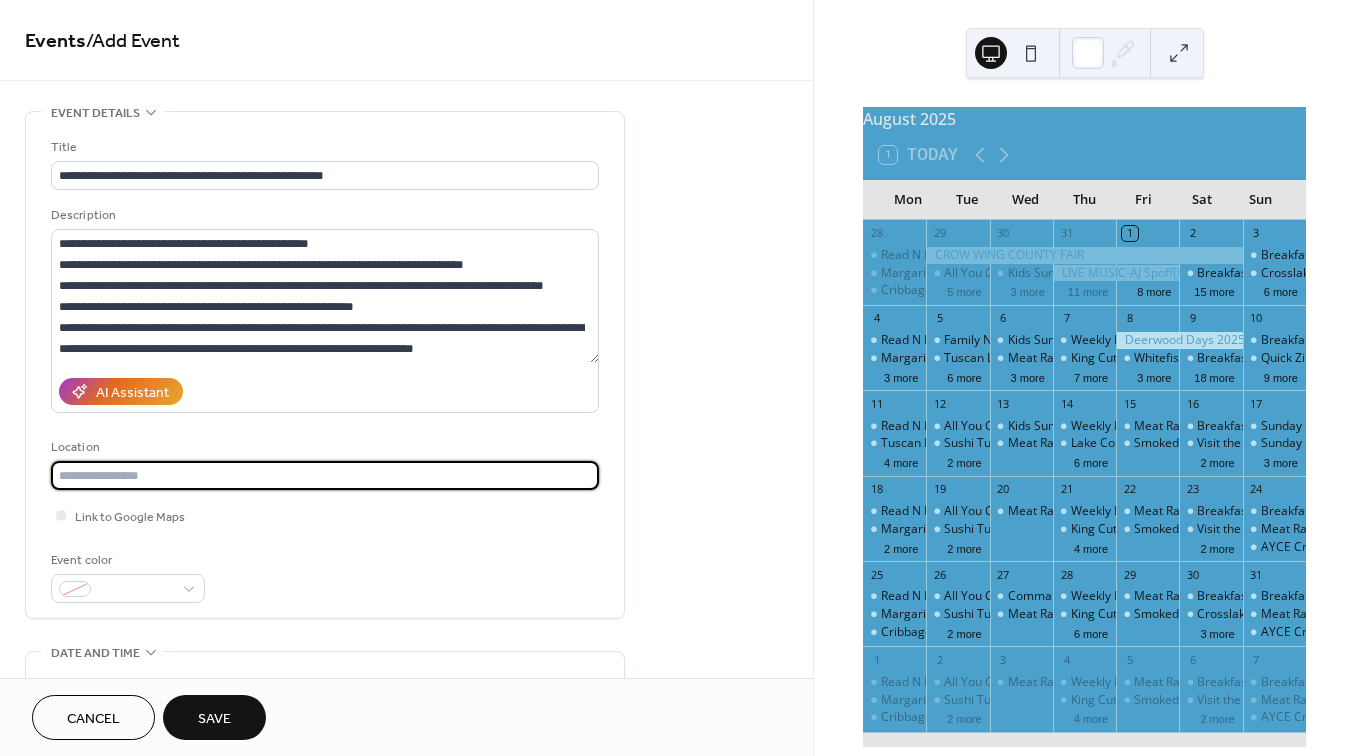 click at bounding box center (325, 475) 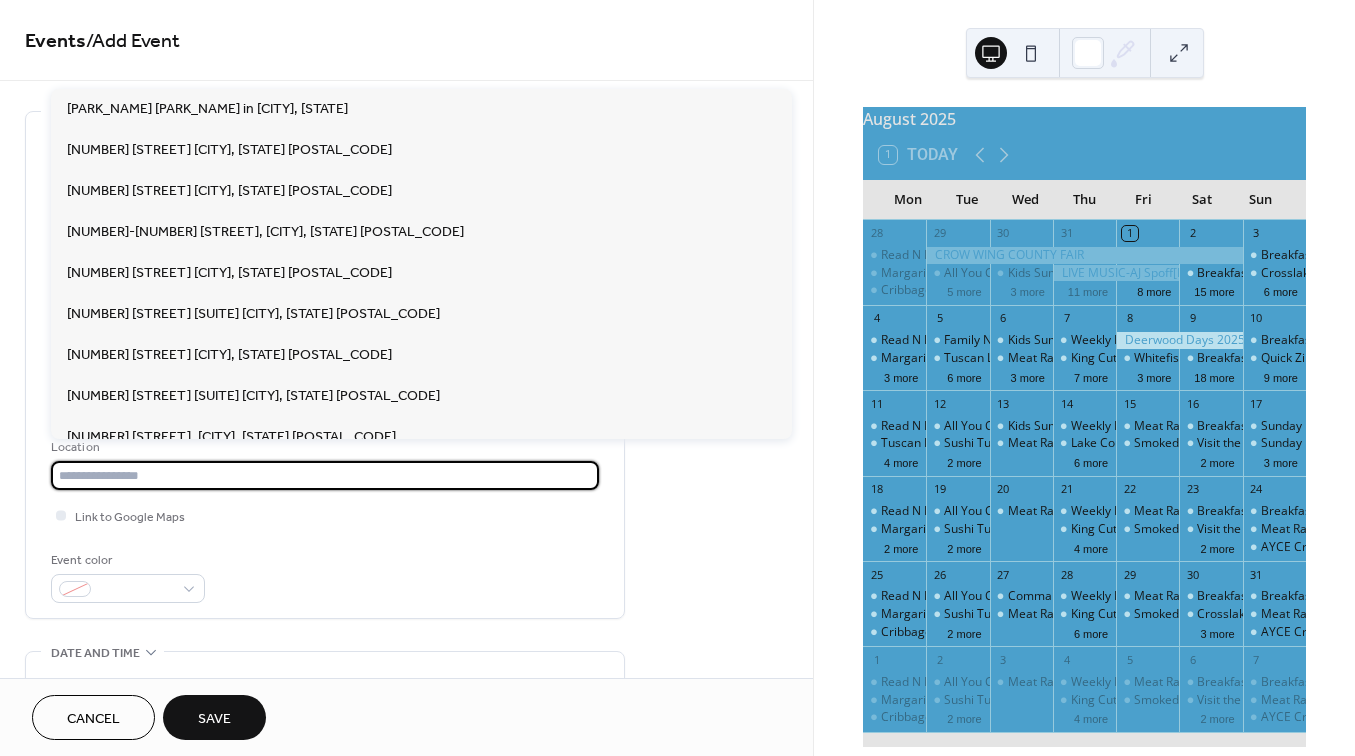 paste on "**********" 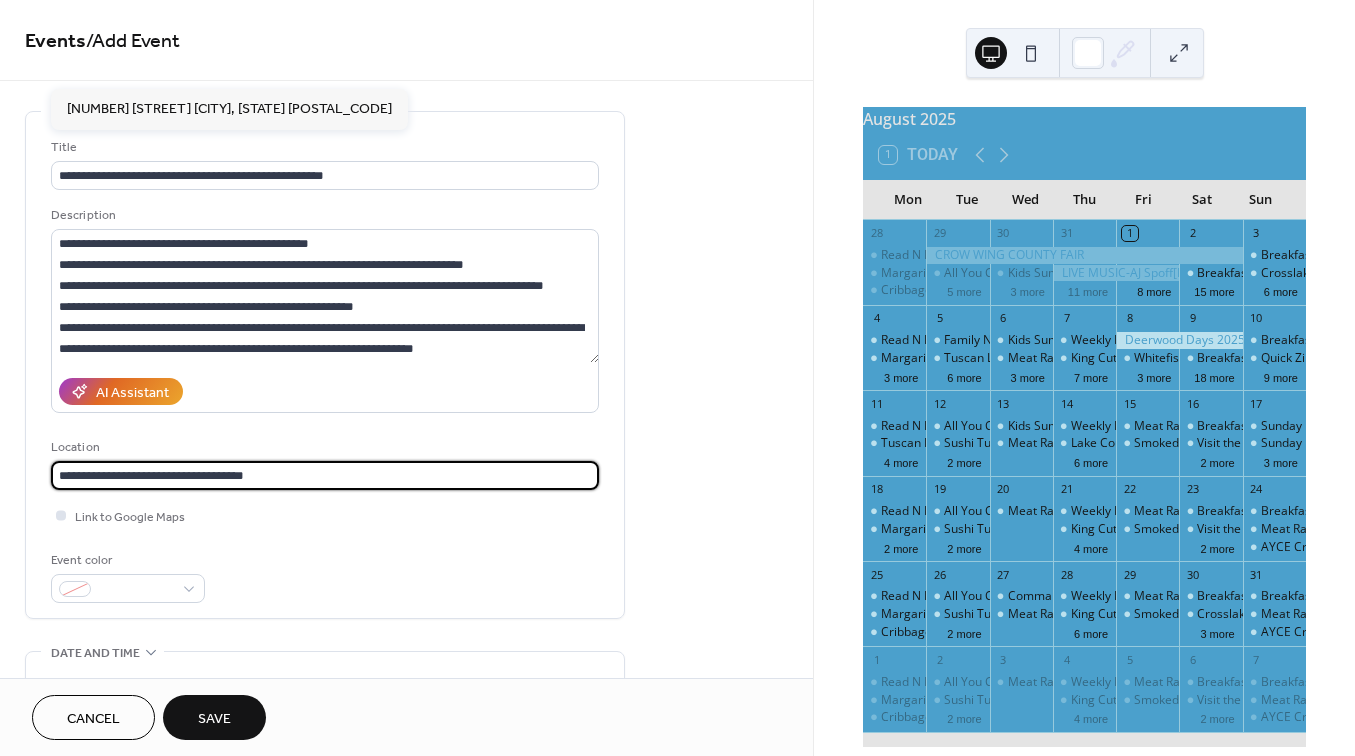 type on "**********" 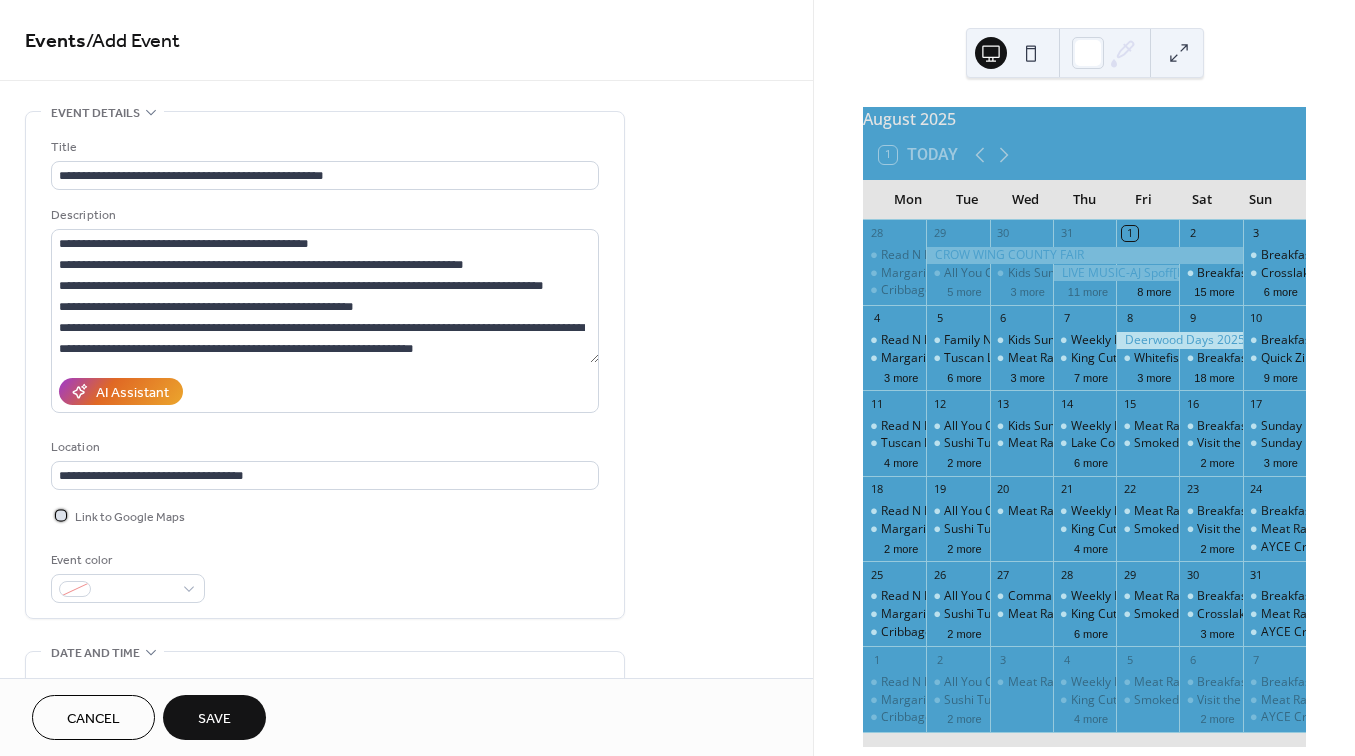 click at bounding box center [61, 515] 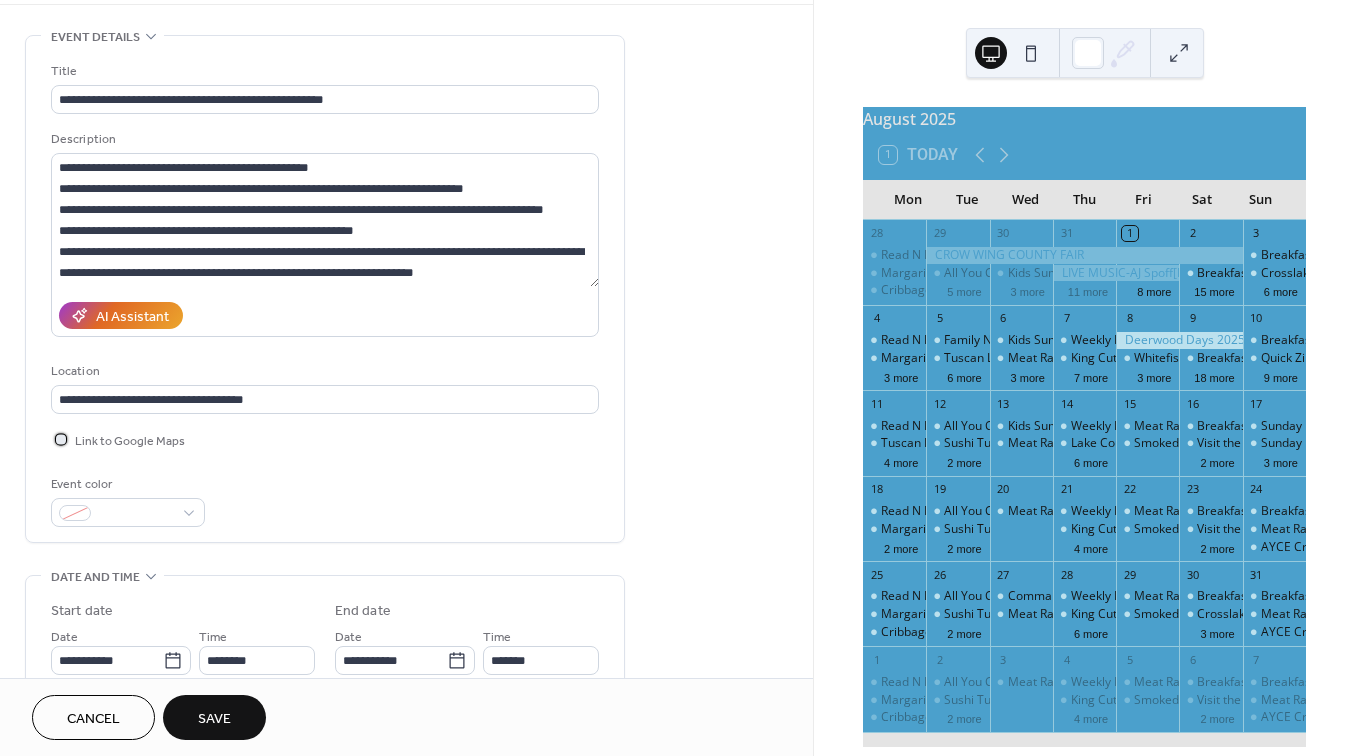 scroll, scrollTop: 120, scrollLeft: 0, axis: vertical 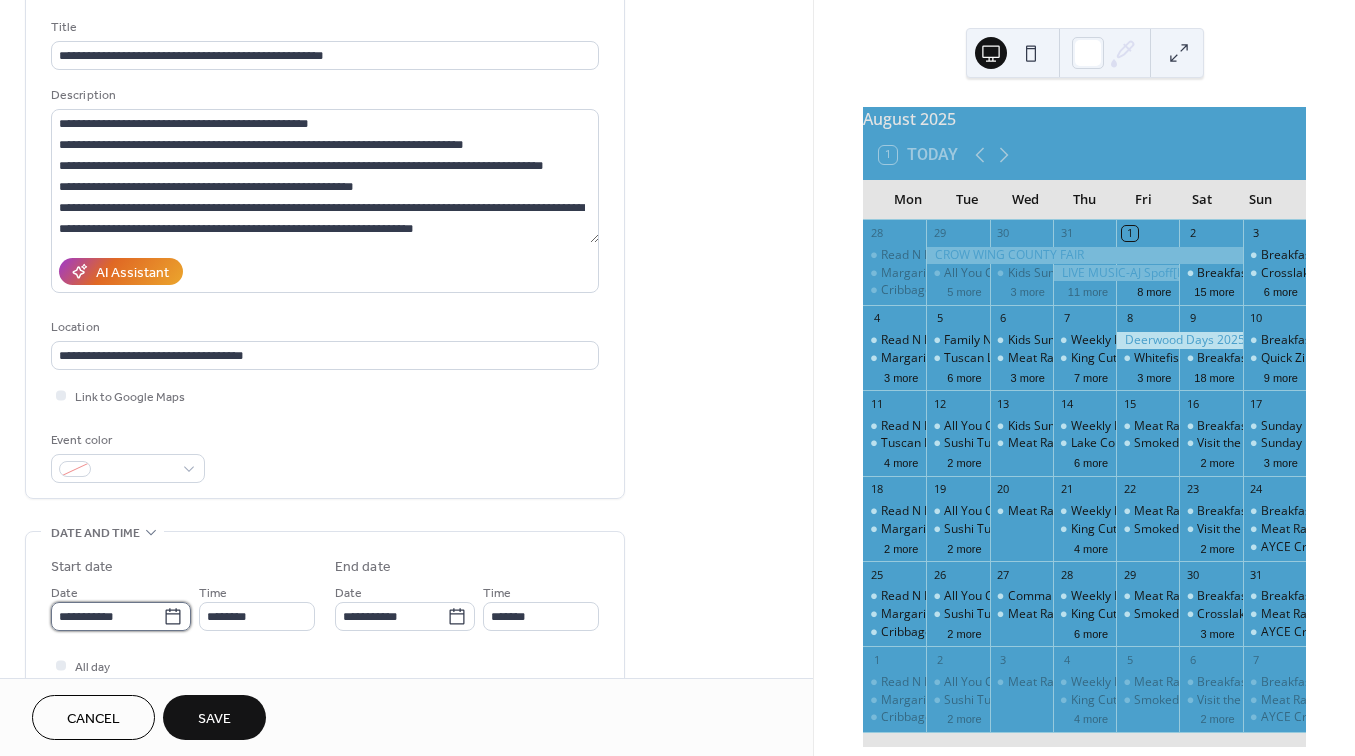 click on "**********" at bounding box center (107, 616) 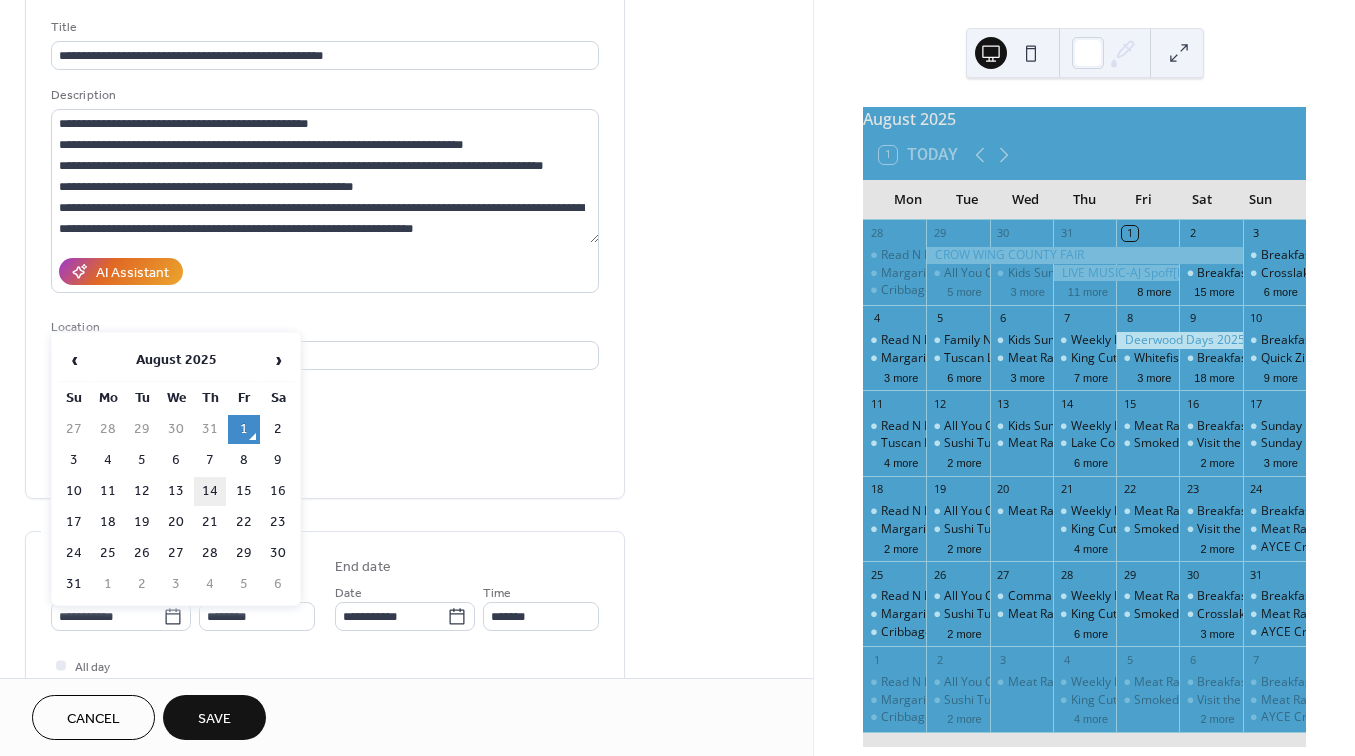 click on "14" at bounding box center (210, 491) 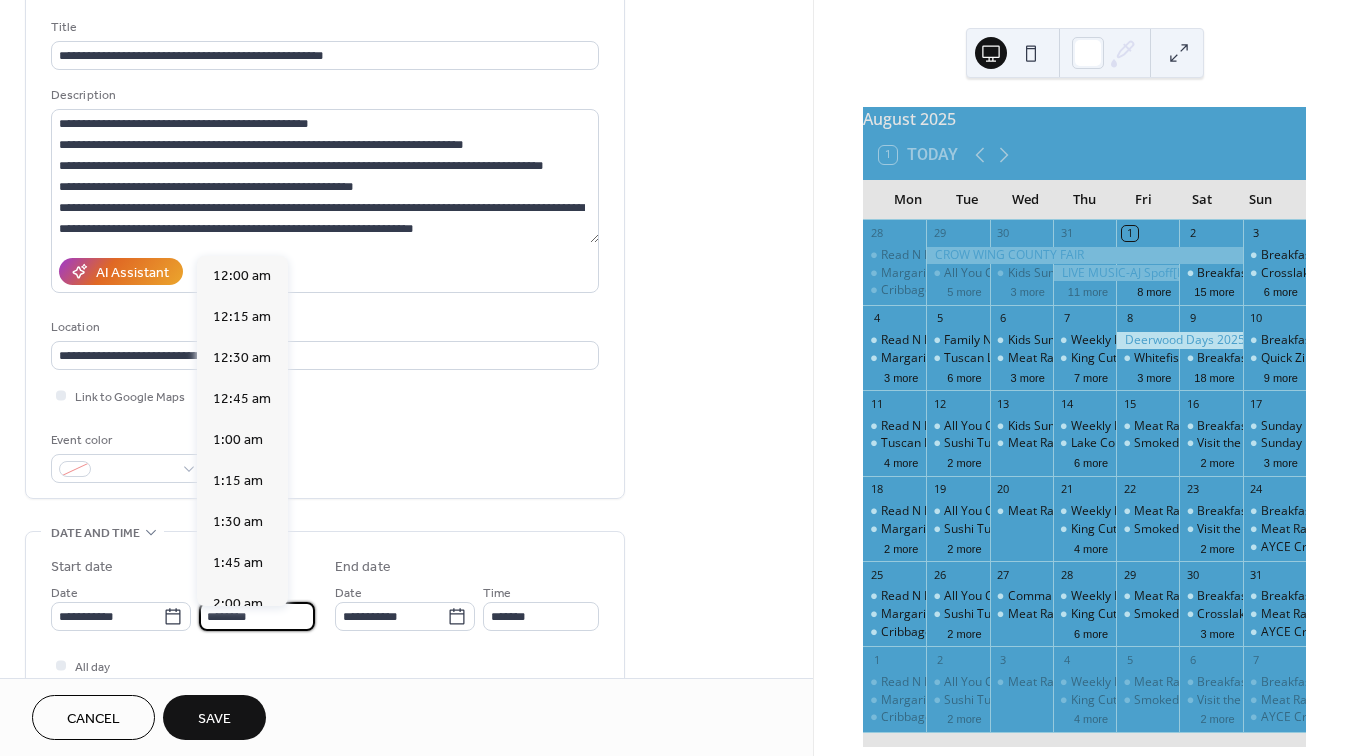 click on "********" at bounding box center [257, 616] 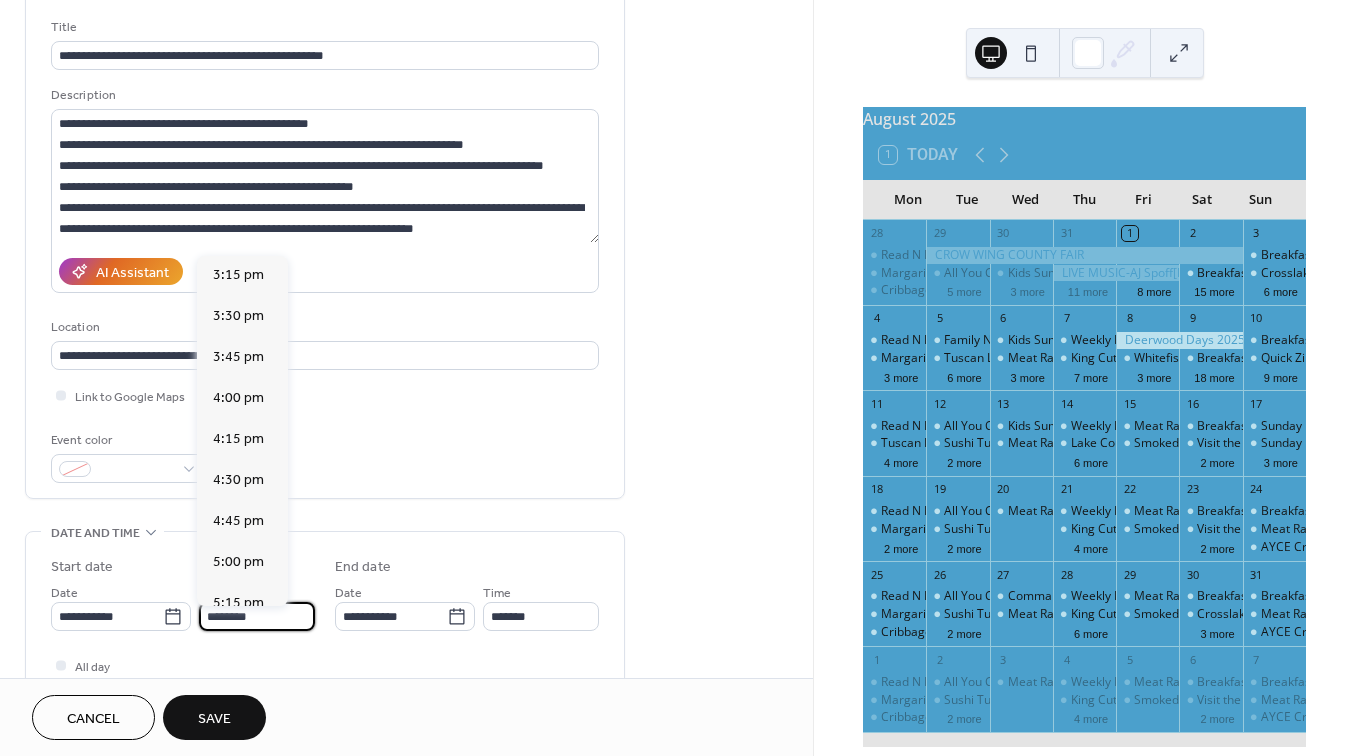 scroll, scrollTop: 2543, scrollLeft: 0, axis: vertical 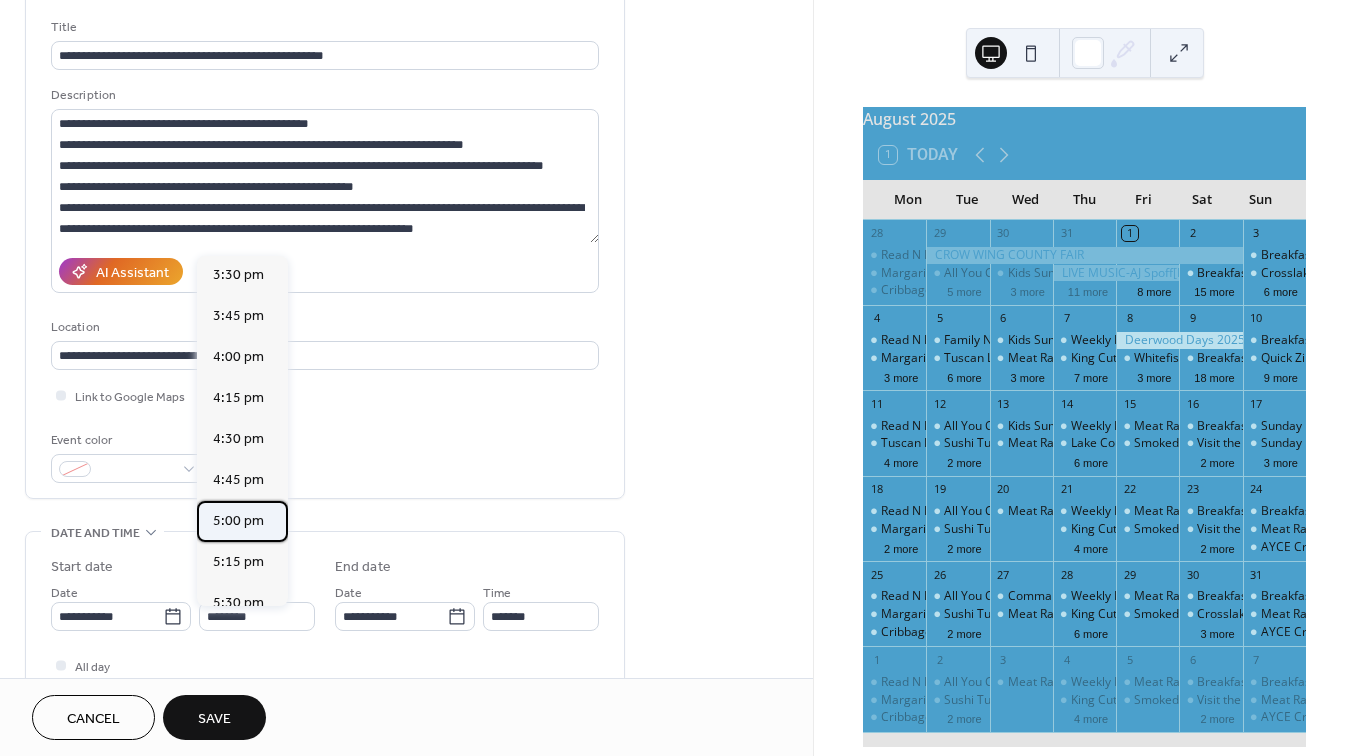 click on "5:00 pm" at bounding box center [238, 521] 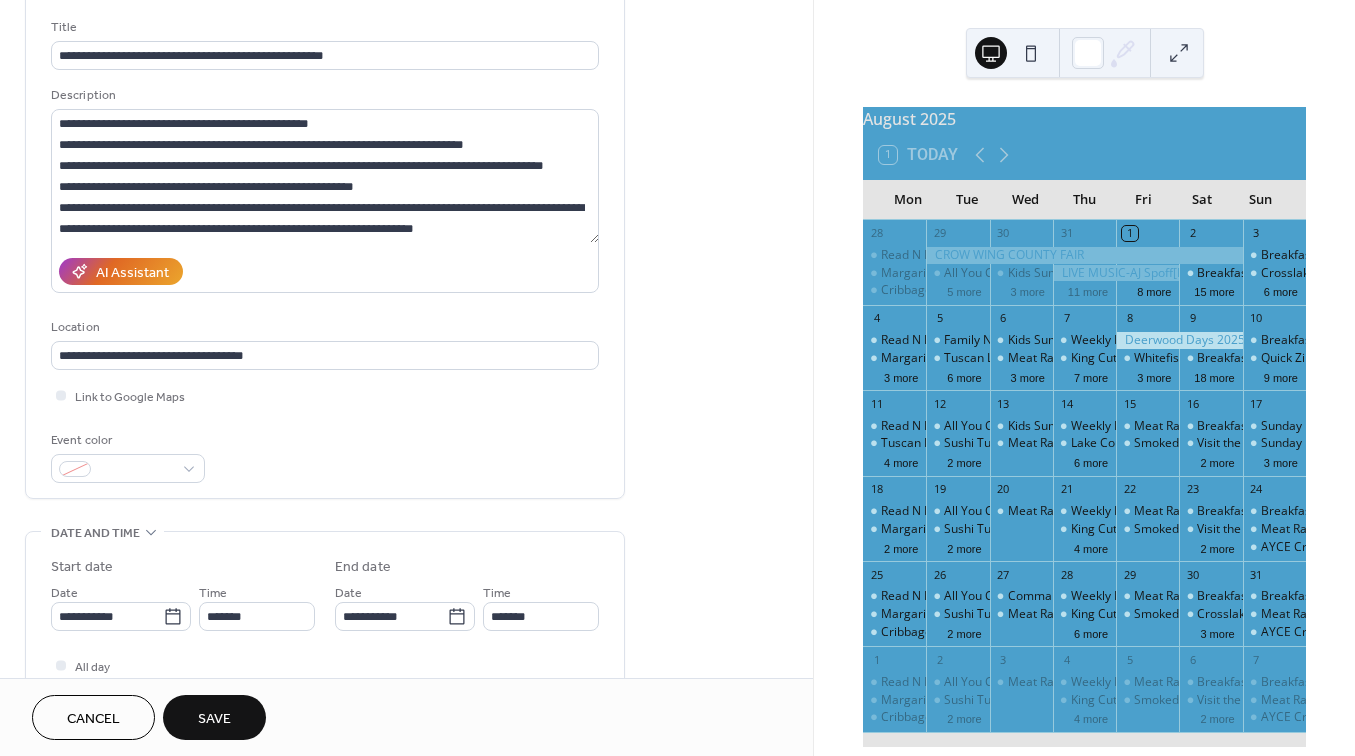 type on "*******" 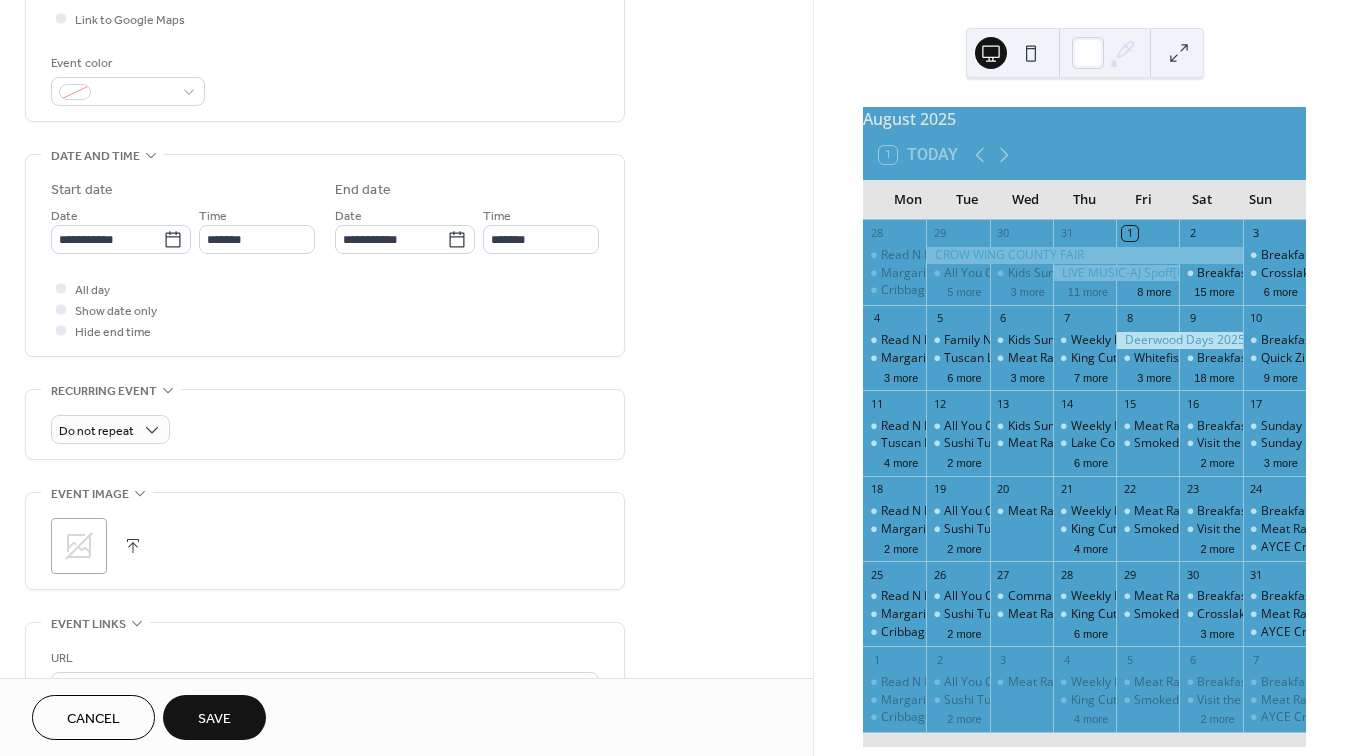 scroll, scrollTop: 502, scrollLeft: 0, axis: vertical 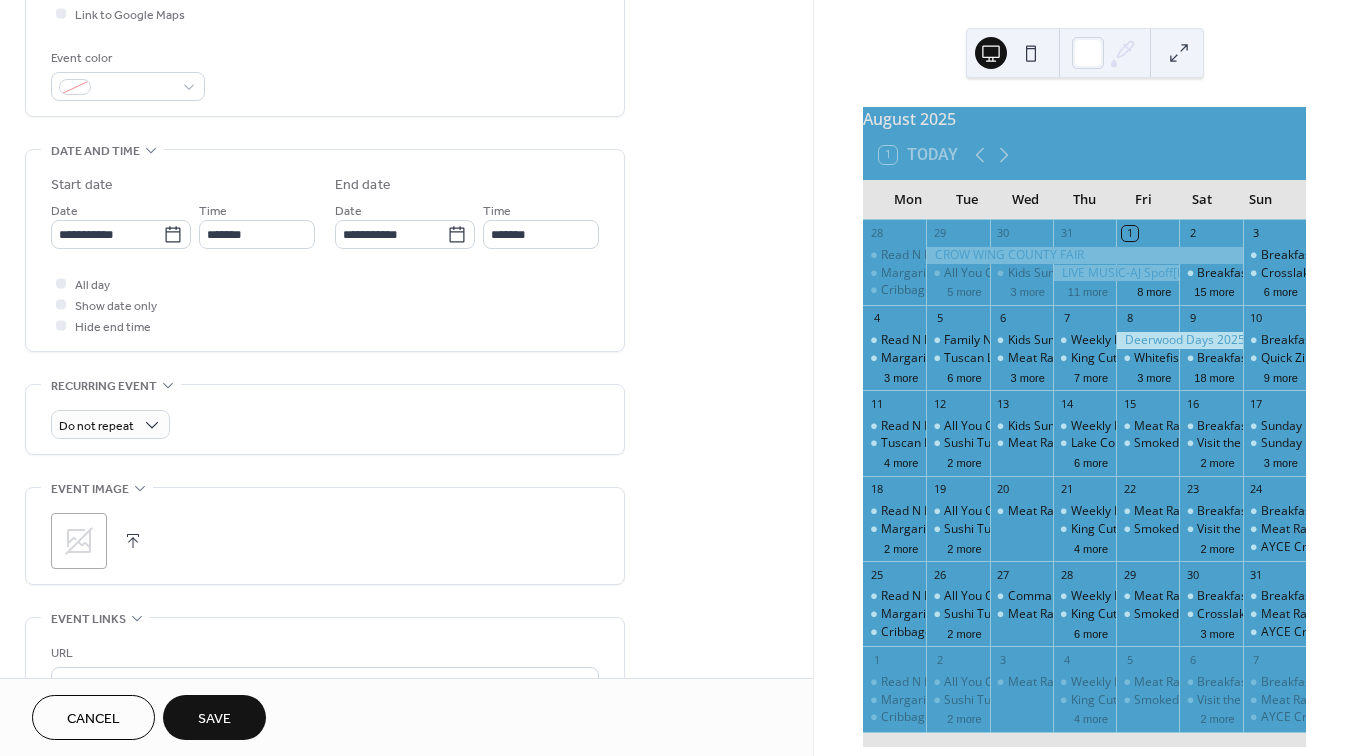 click at bounding box center [133, 541] 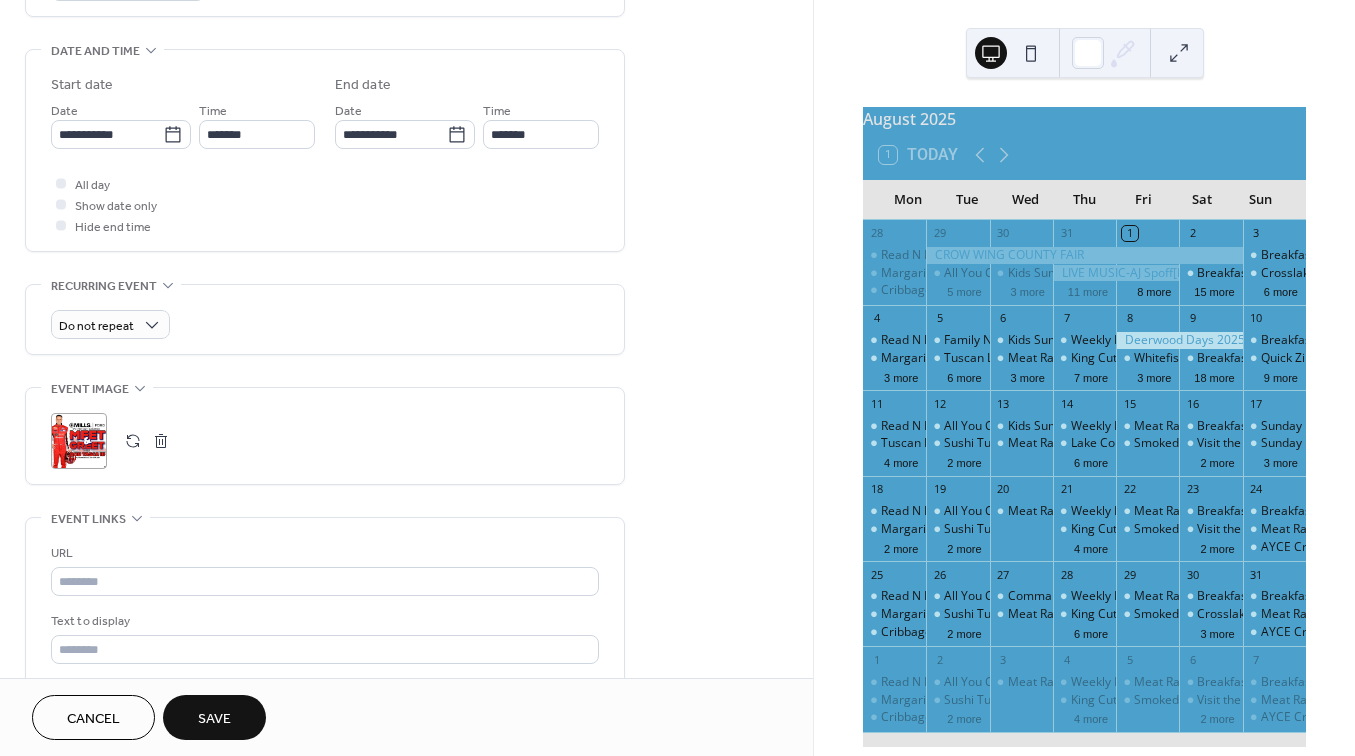 scroll, scrollTop: 607, scrollLeft: 0, axis: vertical 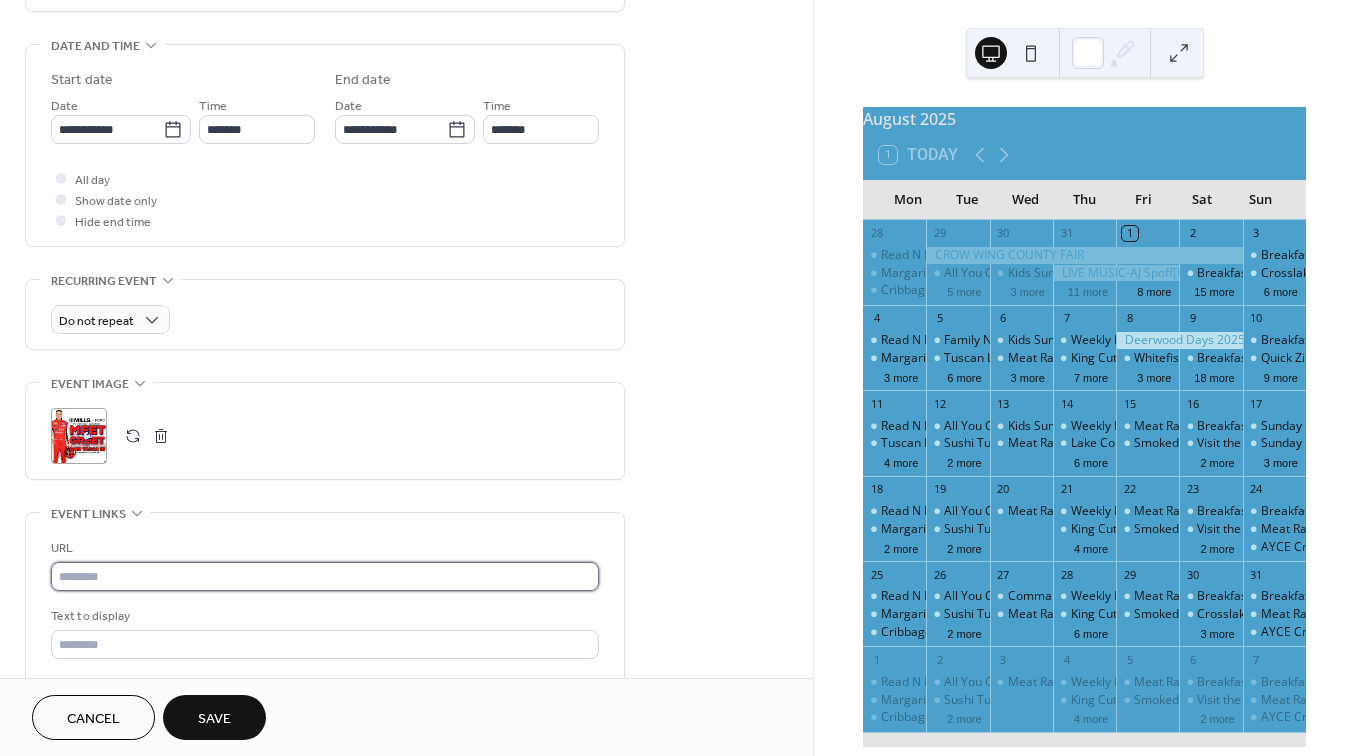 click at bounding box center (325, 576) 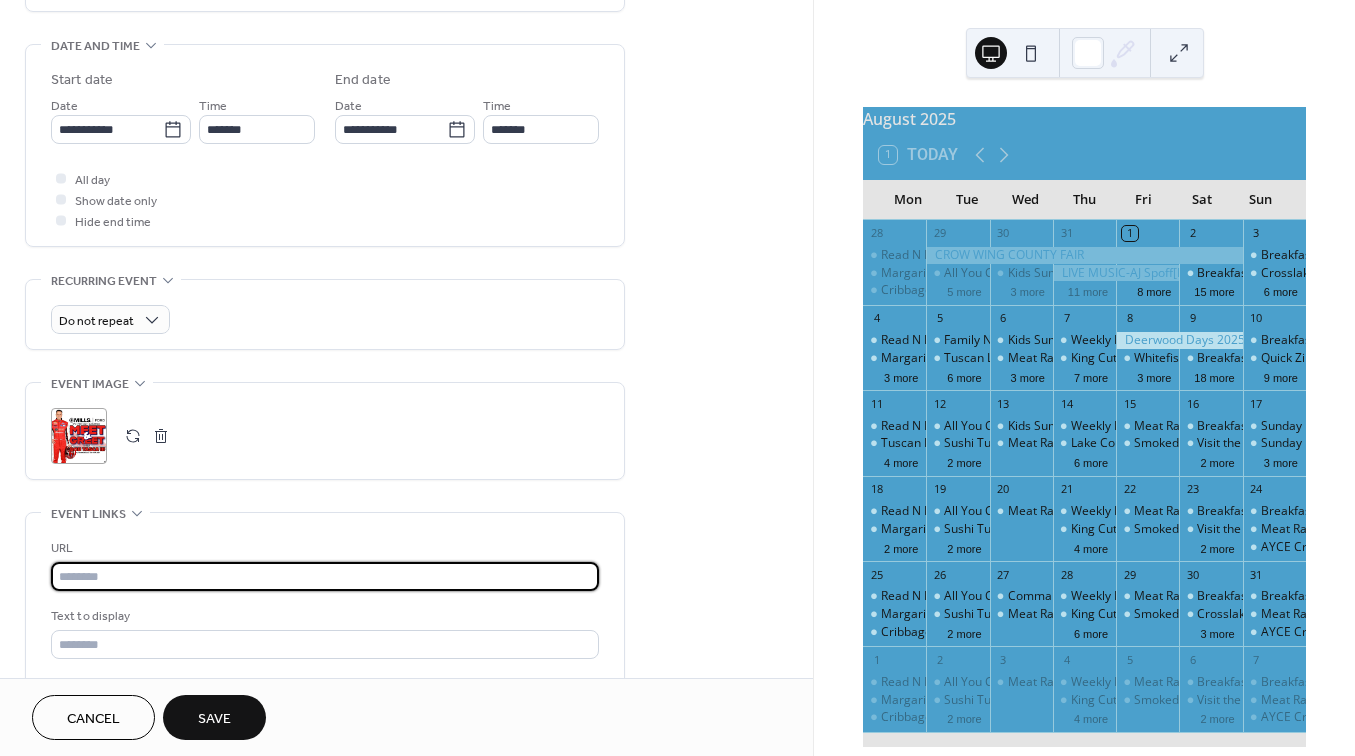 paste on "**********" 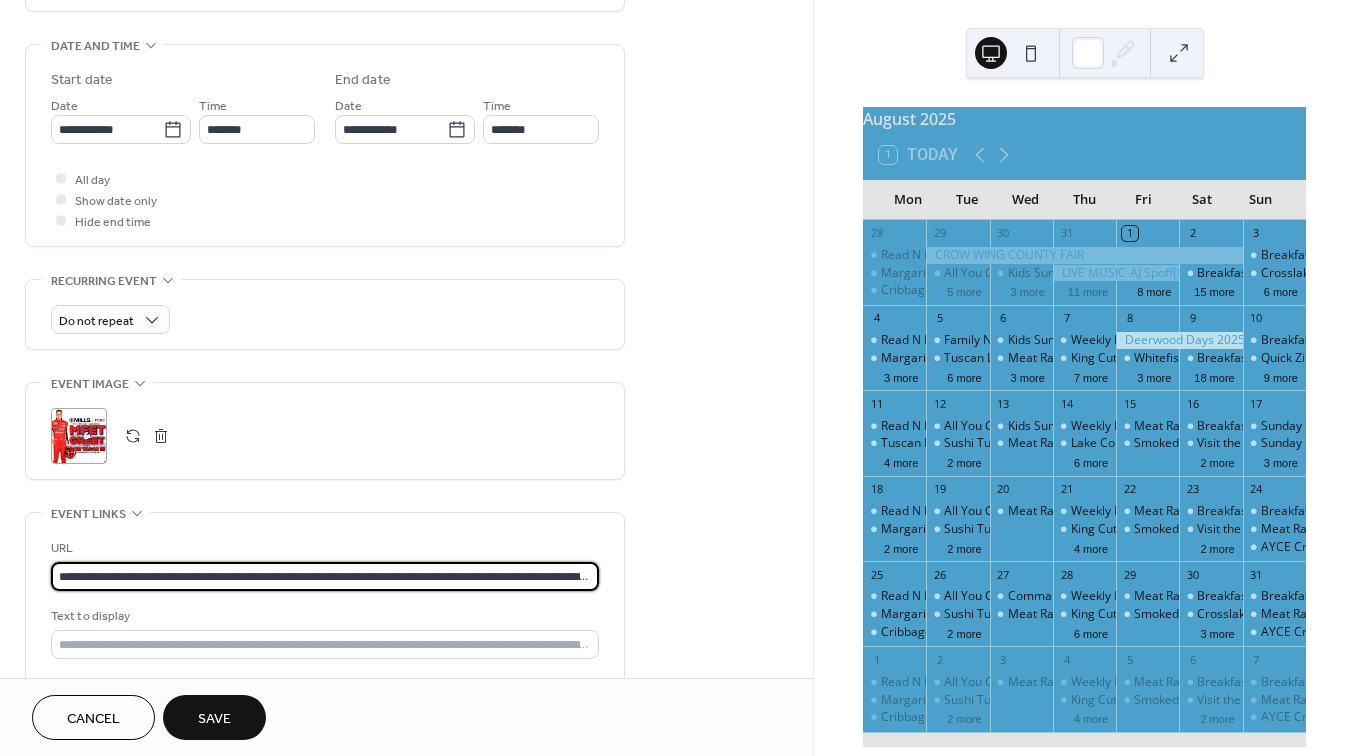 type on "**********" 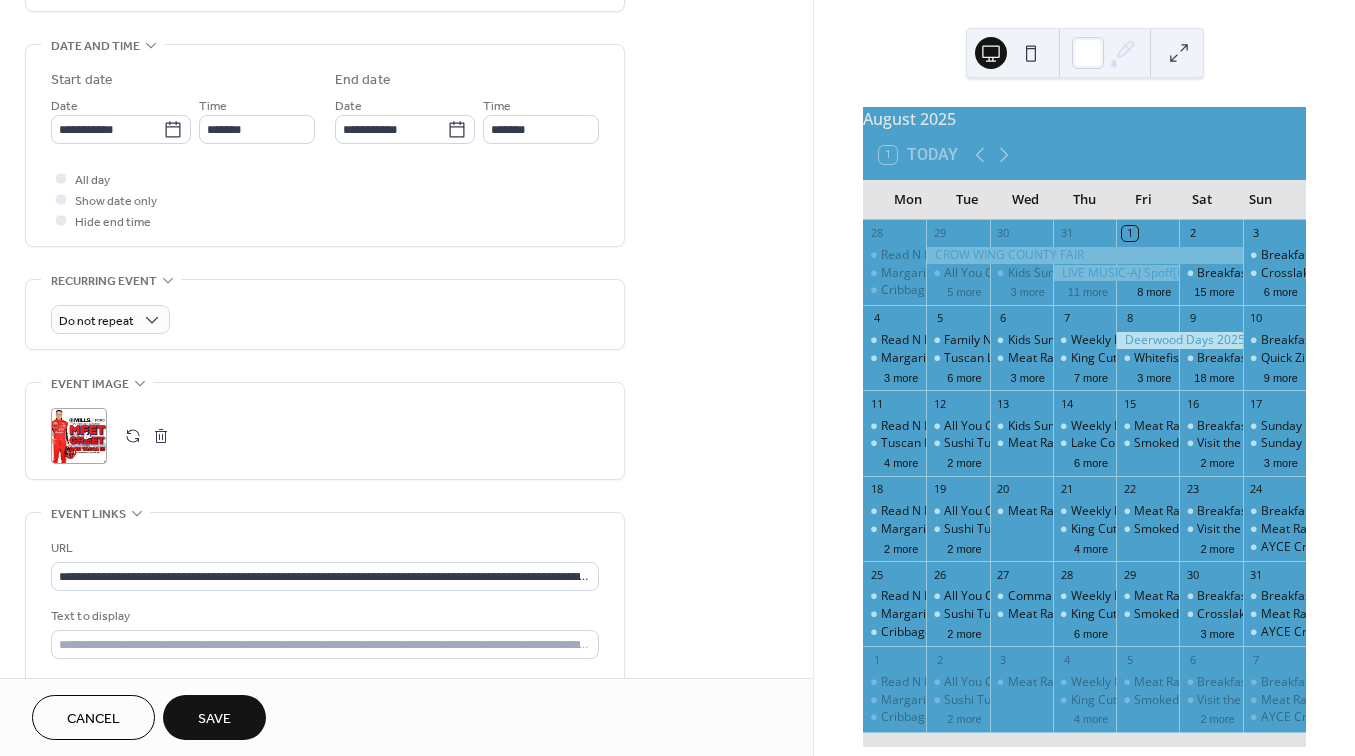 click on "Save" at bounding box center [214, 719] 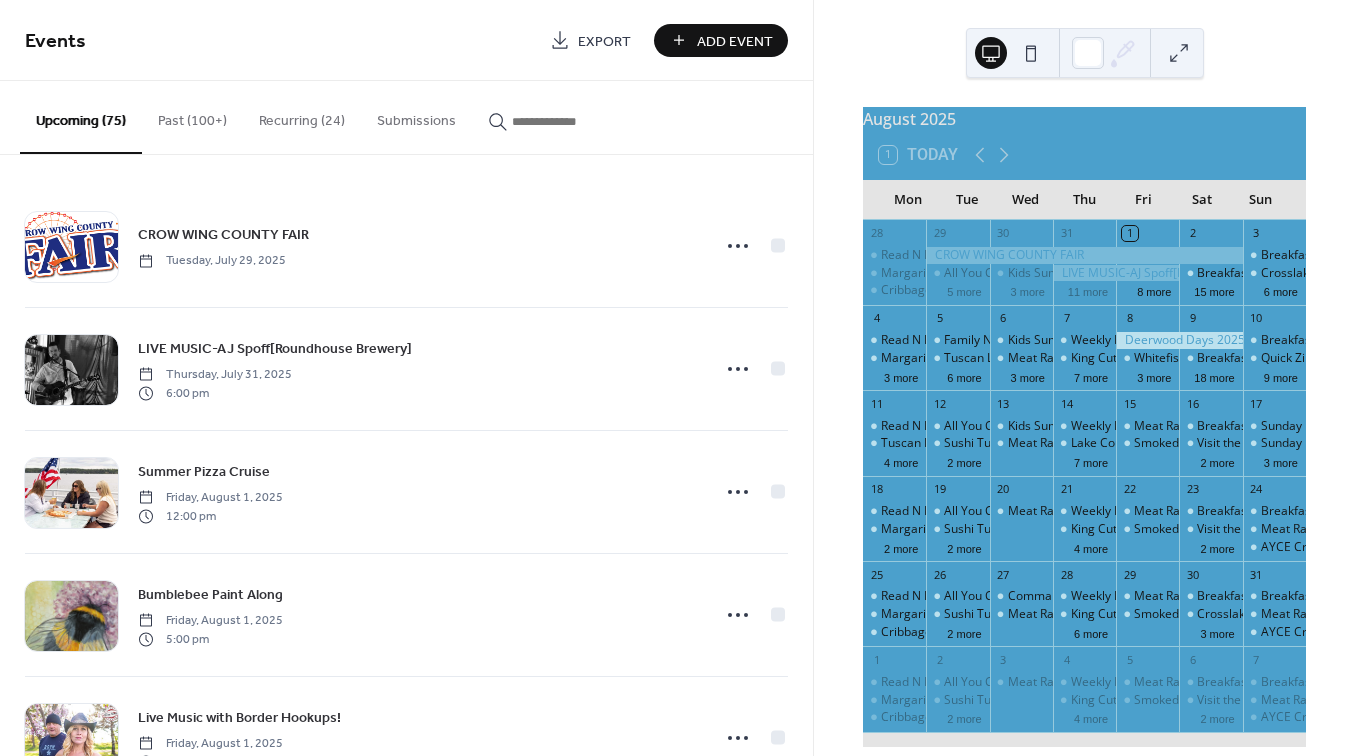 click on "Add Event" at bounding box center (735, 41) 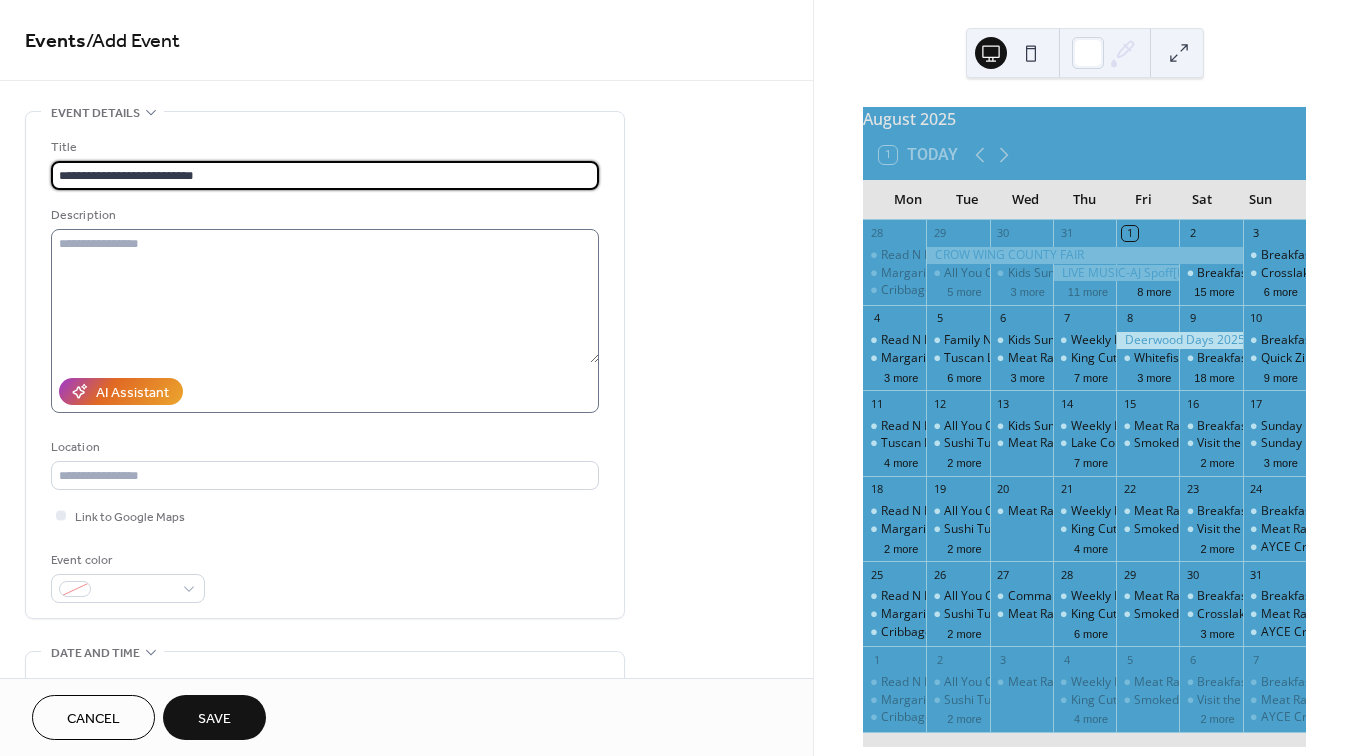 type on "**********" 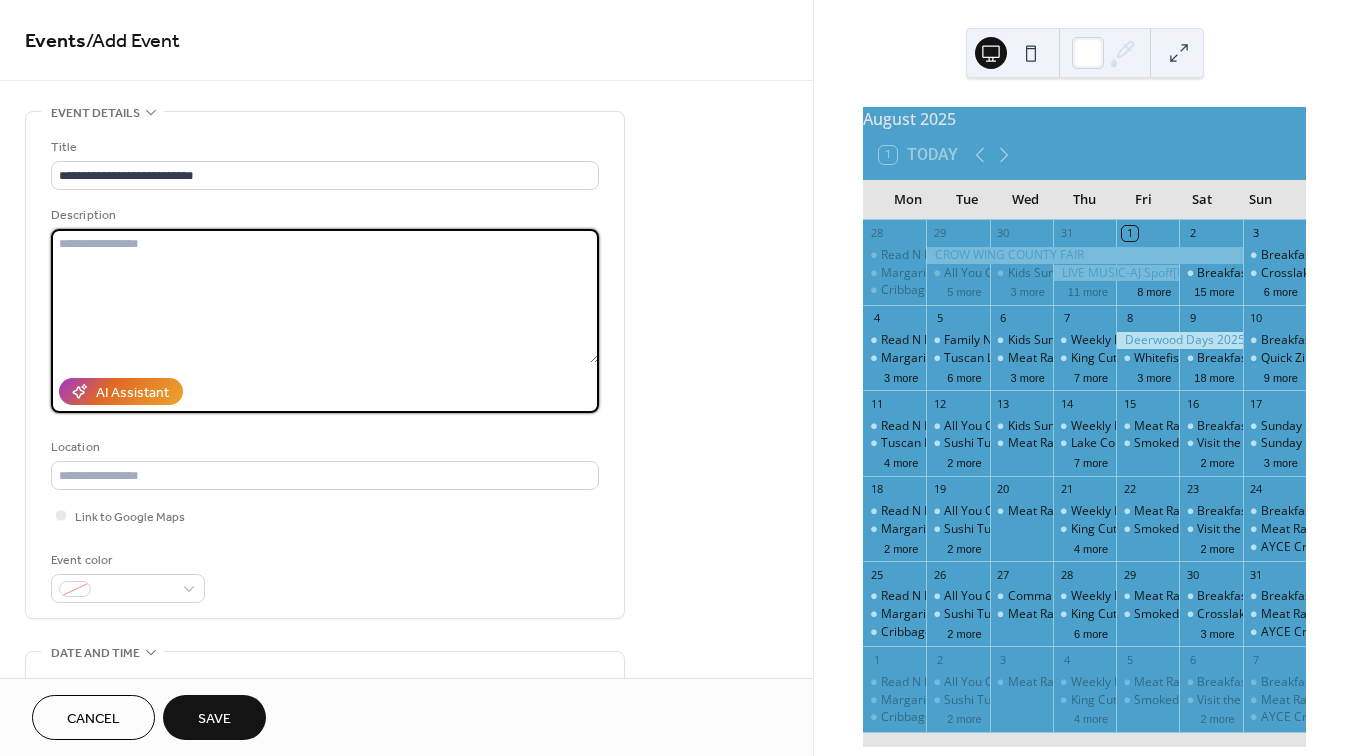 click at bounding box center [325, 296] 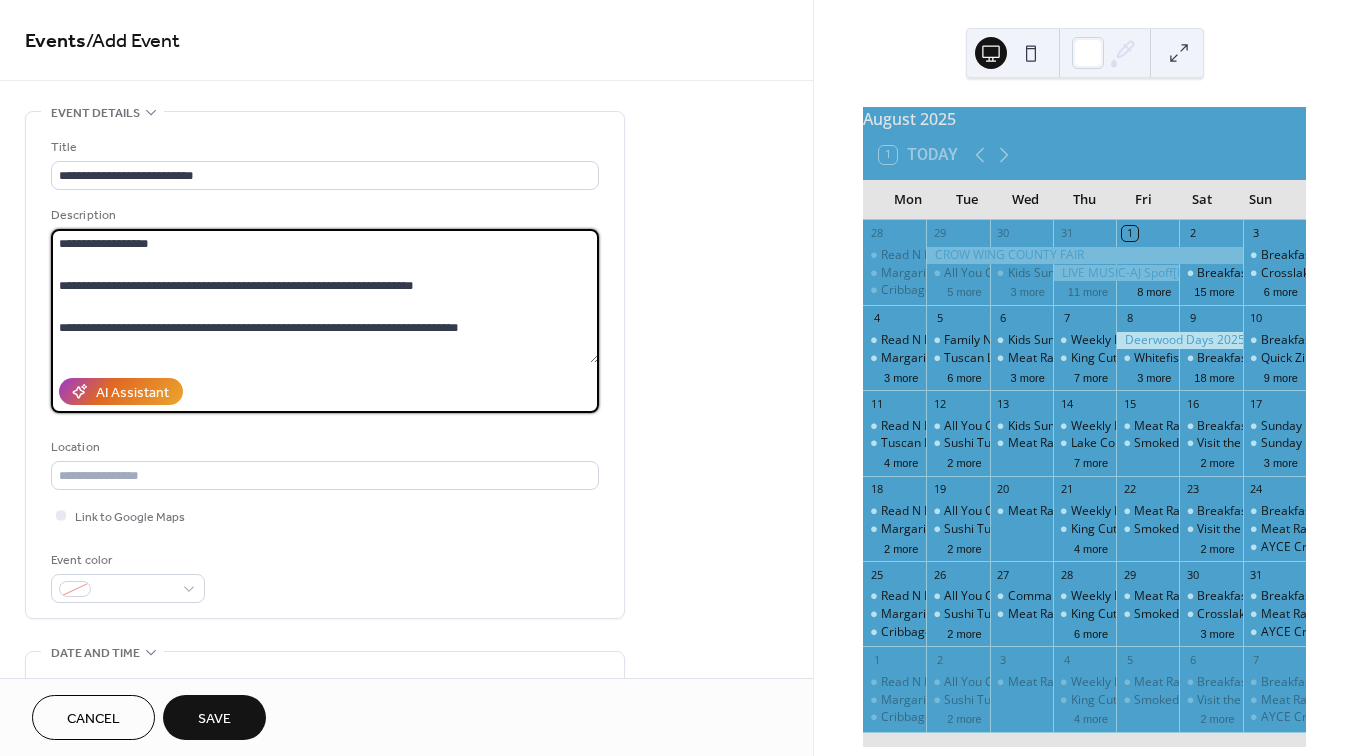 scroll, scrollTop: 105, scrollLeft: 0, axis: vertical 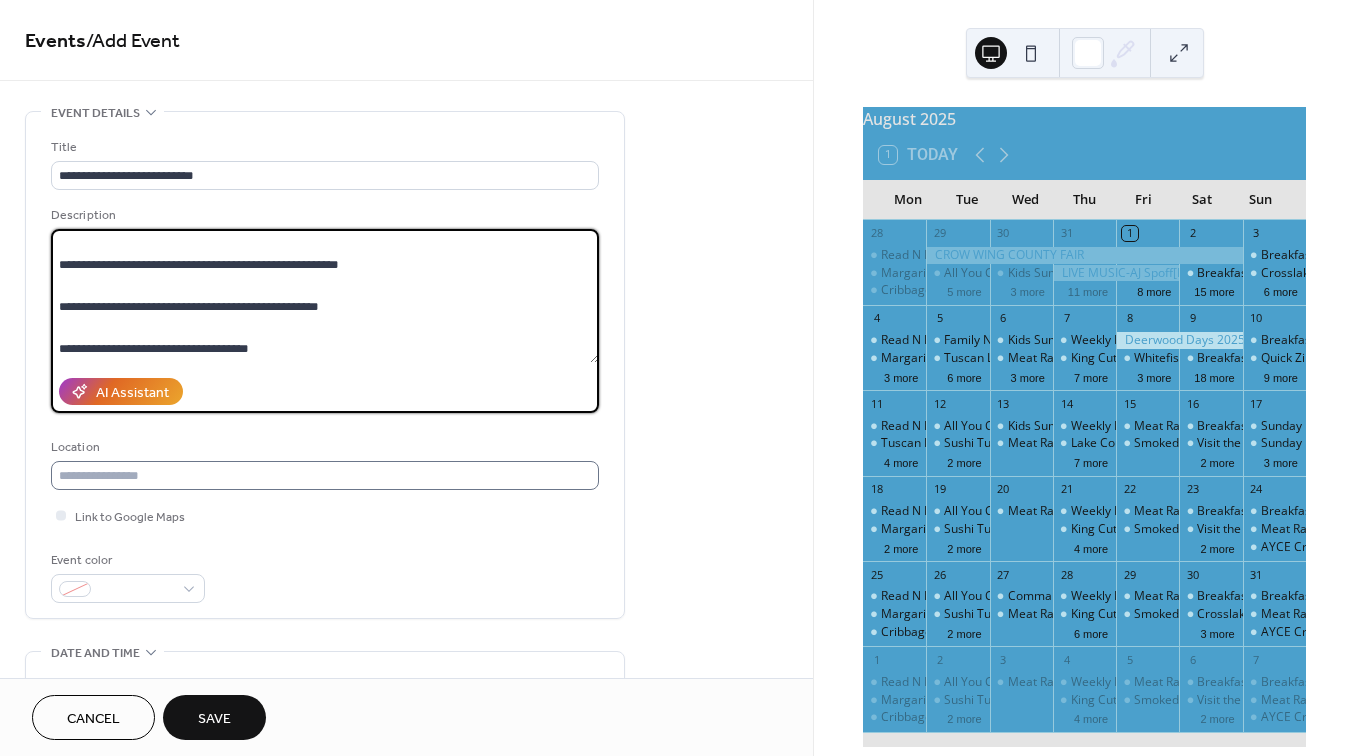 type on "**********" 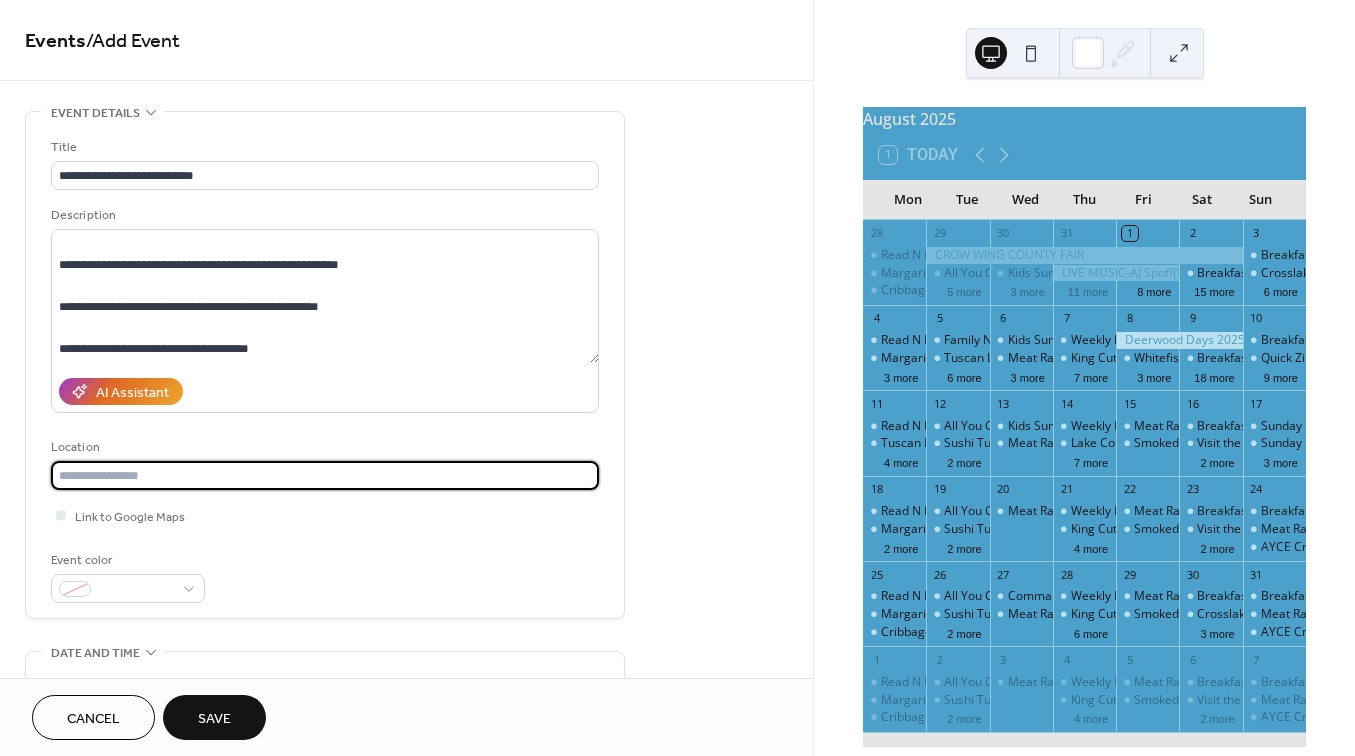 click at bounding box center [325, 475] 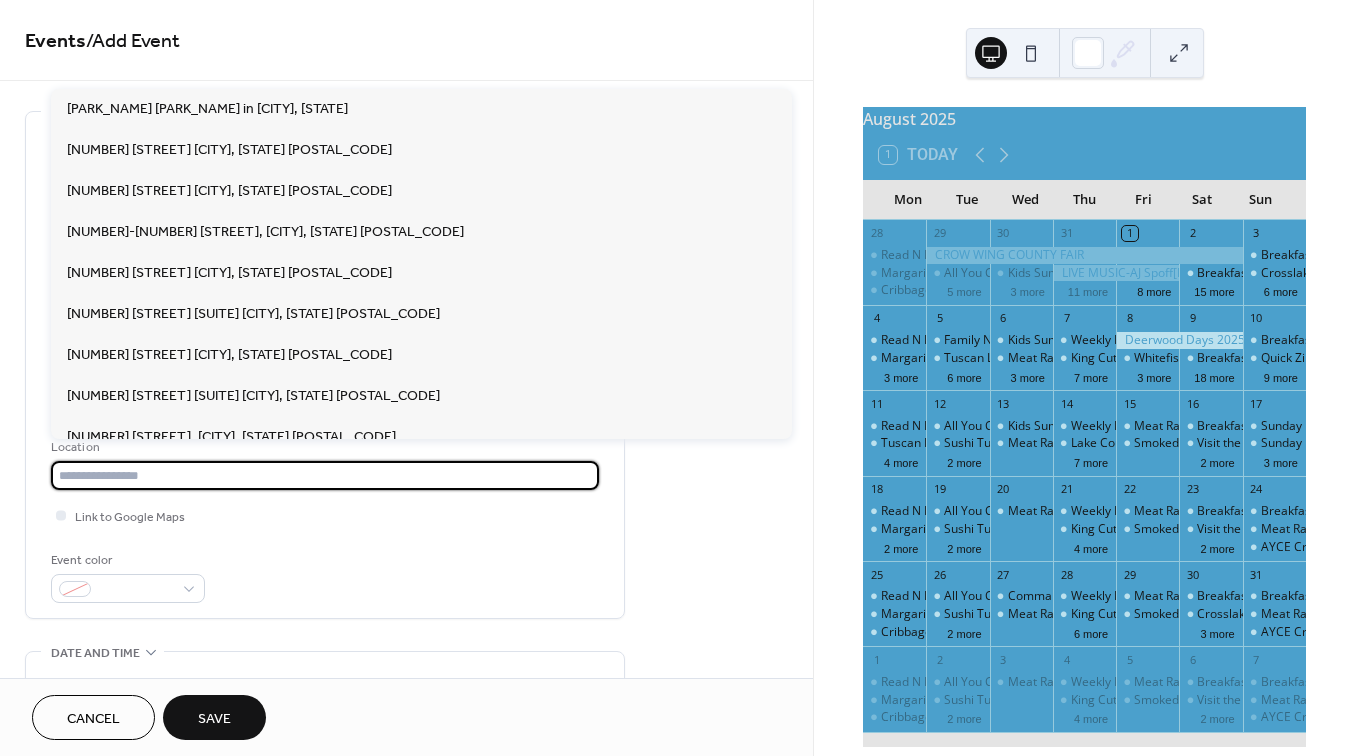 paste on "**********" 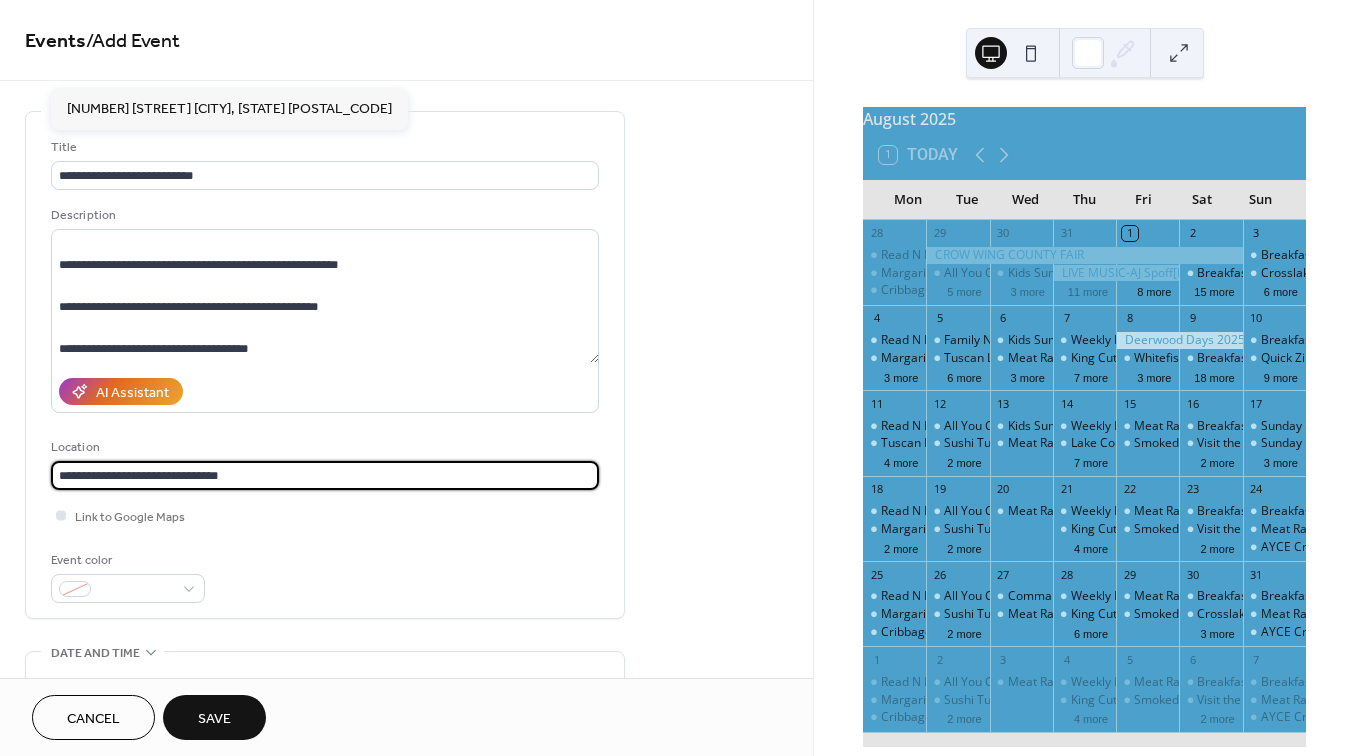 type on "**********" 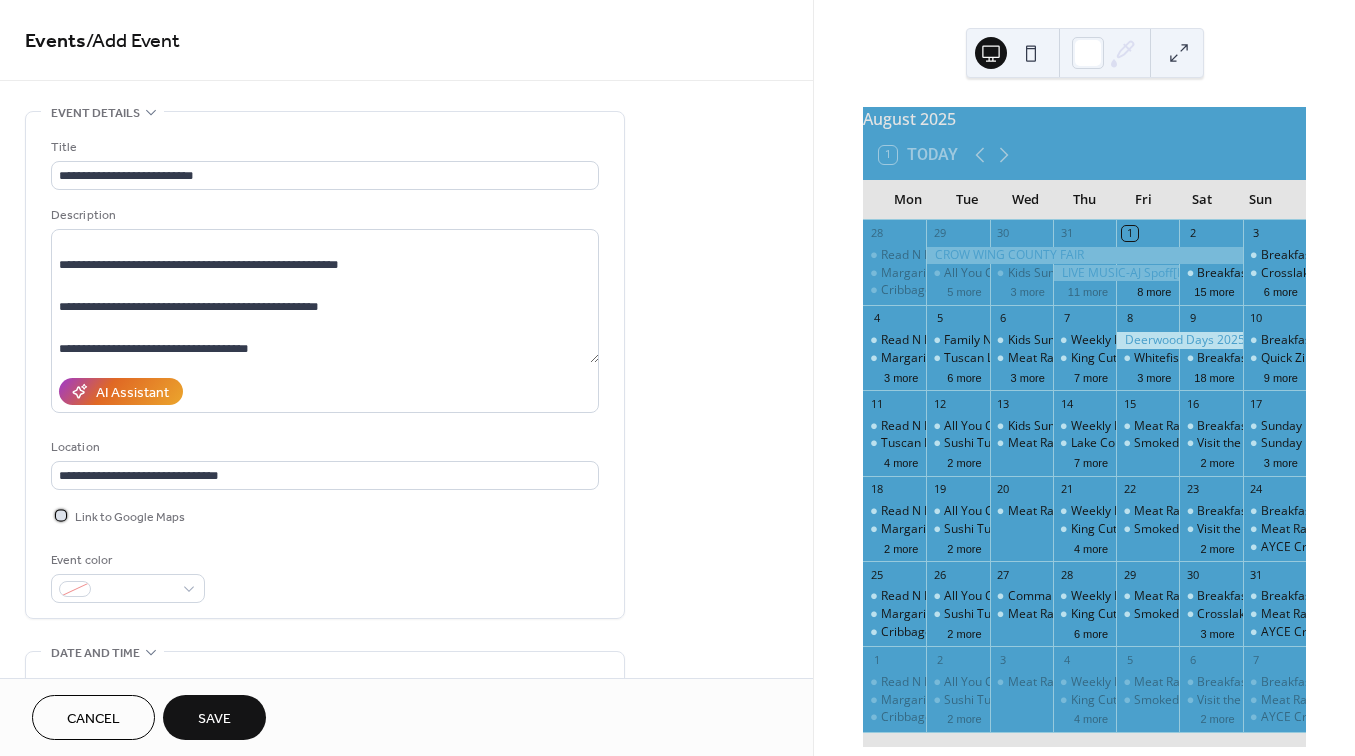 click at bounding box center (61, 515) 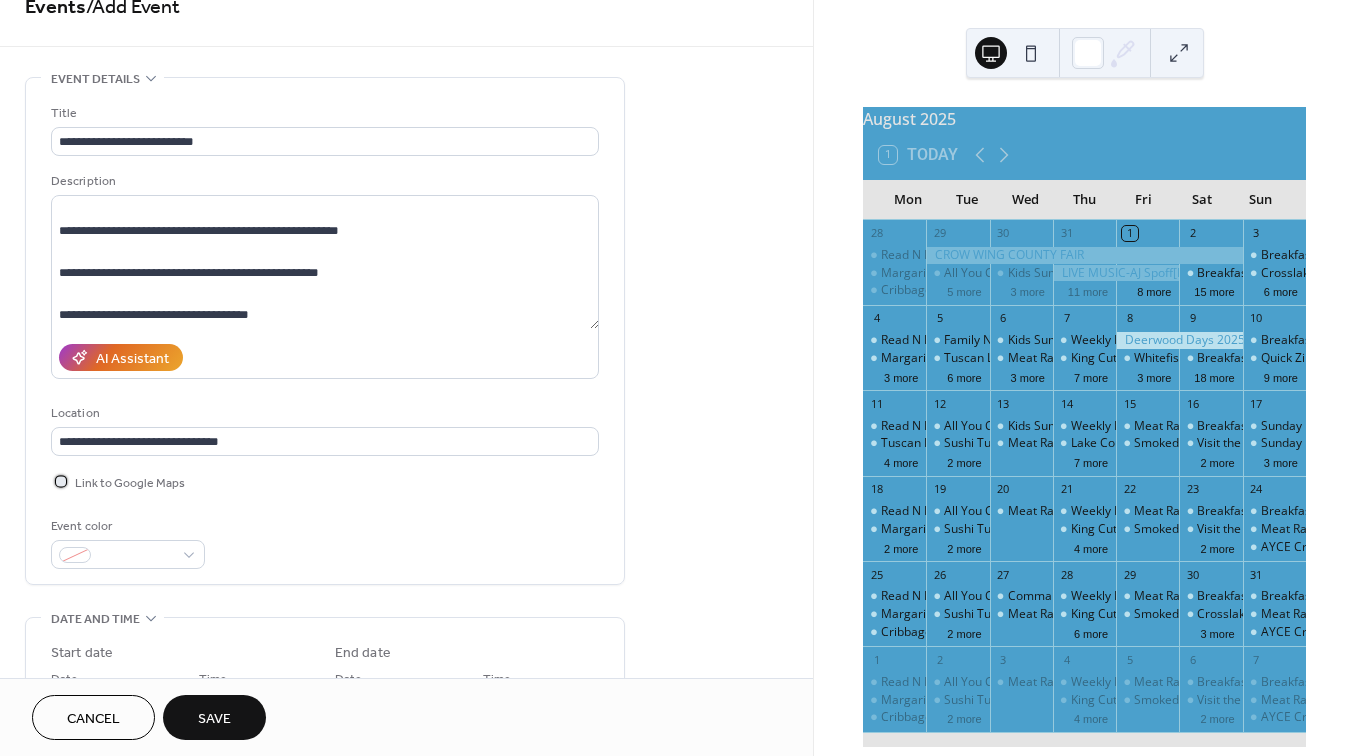 scroll, scrollTop: 101, scrollLeft: 0, axis: vertical 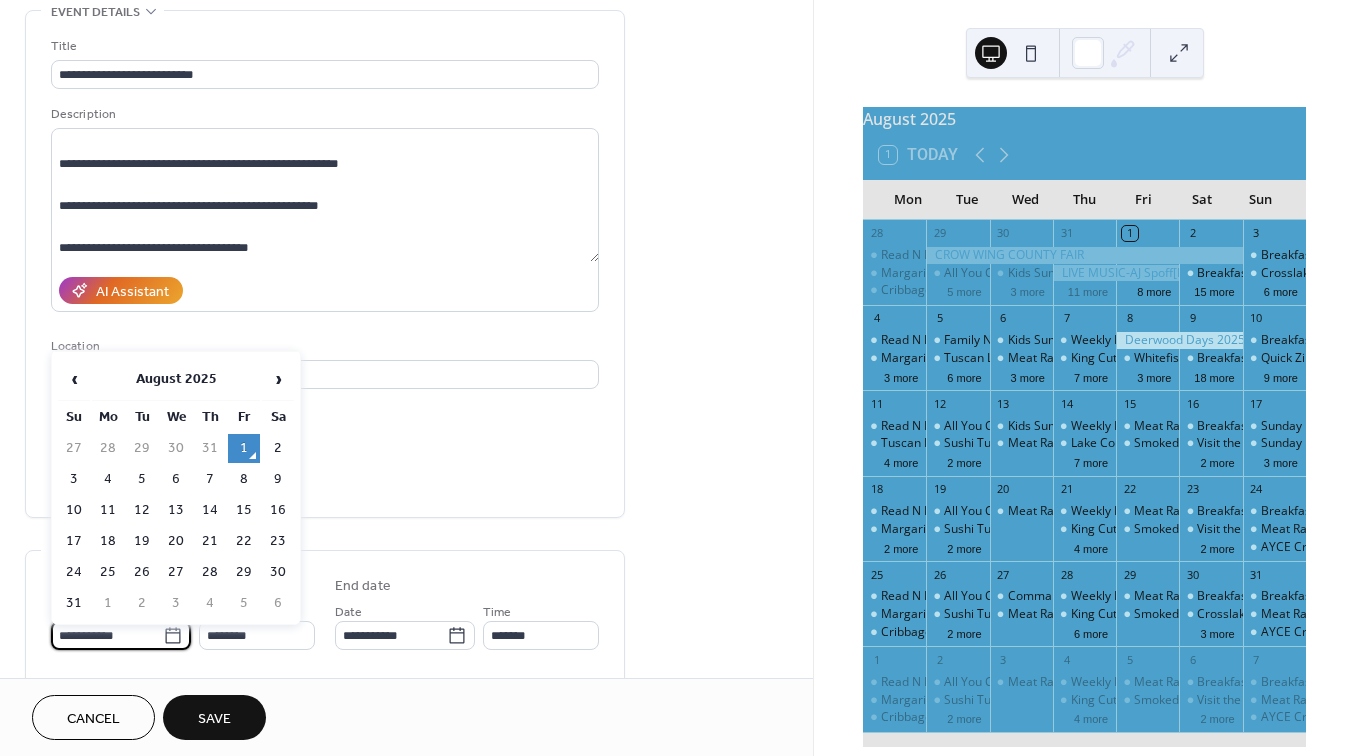 click on "**********" at bounding box center (107, 635) 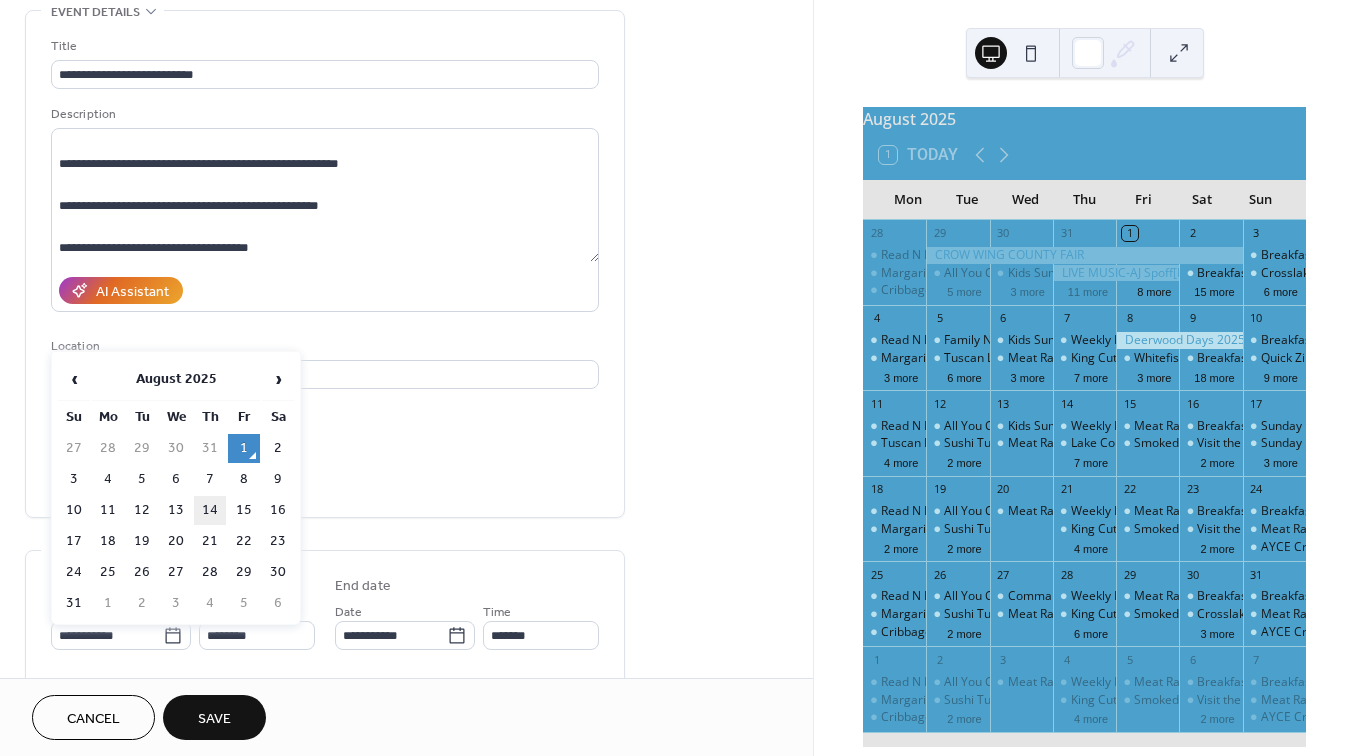 click on "14" at bounding box center (210, 510) 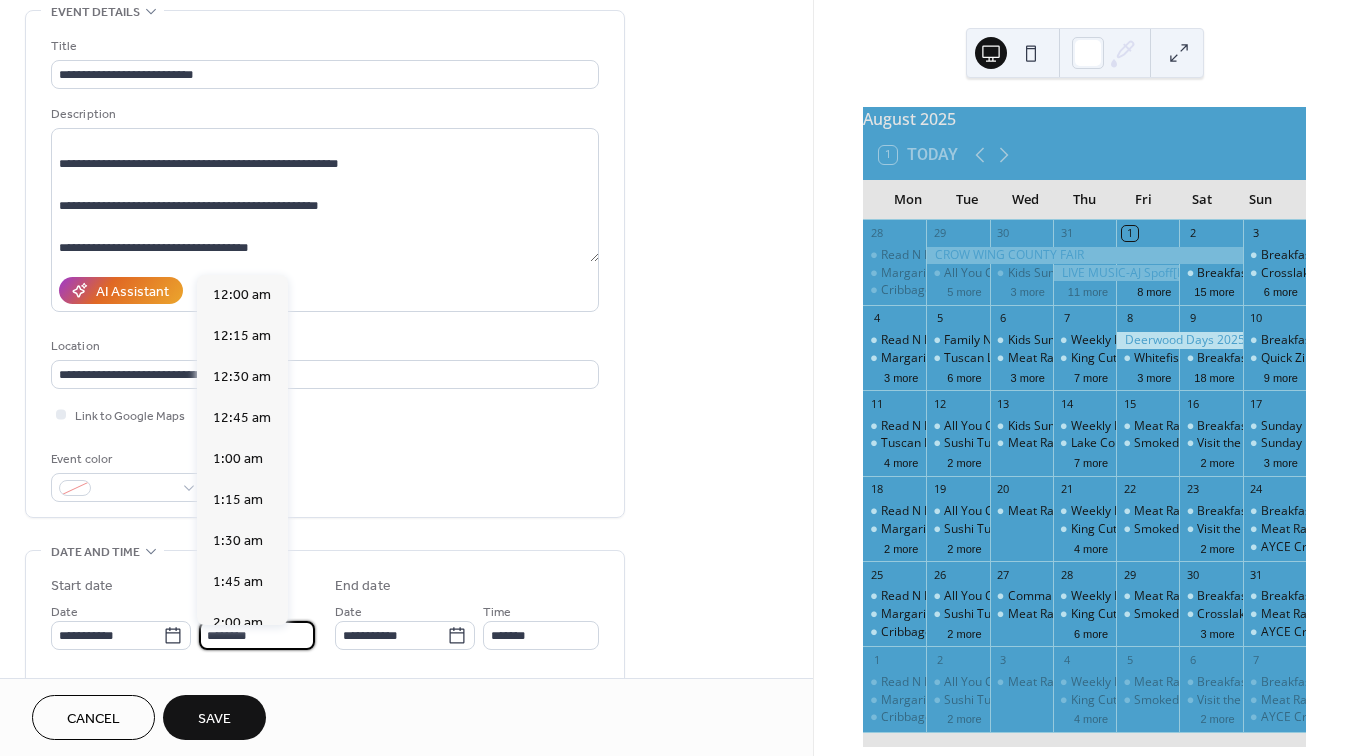 click on "********" at bounding box center (257, 635) 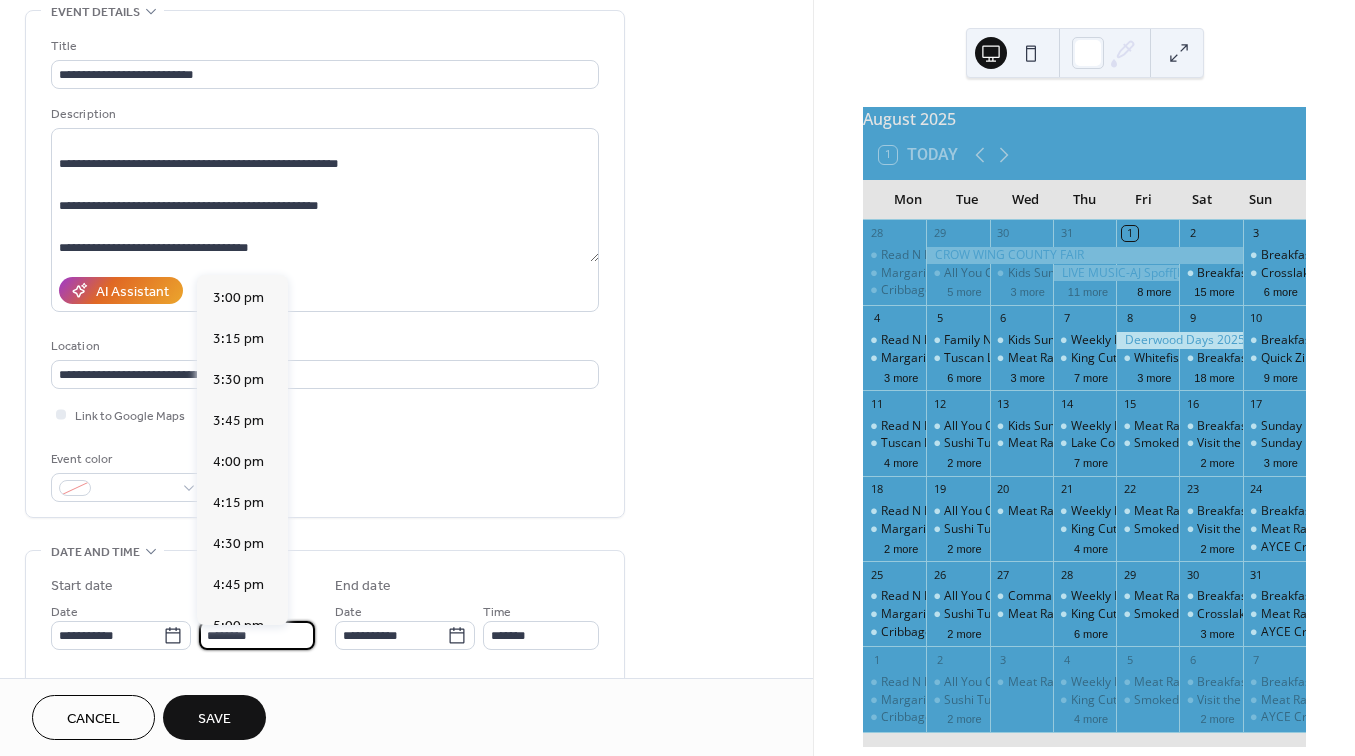 scroll, scrollTop: 2467, scrollLeft: 0, axis: vertical 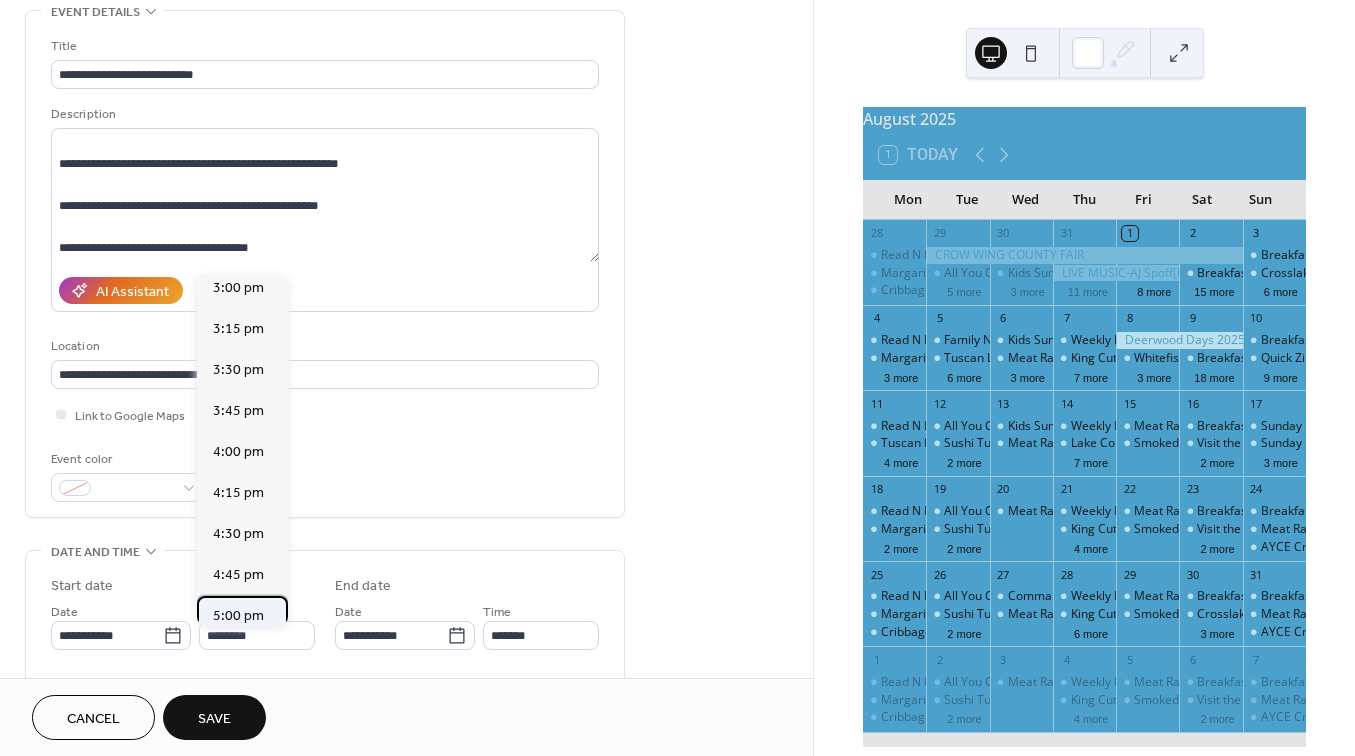 click on "5:00 pm" at bounding box center [238, 616] 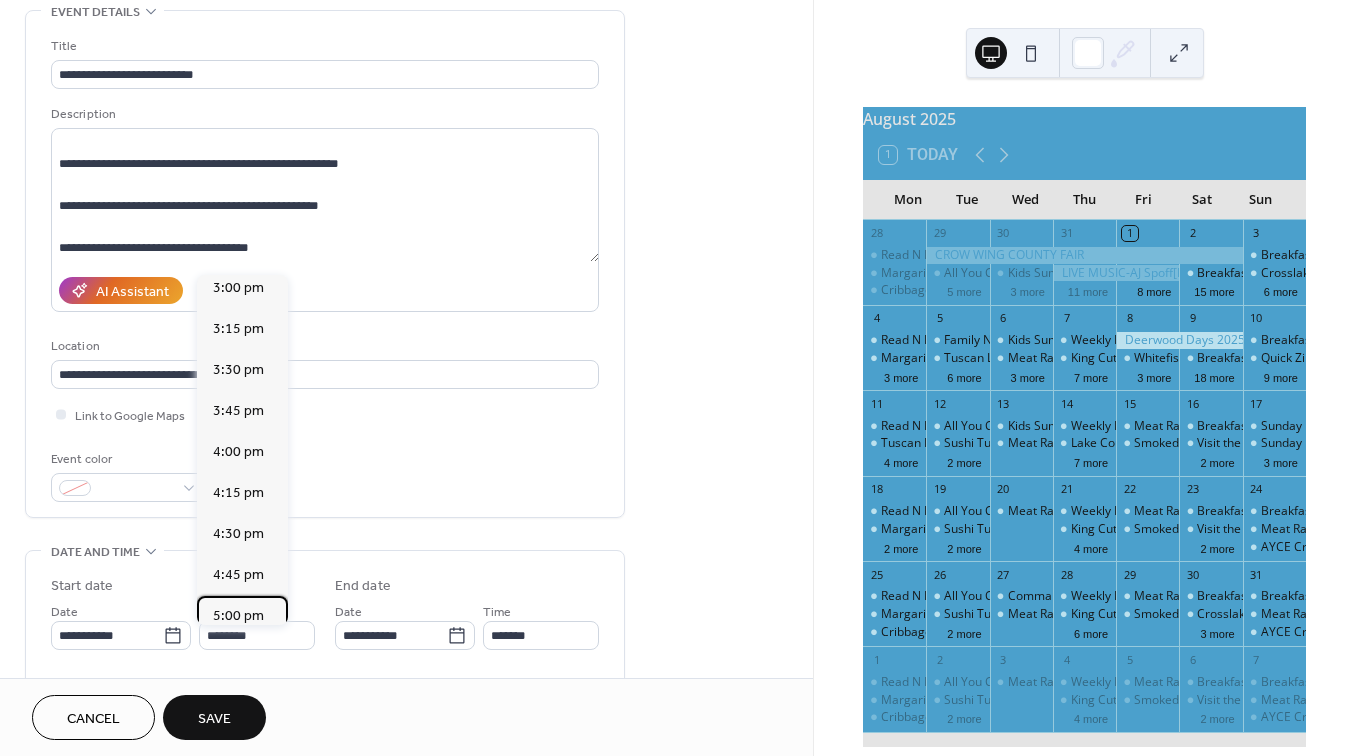 type on "*******" 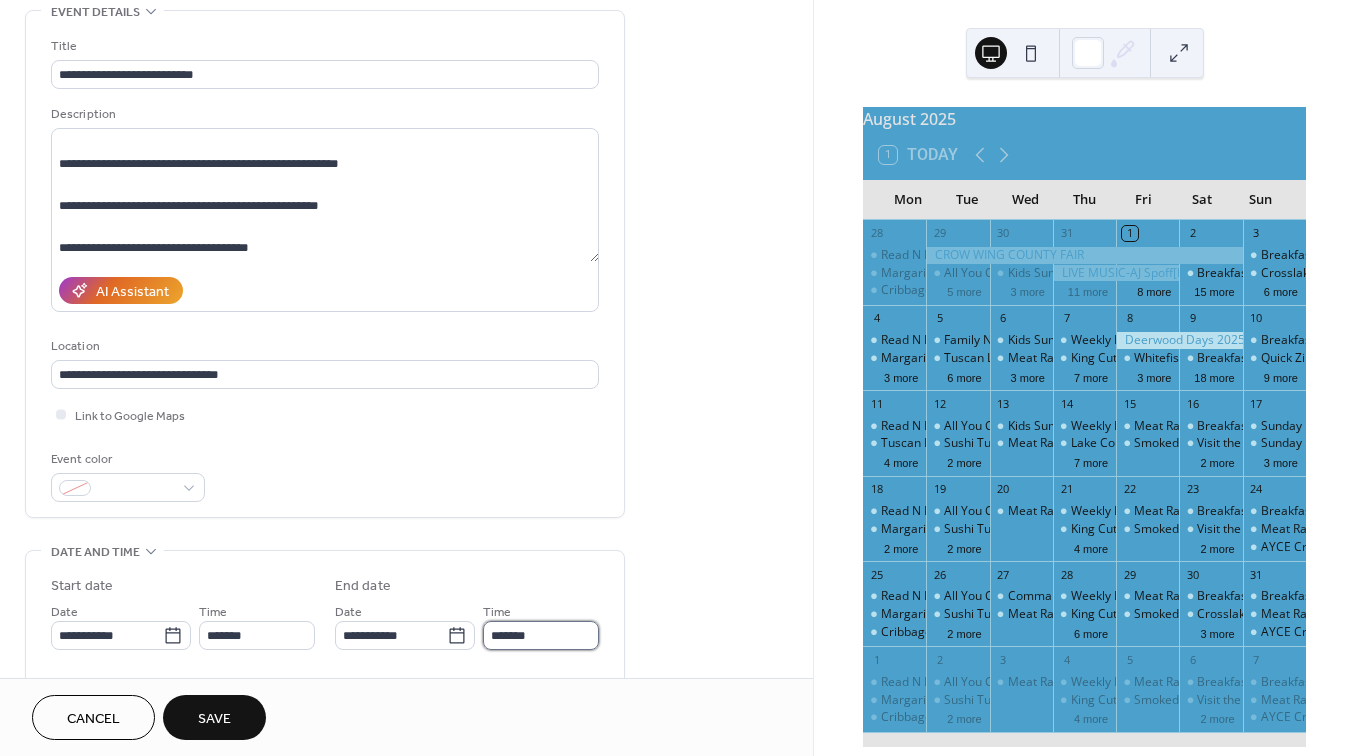 click on "*******" at bounding box center (541, 635) 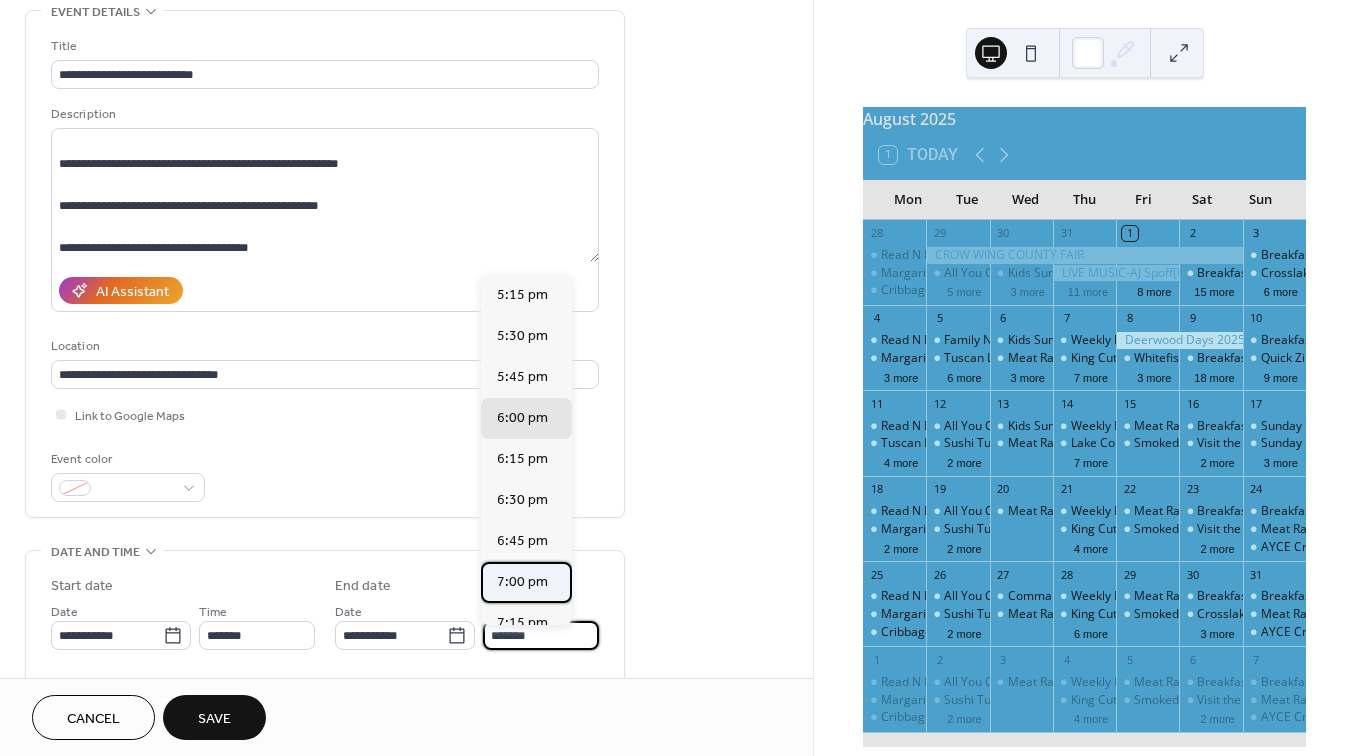 click on "7:00 pm" at bounding box center [522, 582] 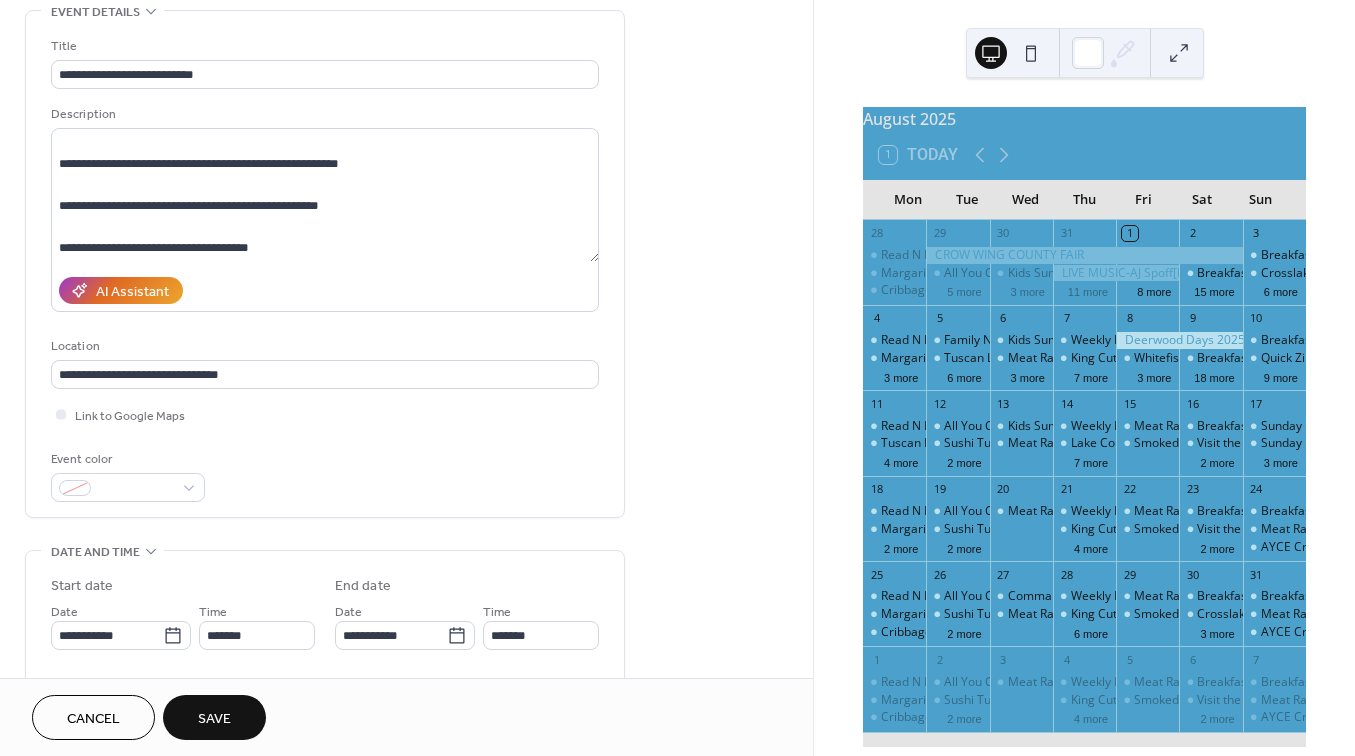 type on "*******" 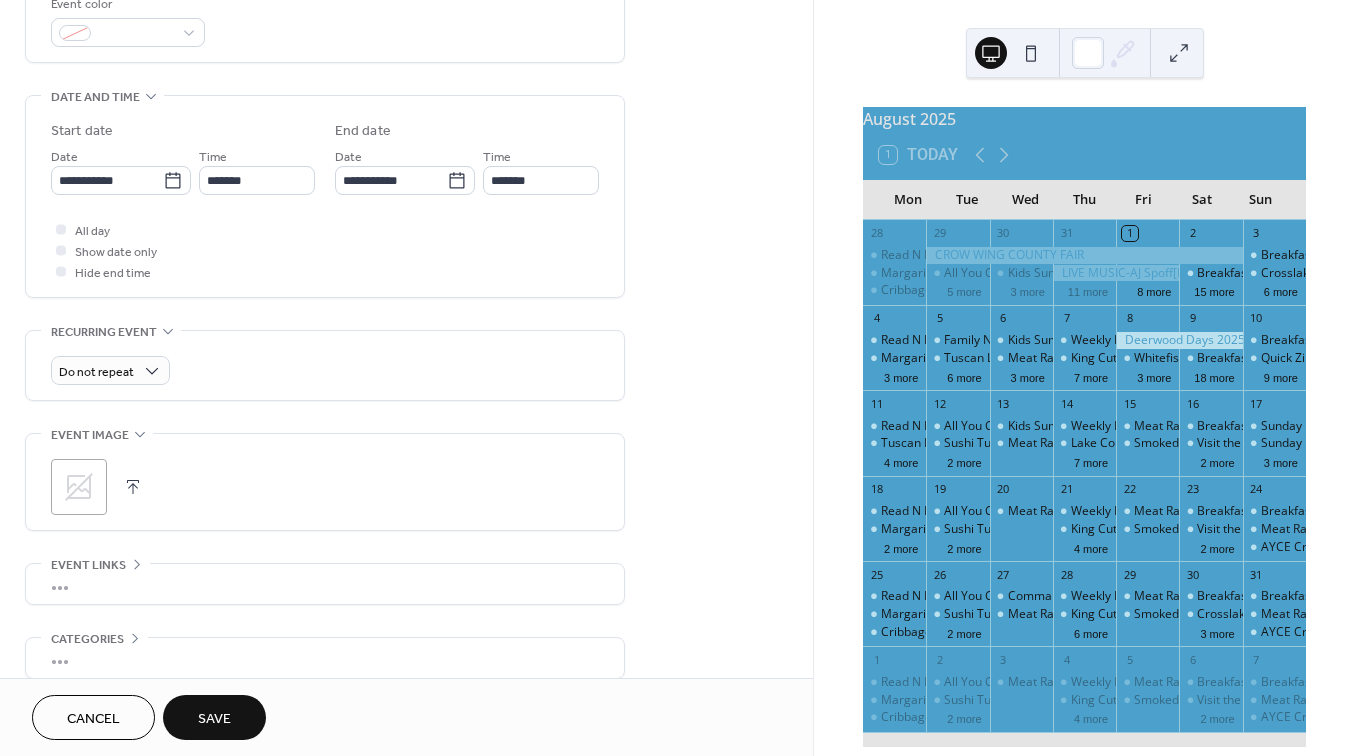 scroll, scrollTop: 571, scrollLeft: 0, axis: vertical 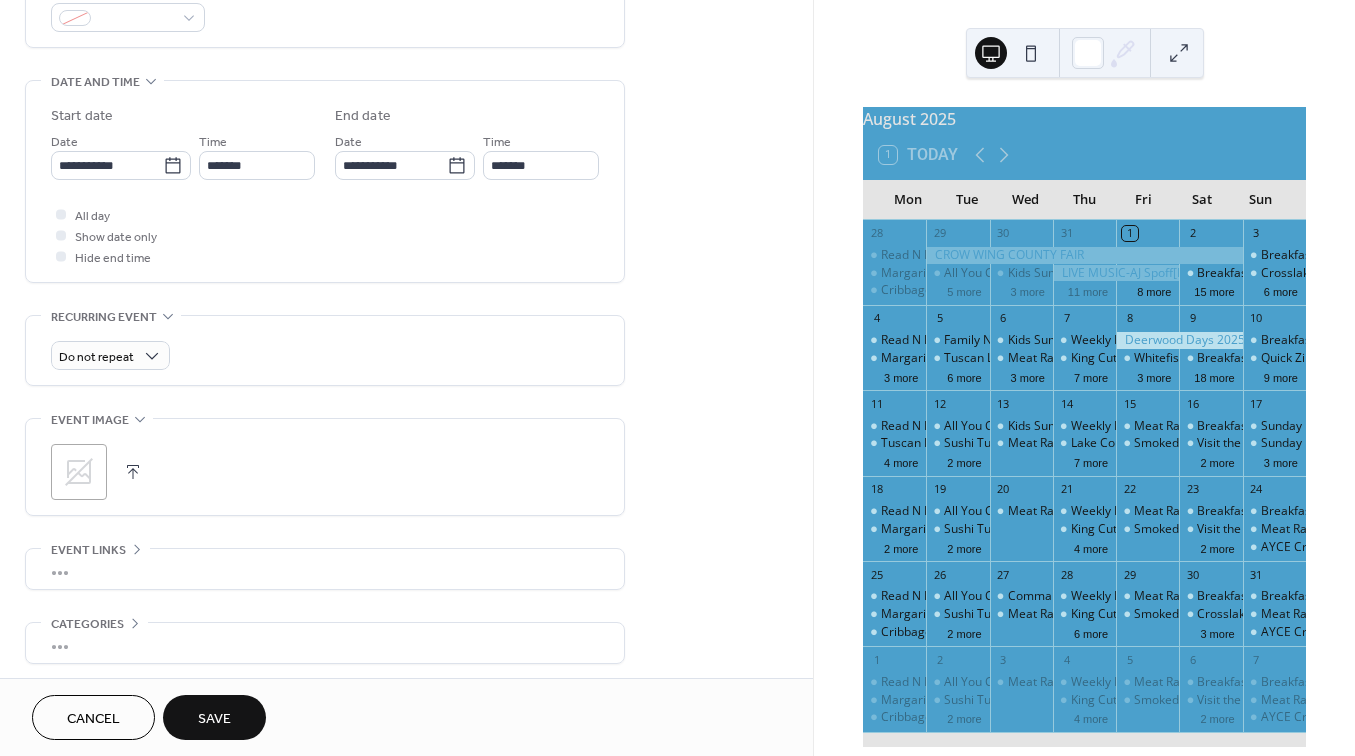 click at bounding box center (133, 472) 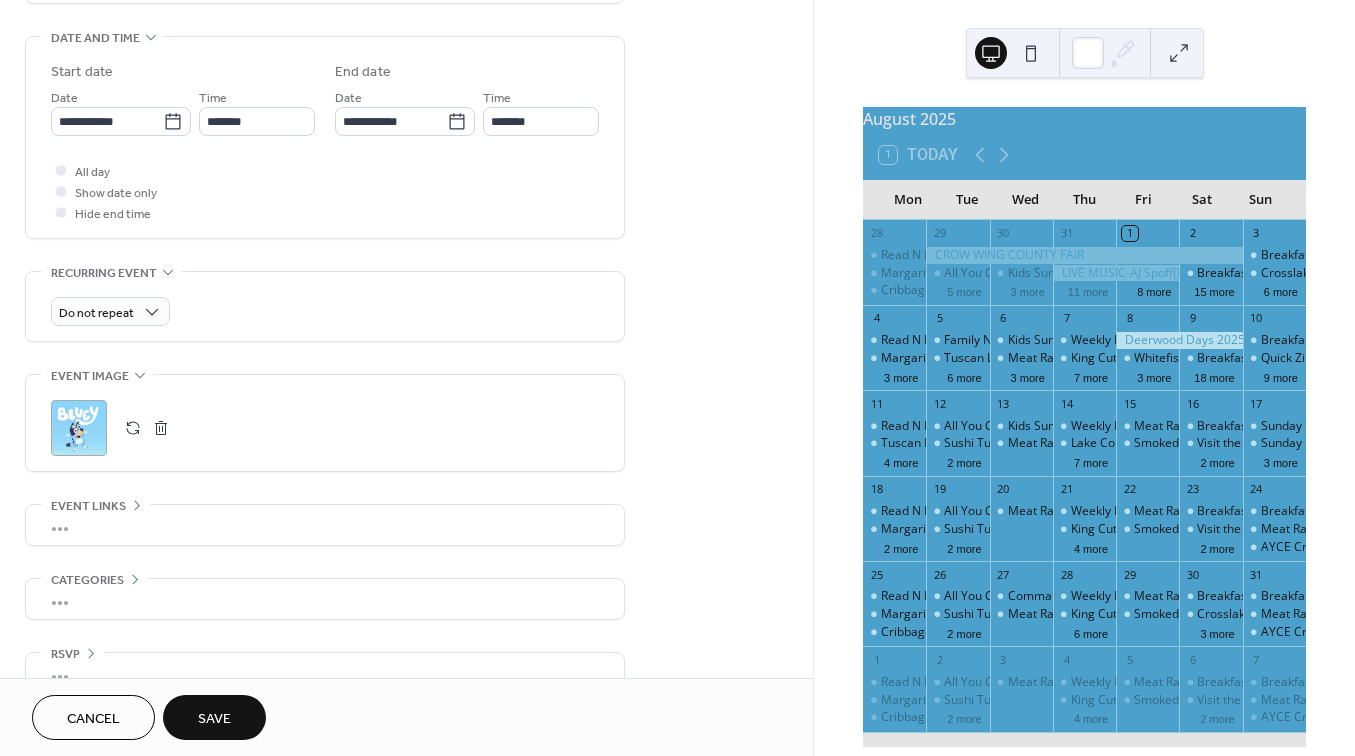 scroll, scrollTop: 655, scrollLeft: 0, axis: vertical 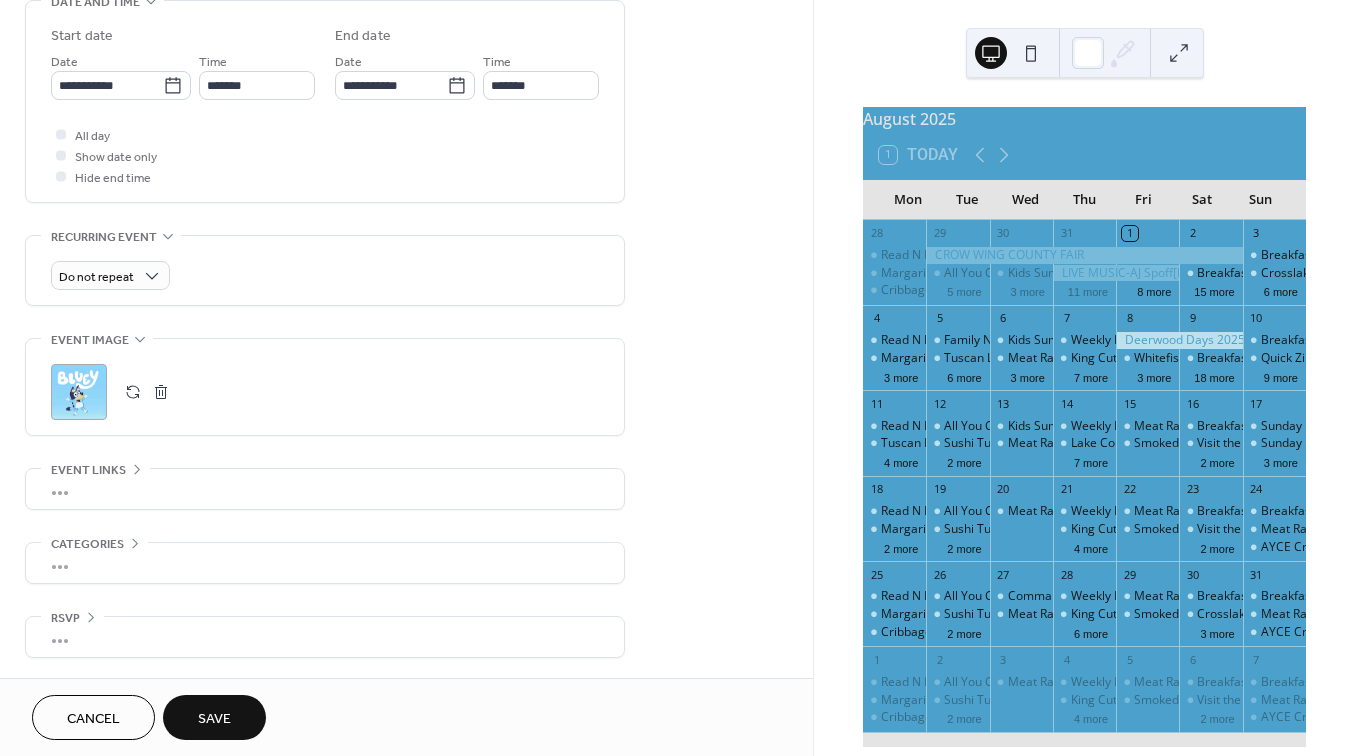 click on "•••" at bounding box center [325, 489] 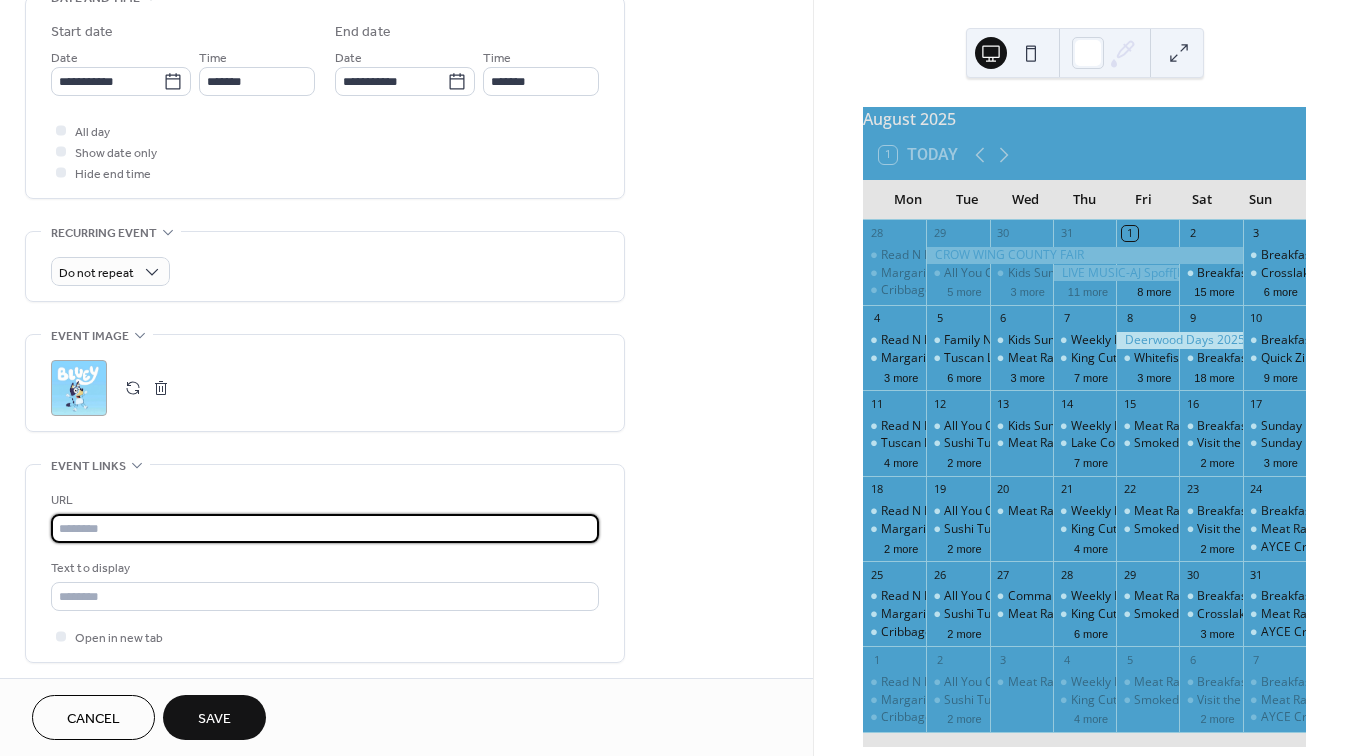 click at bounding box center (325, 528) 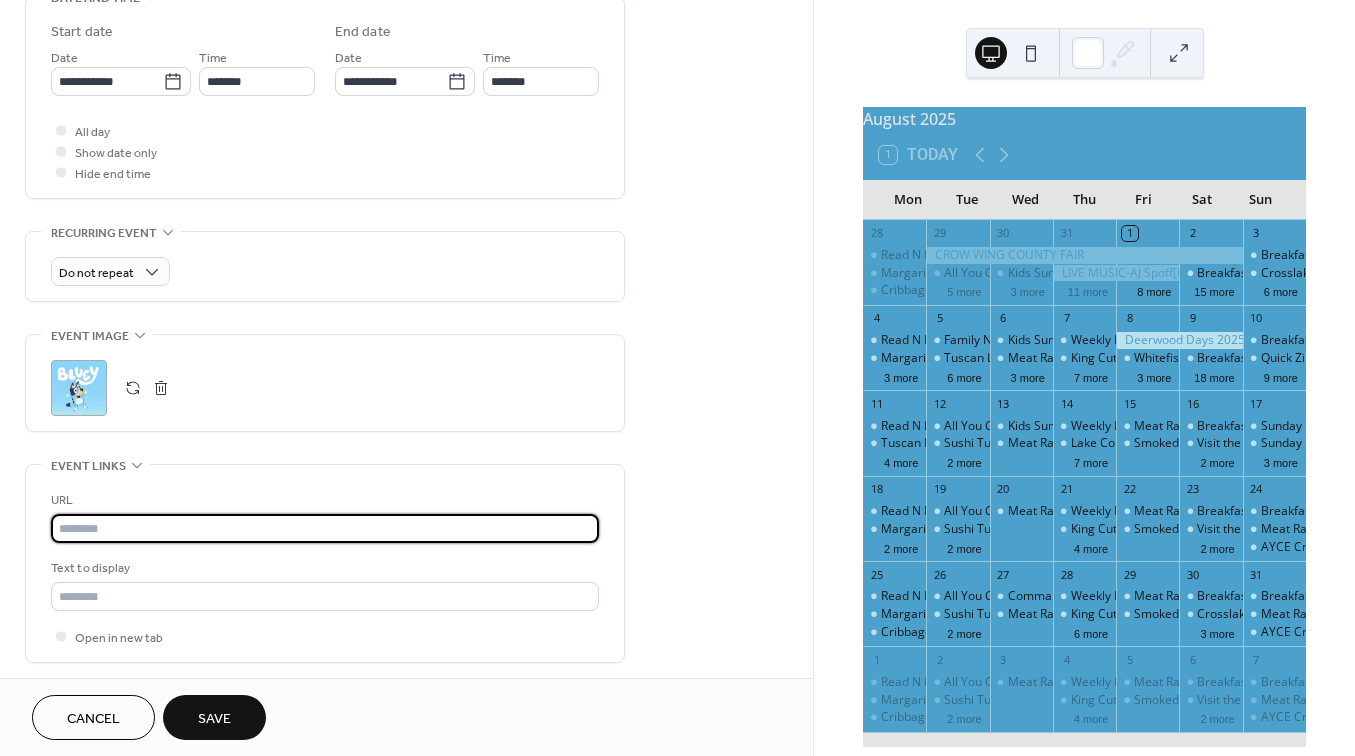 paste on "**********" 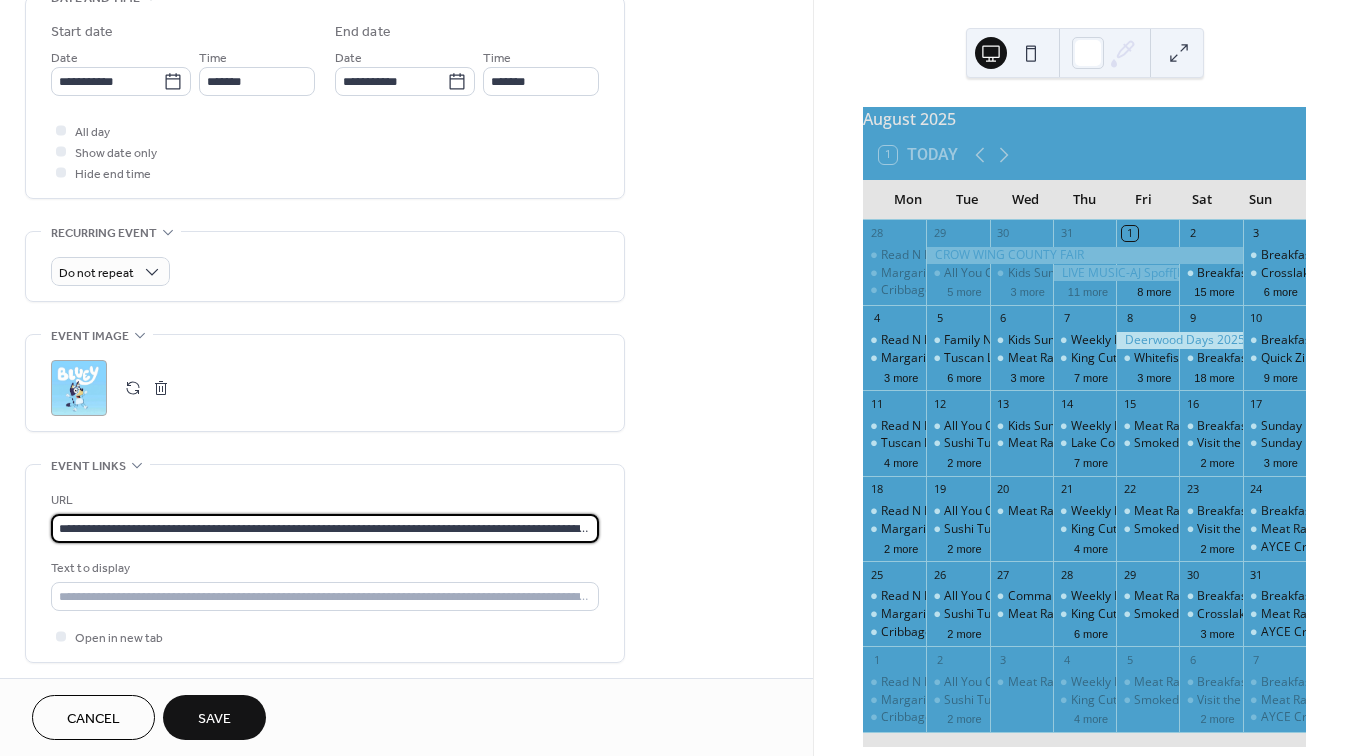 type on "**********" 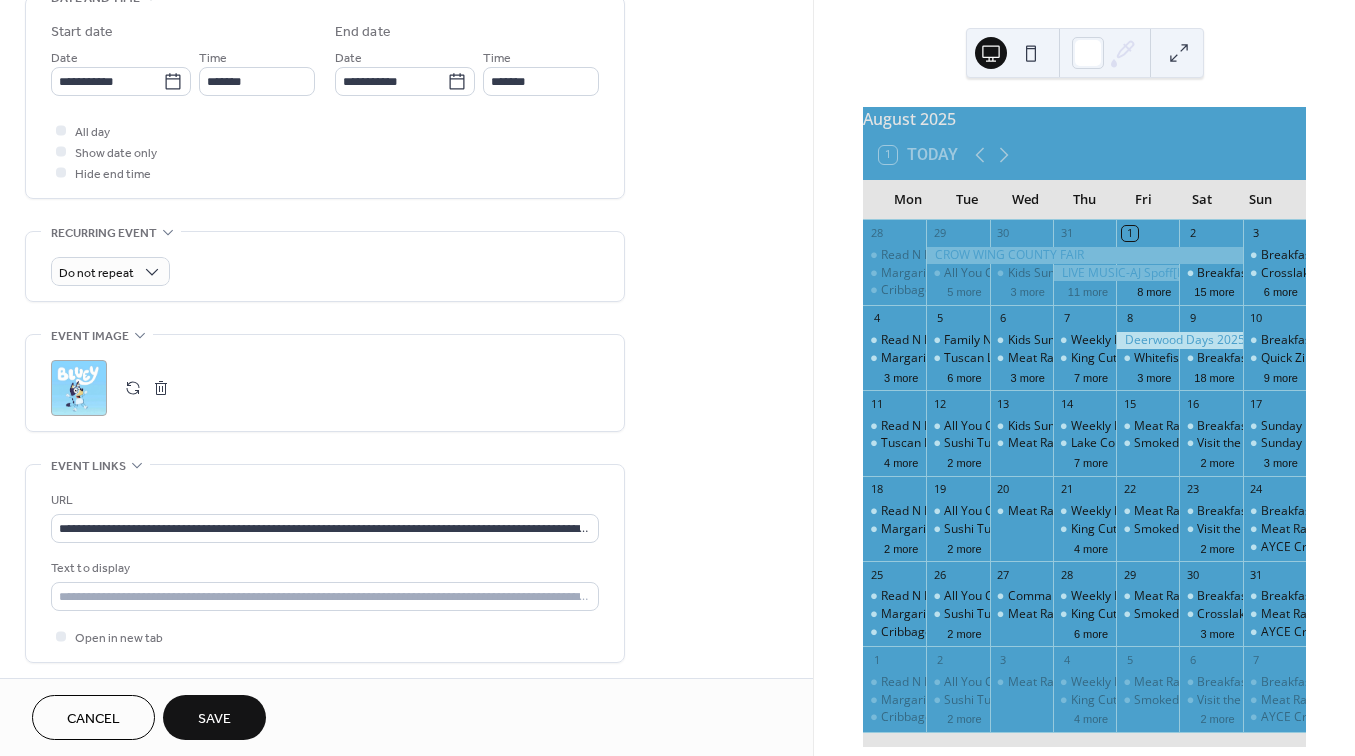 click on "Save" at bounding box center [214, 717] 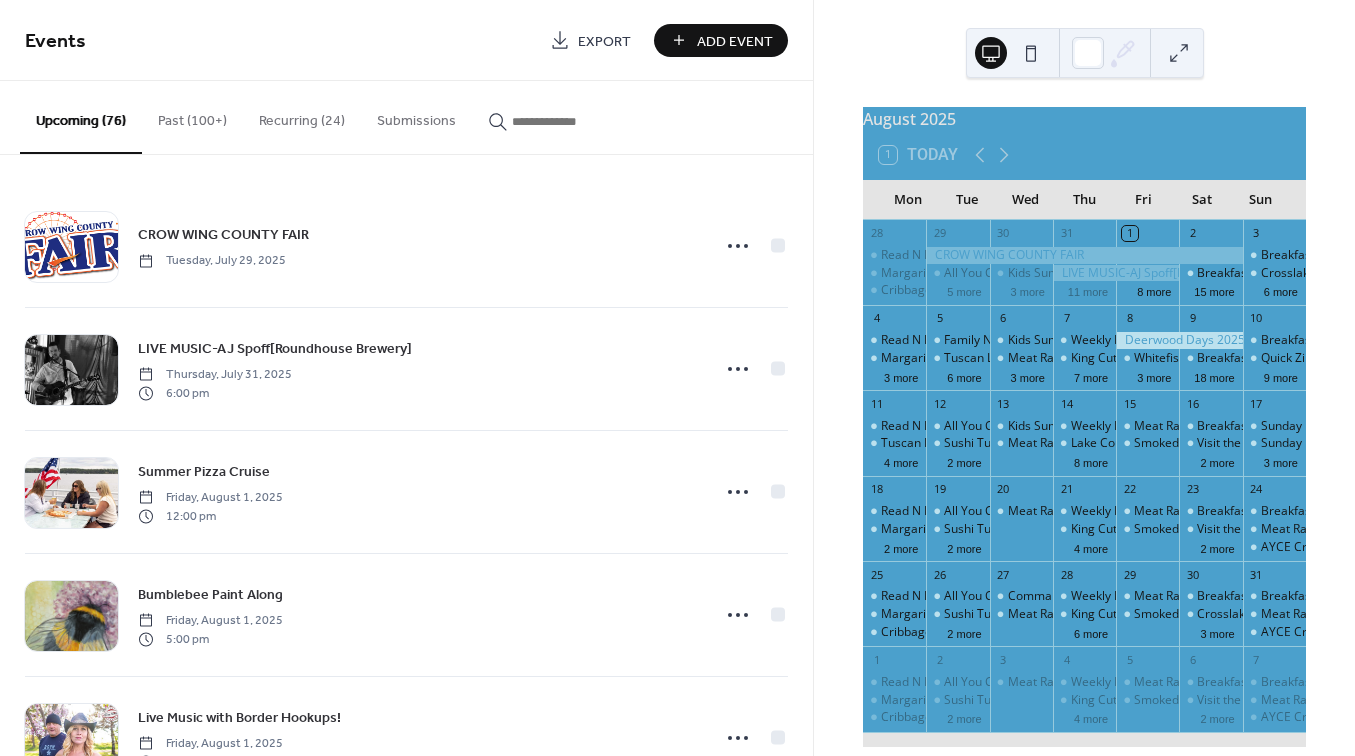 click at bounding box center (572, 121) 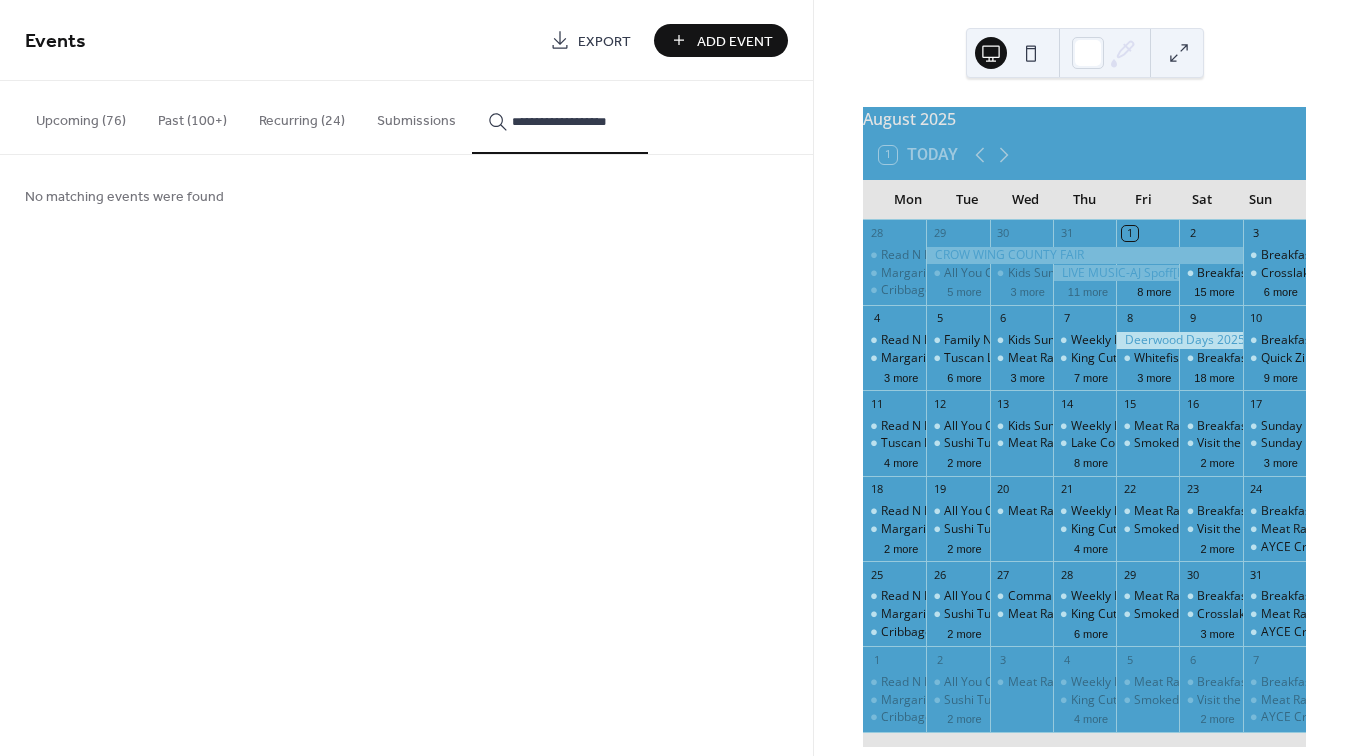 type on "**********" 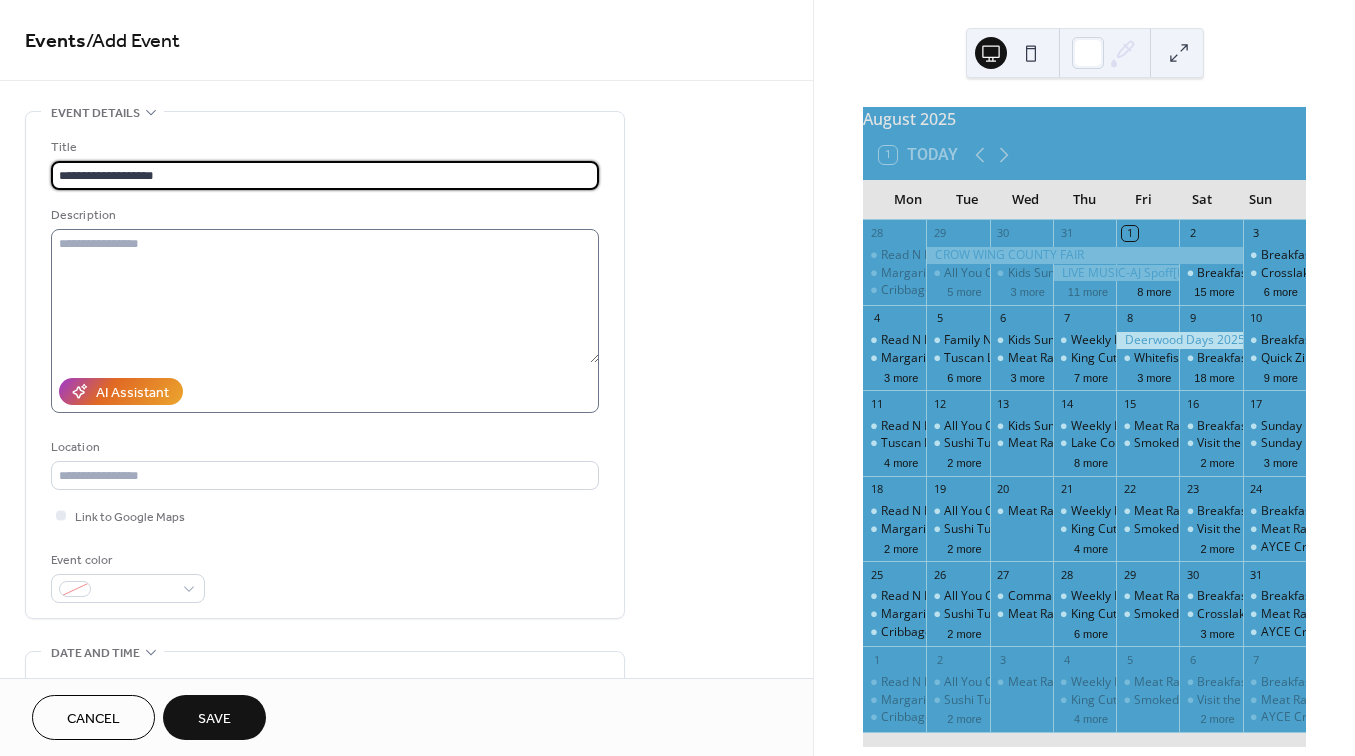 type on "**********" 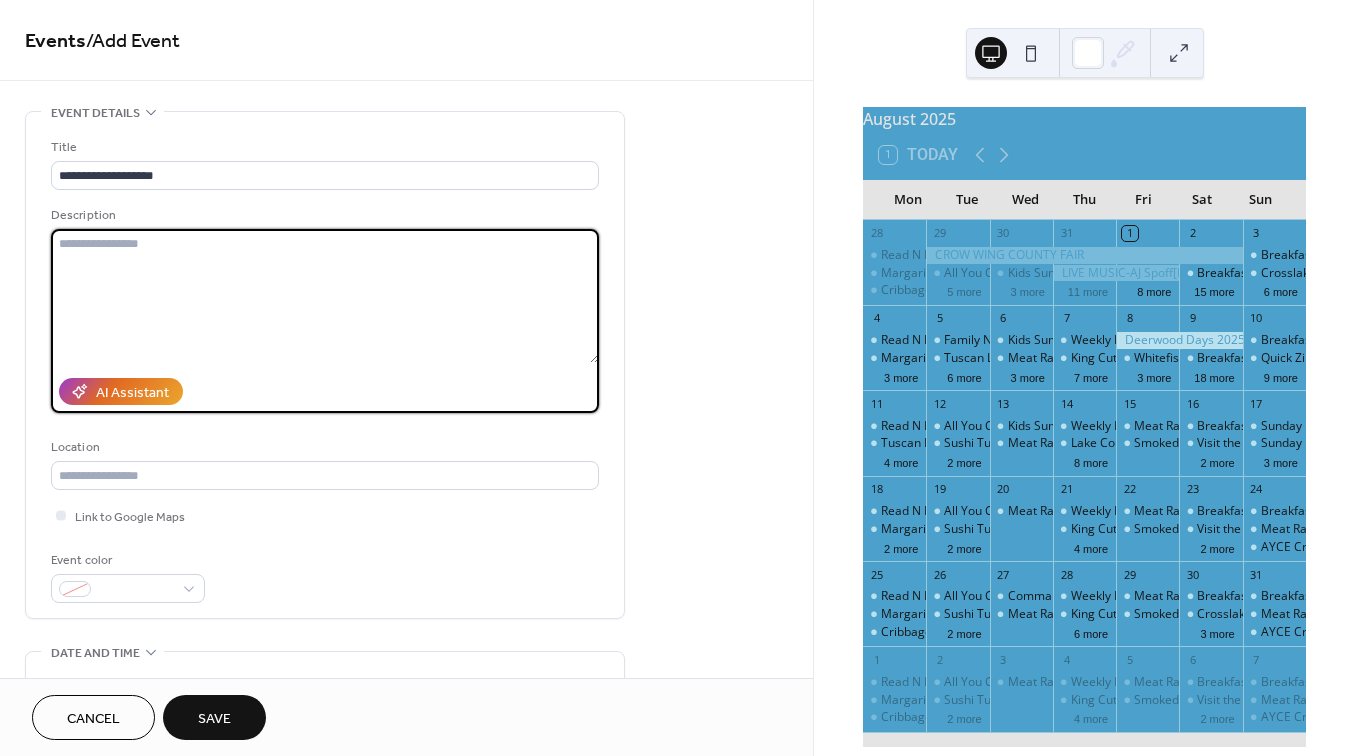 click at bounding box center [325, 296] 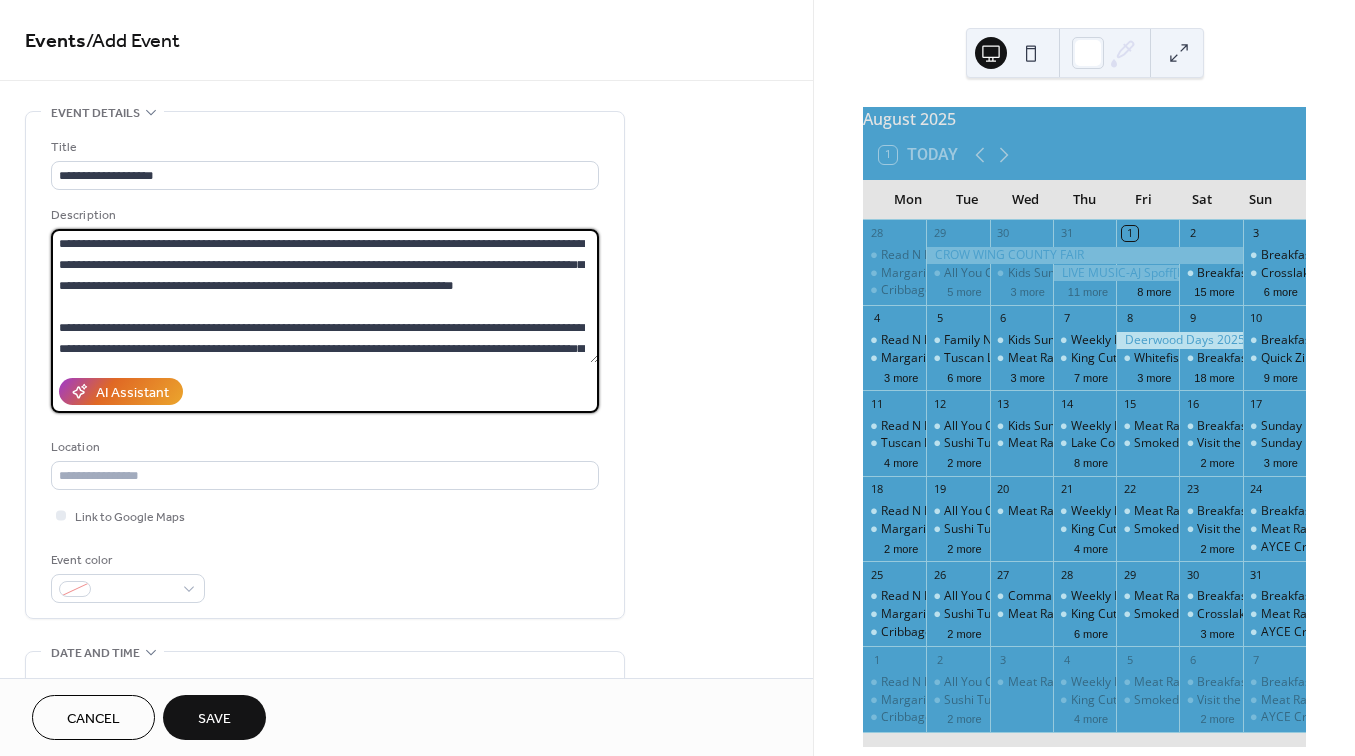 scroll, scrollTop: 252, scrollLeft: 0, axis: vertical 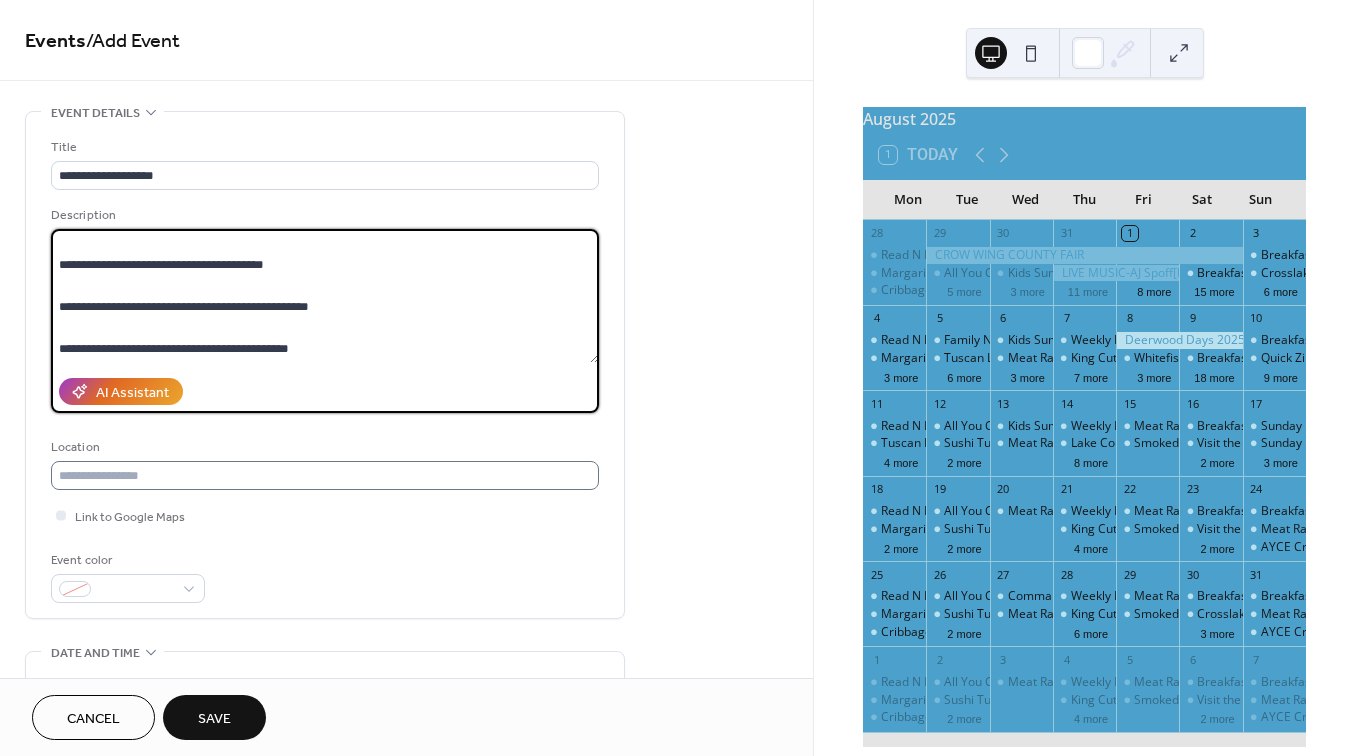 type on "**********" 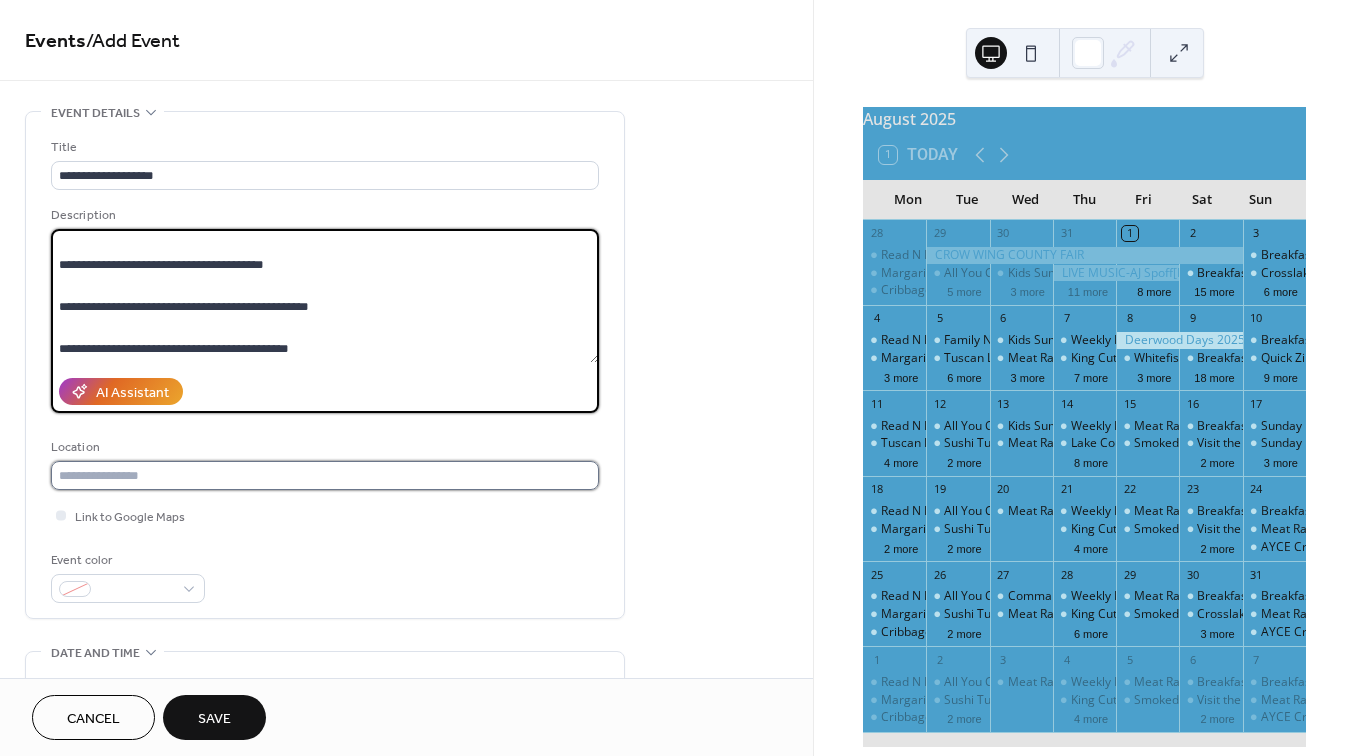 click at bounding box center [325, 475] 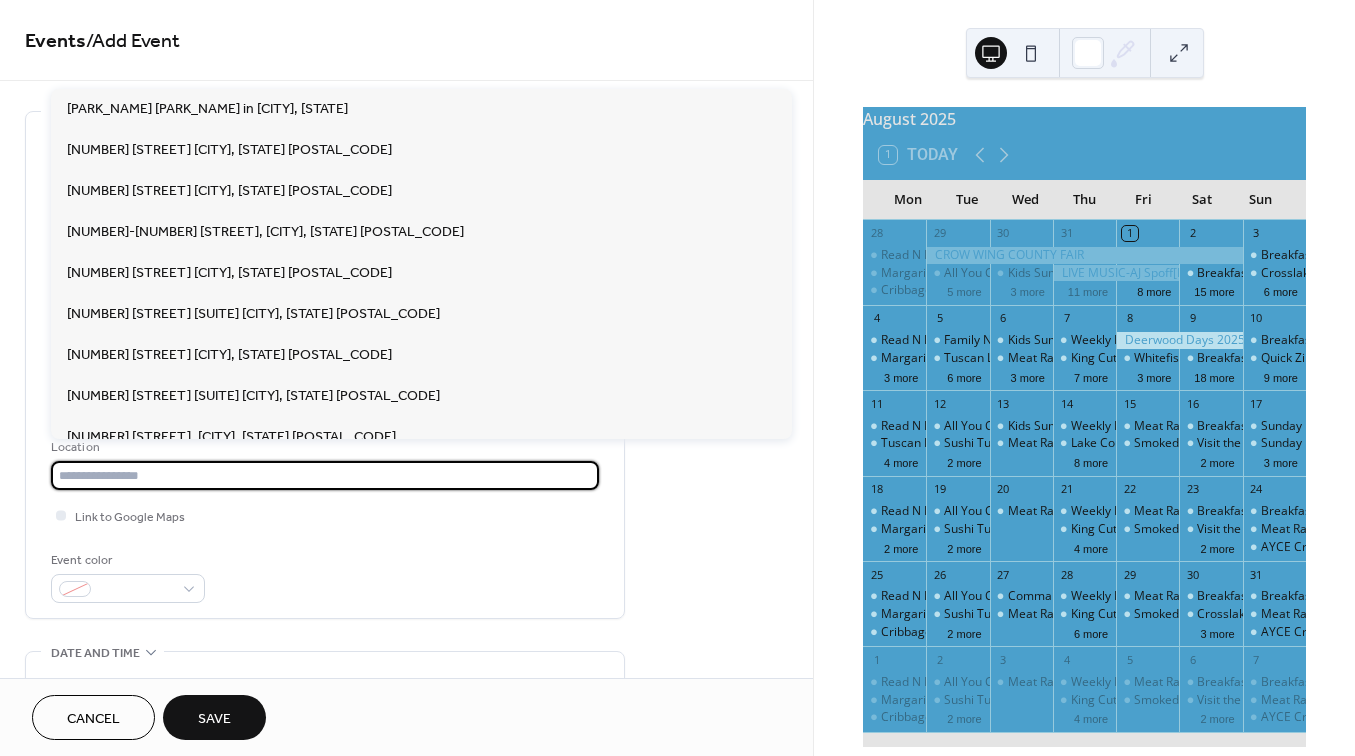 paste on "**********" 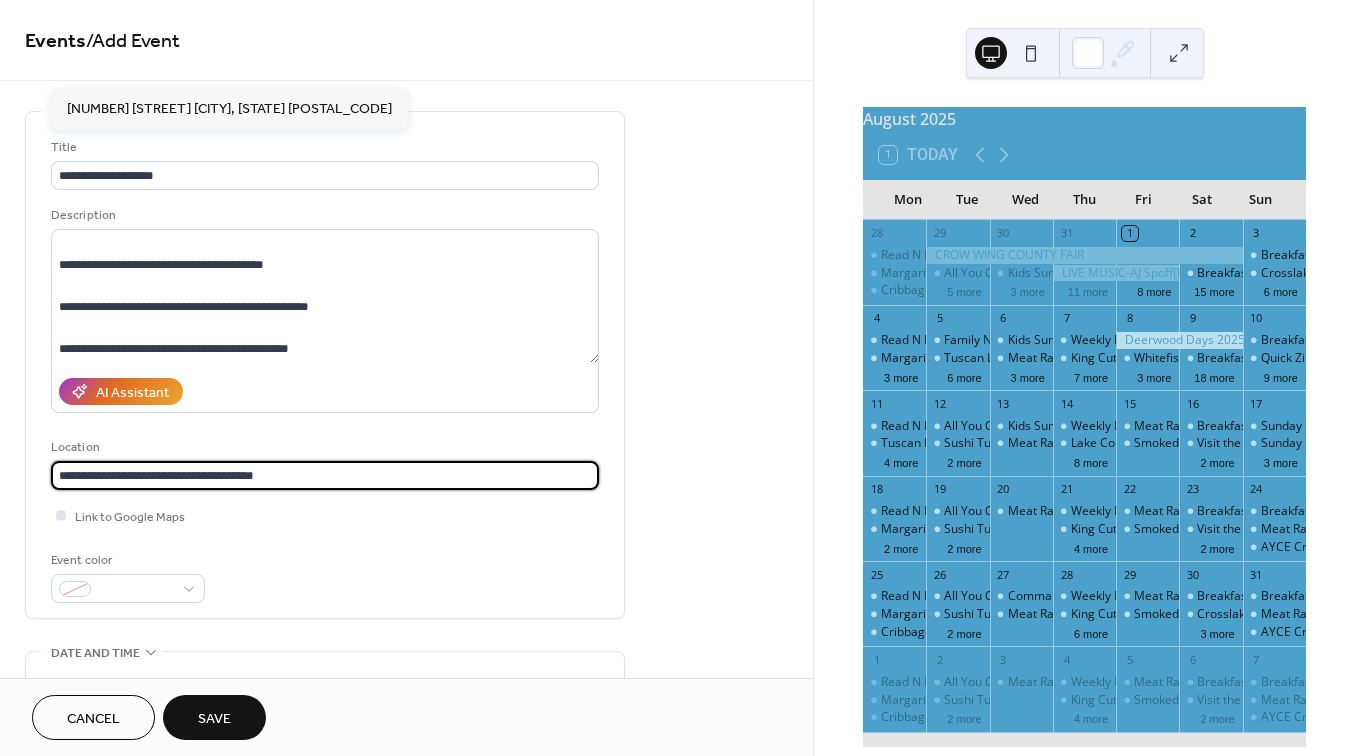 type on "**********" 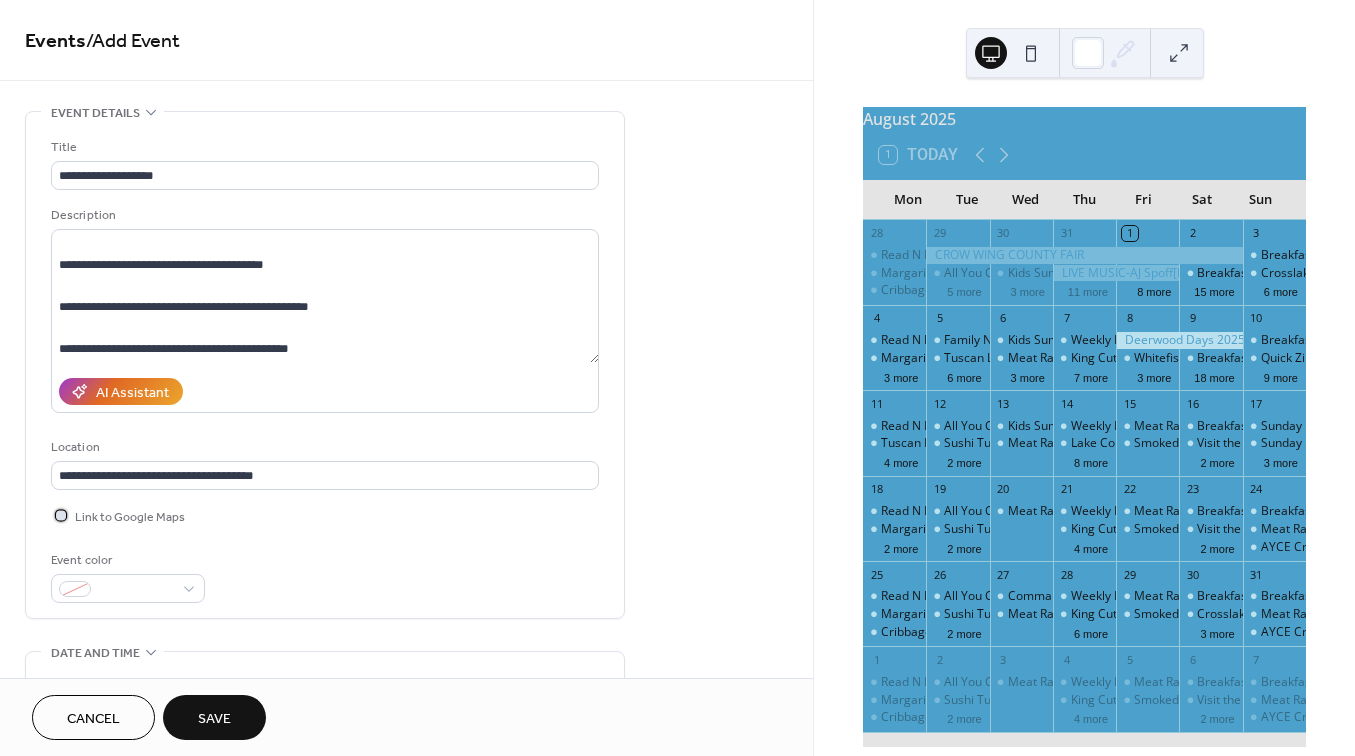 click at bounding box center [61, 515] 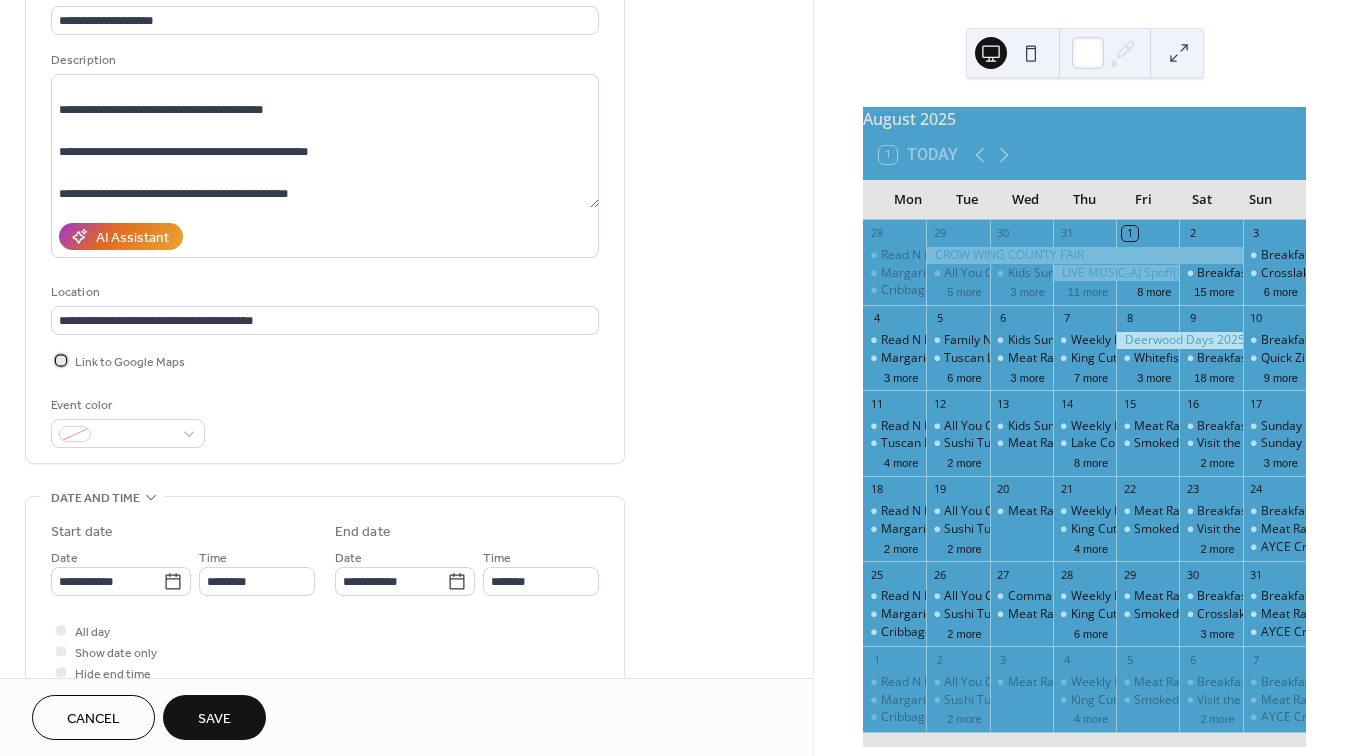 scroll, scrollTop: 158, scrollLeft: 0, axis: vertical 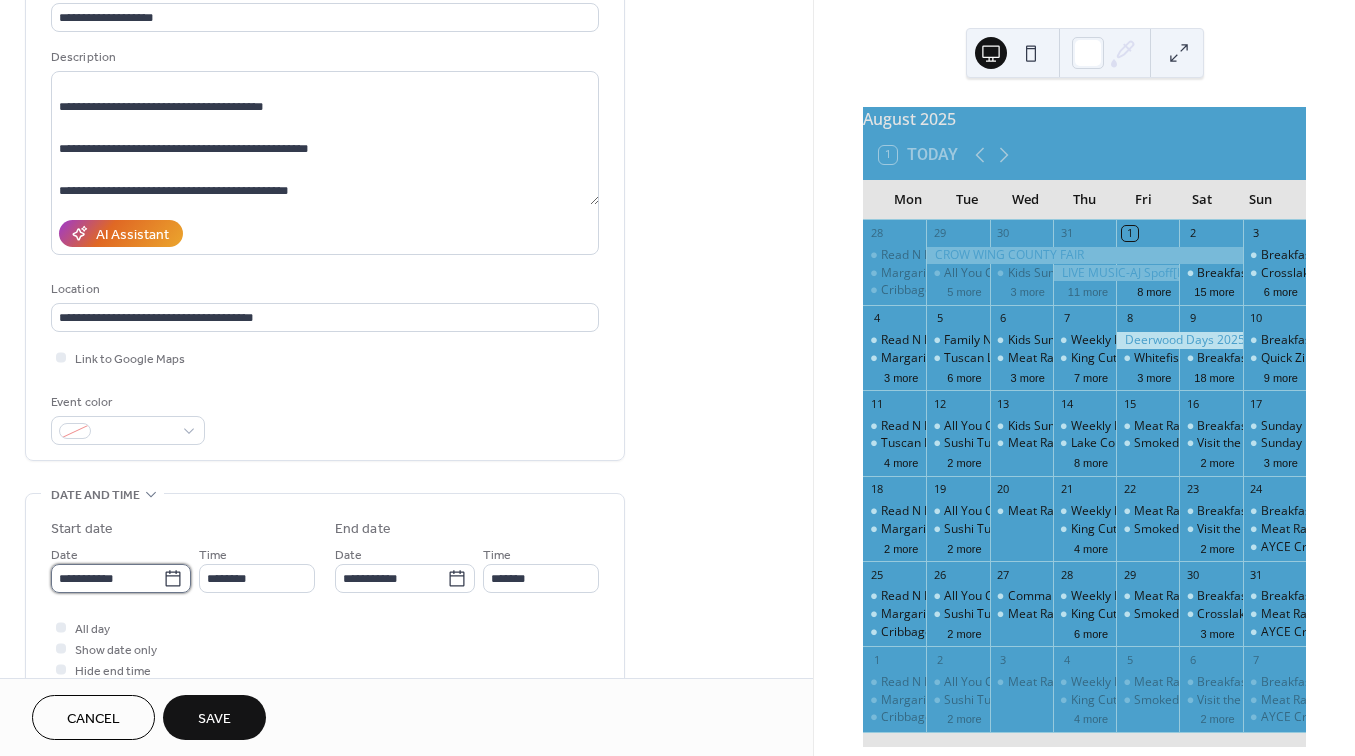 click on "**********" at bounding box center [107, 578] 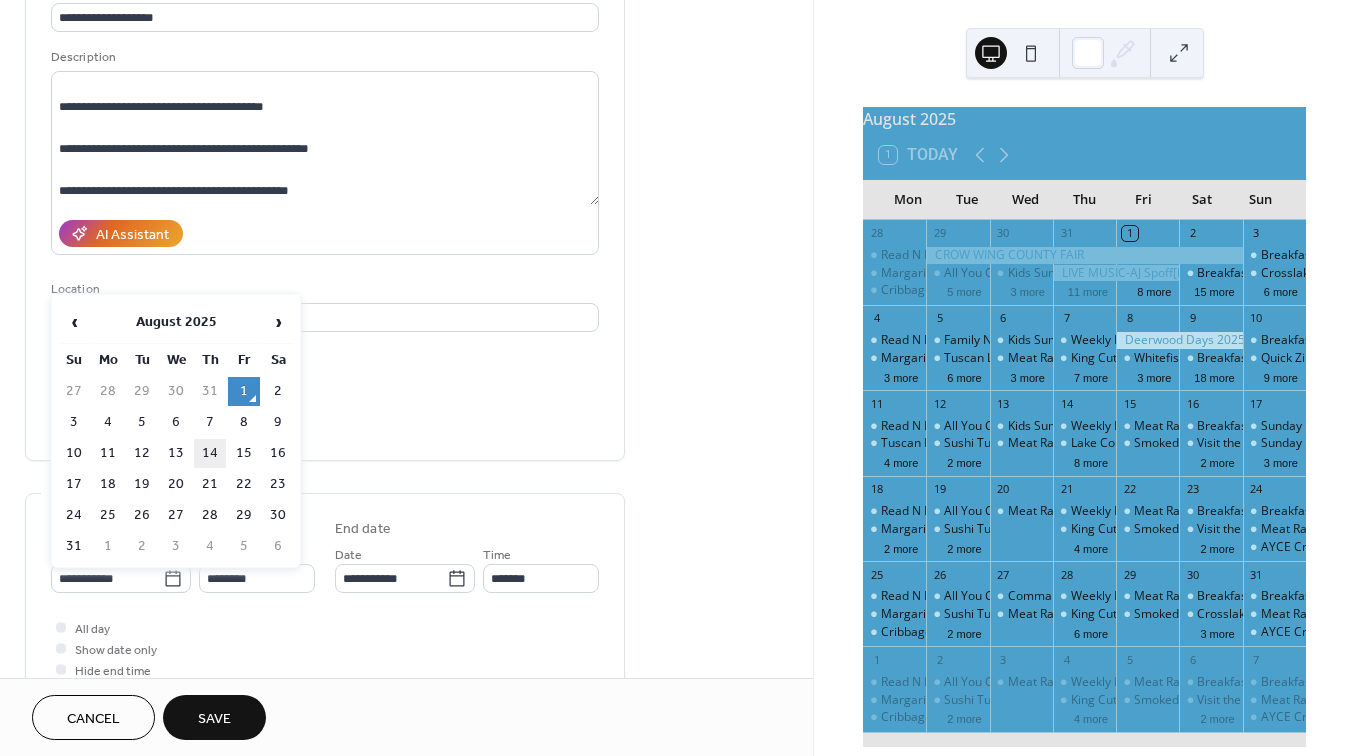 click on "14" at bounding box center (210, 453) 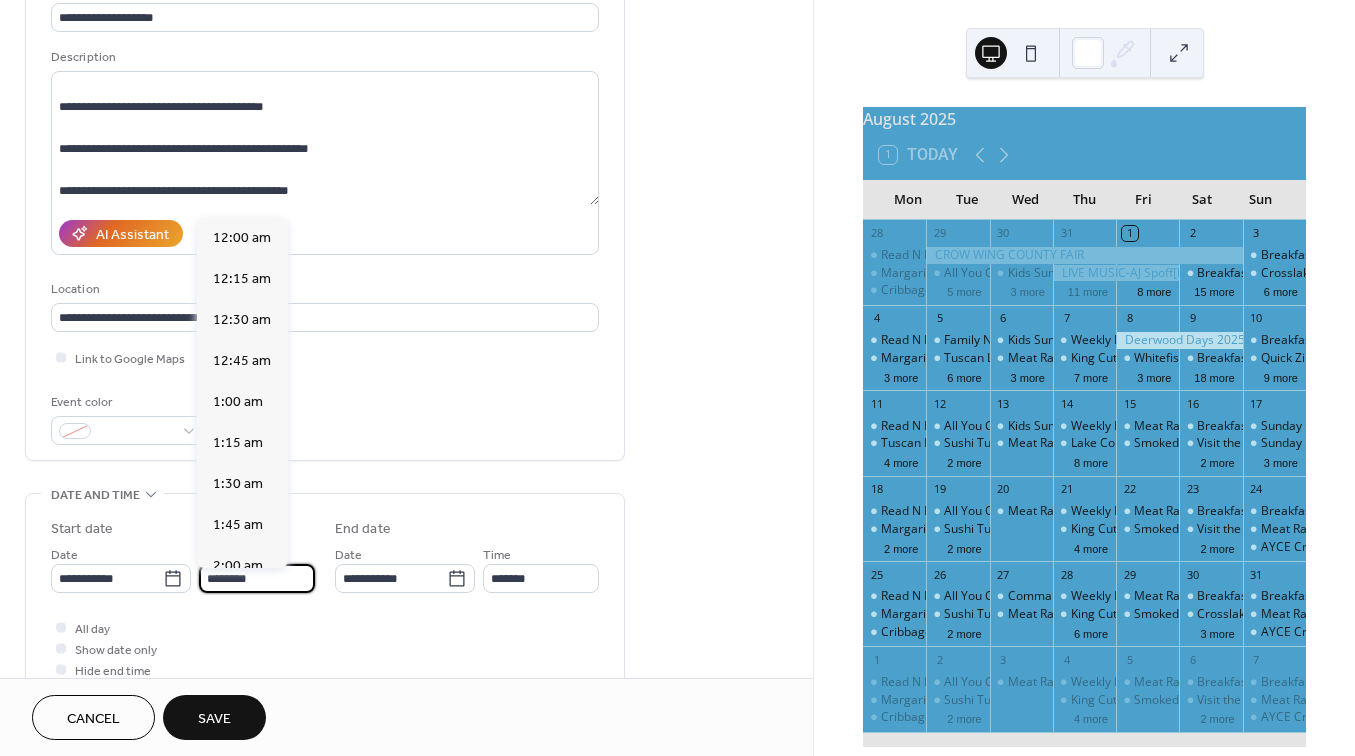 click on "********" at bounding box center (257, 578) 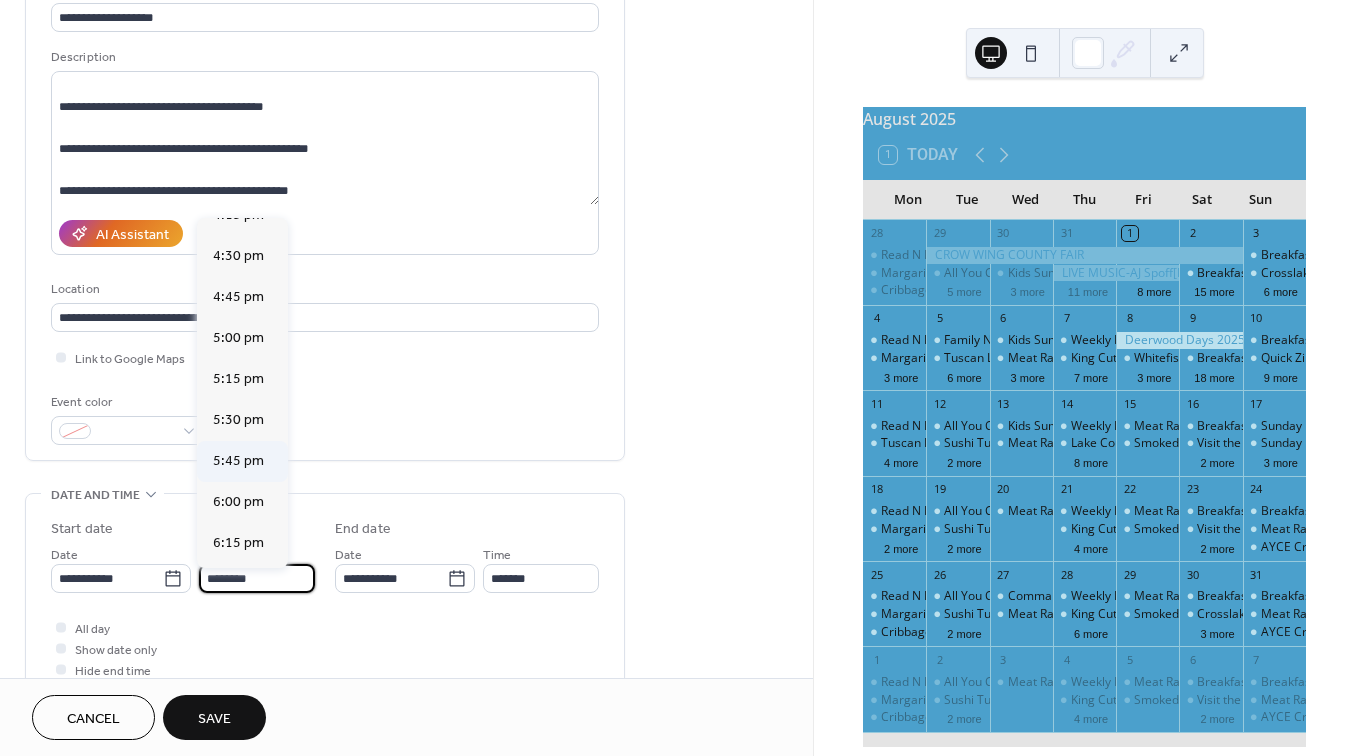 scroll, scrollTop: 2693, scrollLeft: 0, axis: vertical 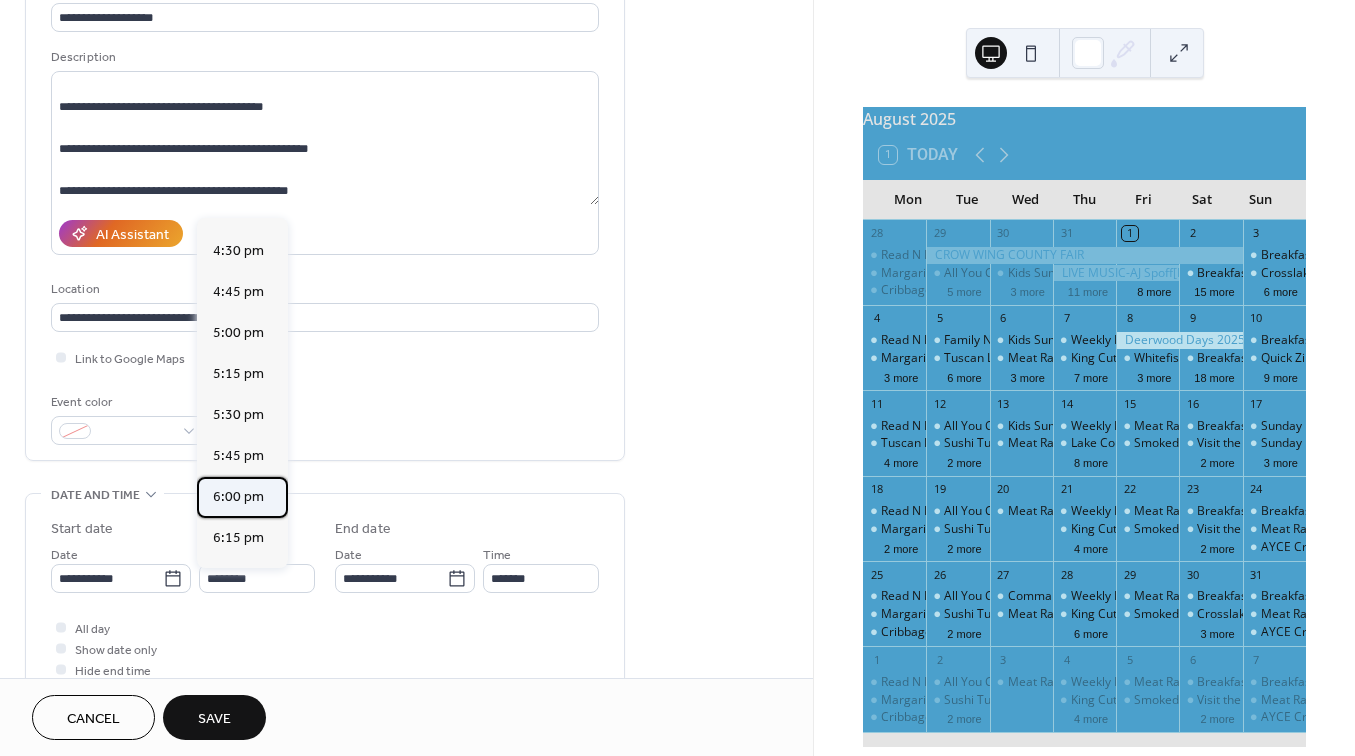 click on "6:00 pm" at bounding box center (238, 497) 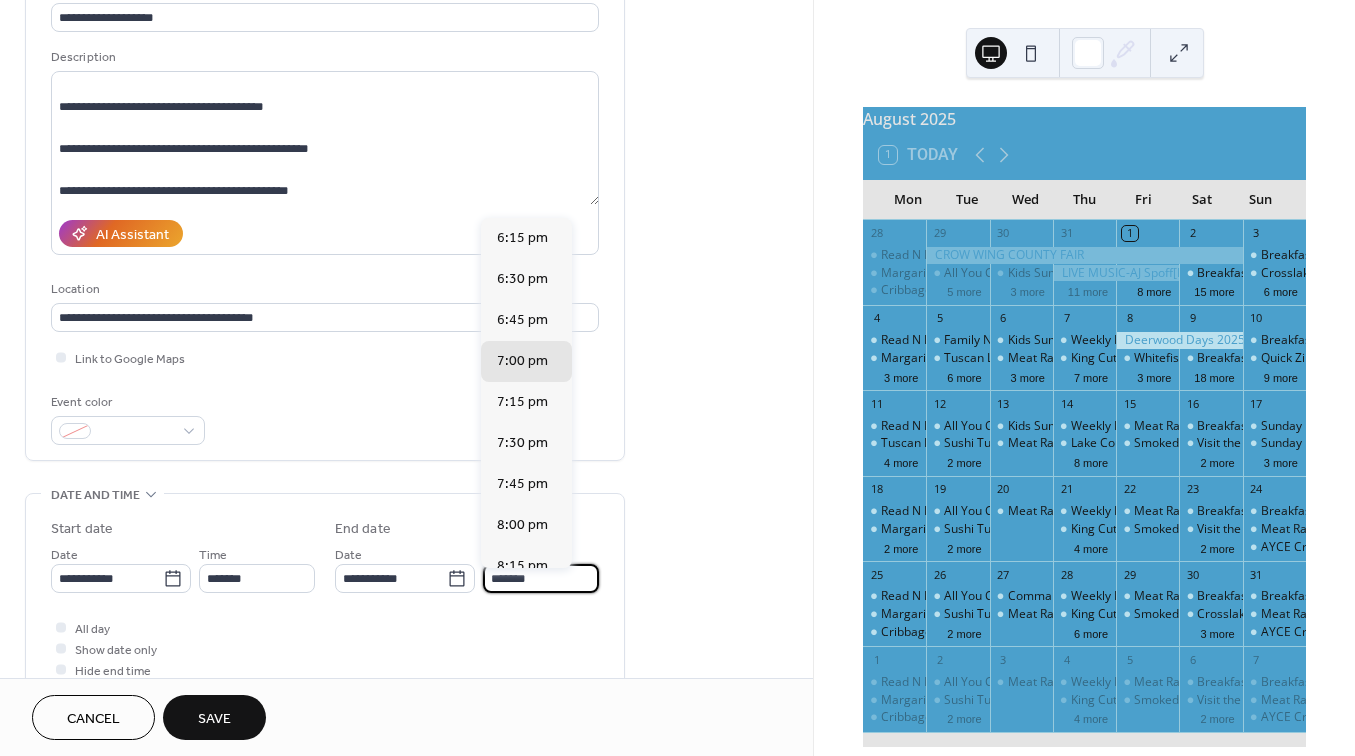 click on "*******" at bounding box center [541, 578] 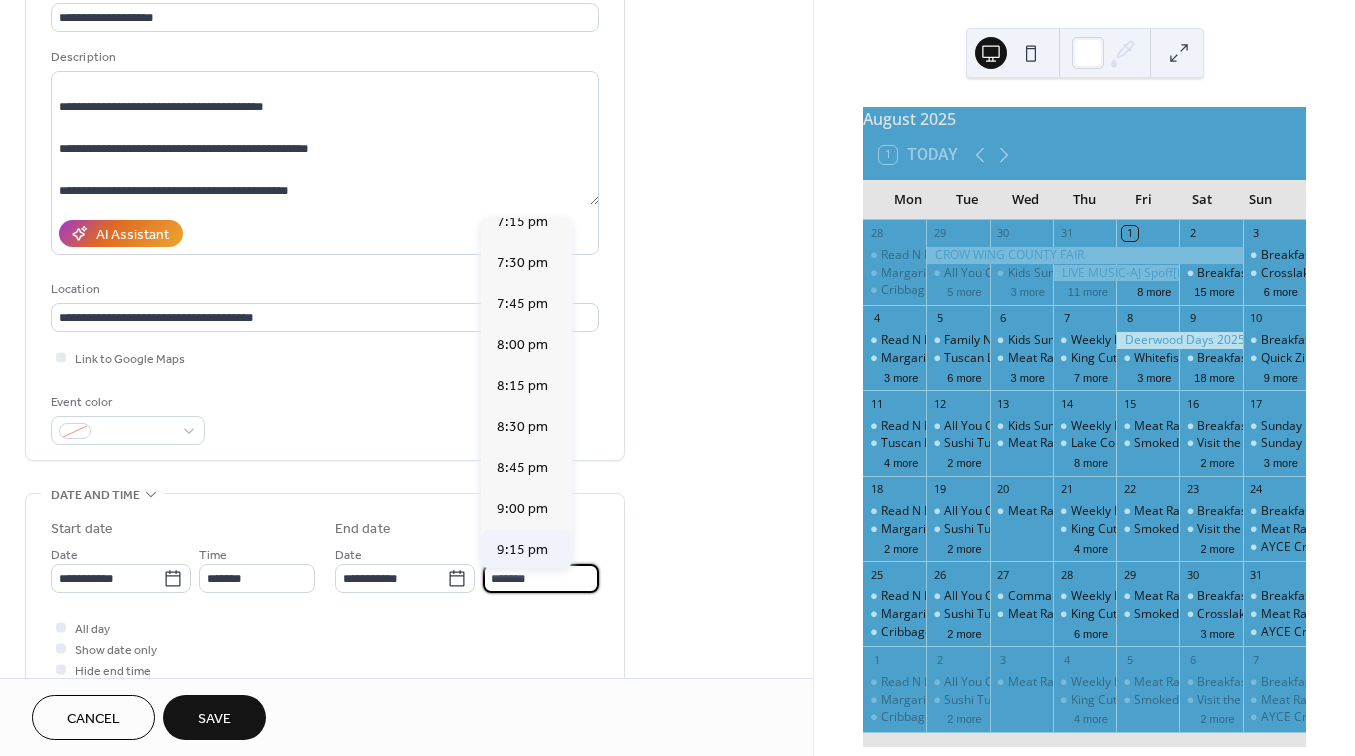 scroll, scrollTop: 275, scrollLeft: 0, axis: vertical 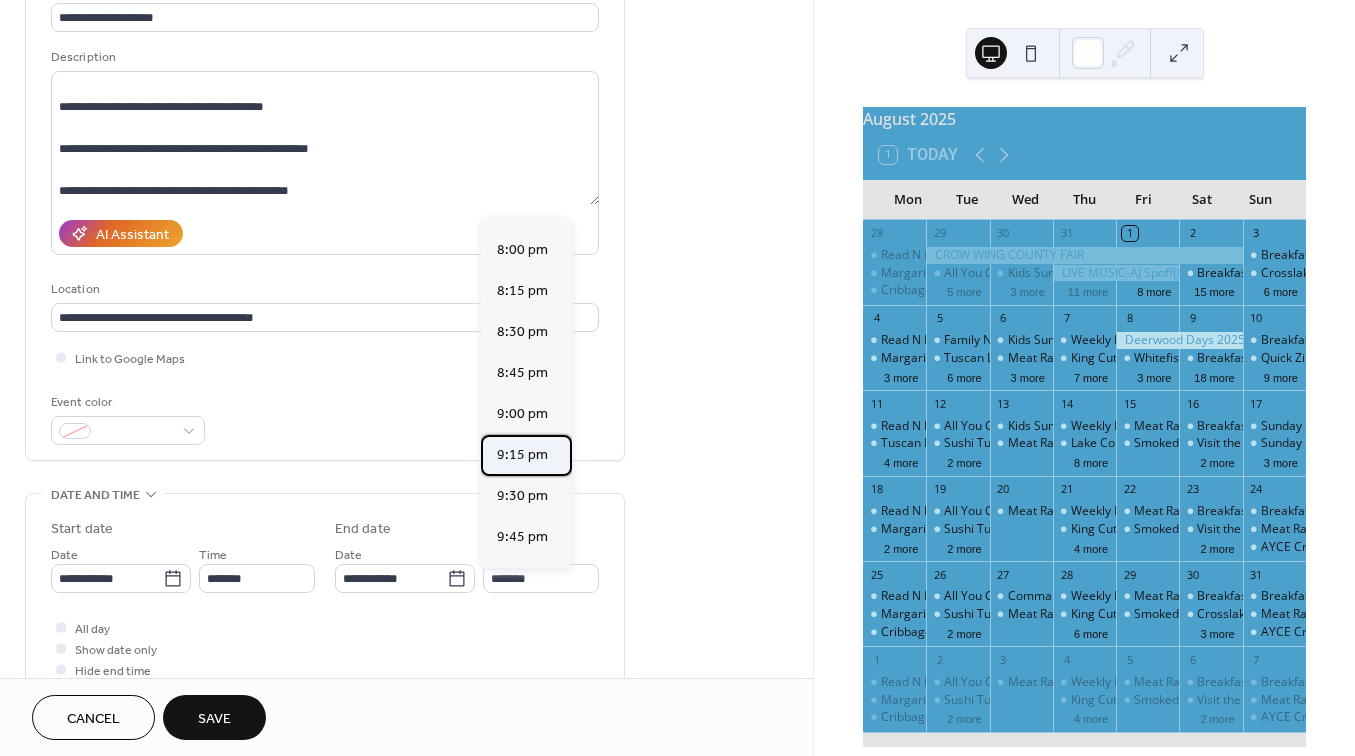 click on "9:15 pm" at bounding box center (526, 455) 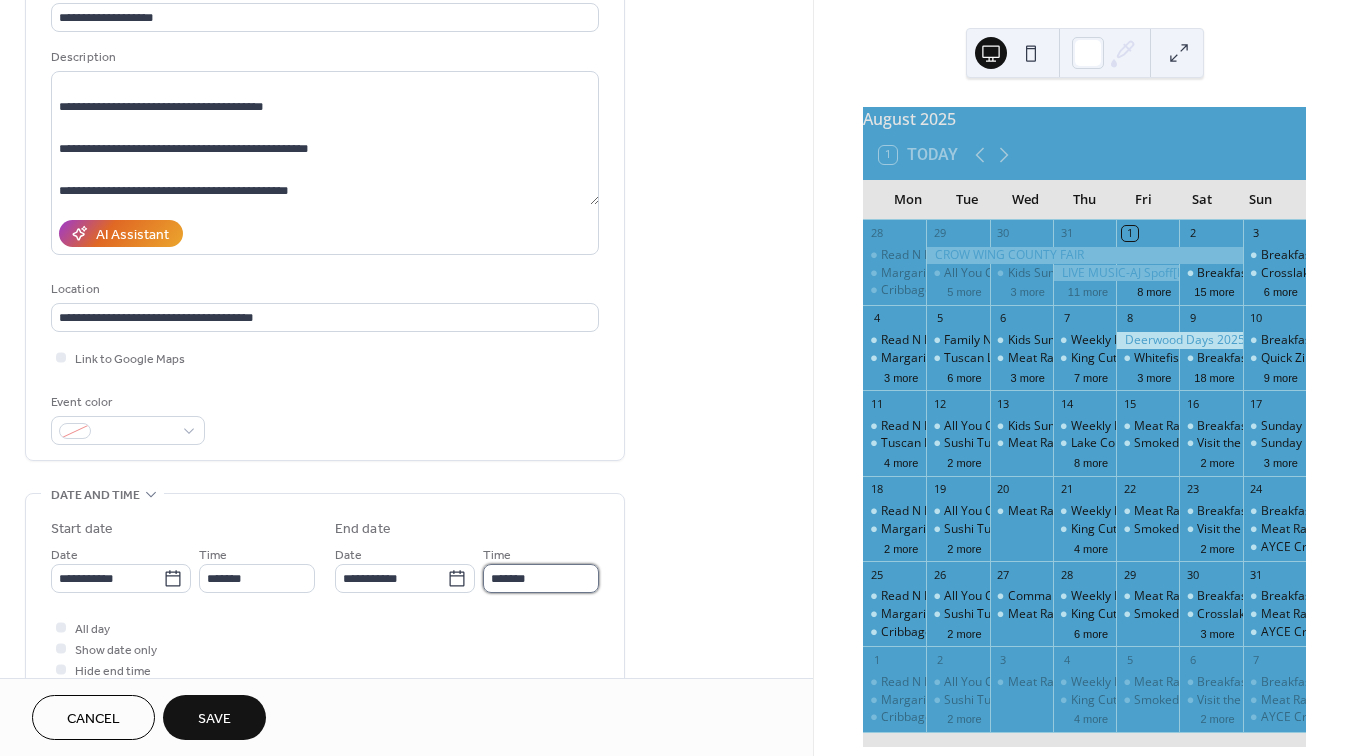 click on "*******" at bounding box center [541, 578] 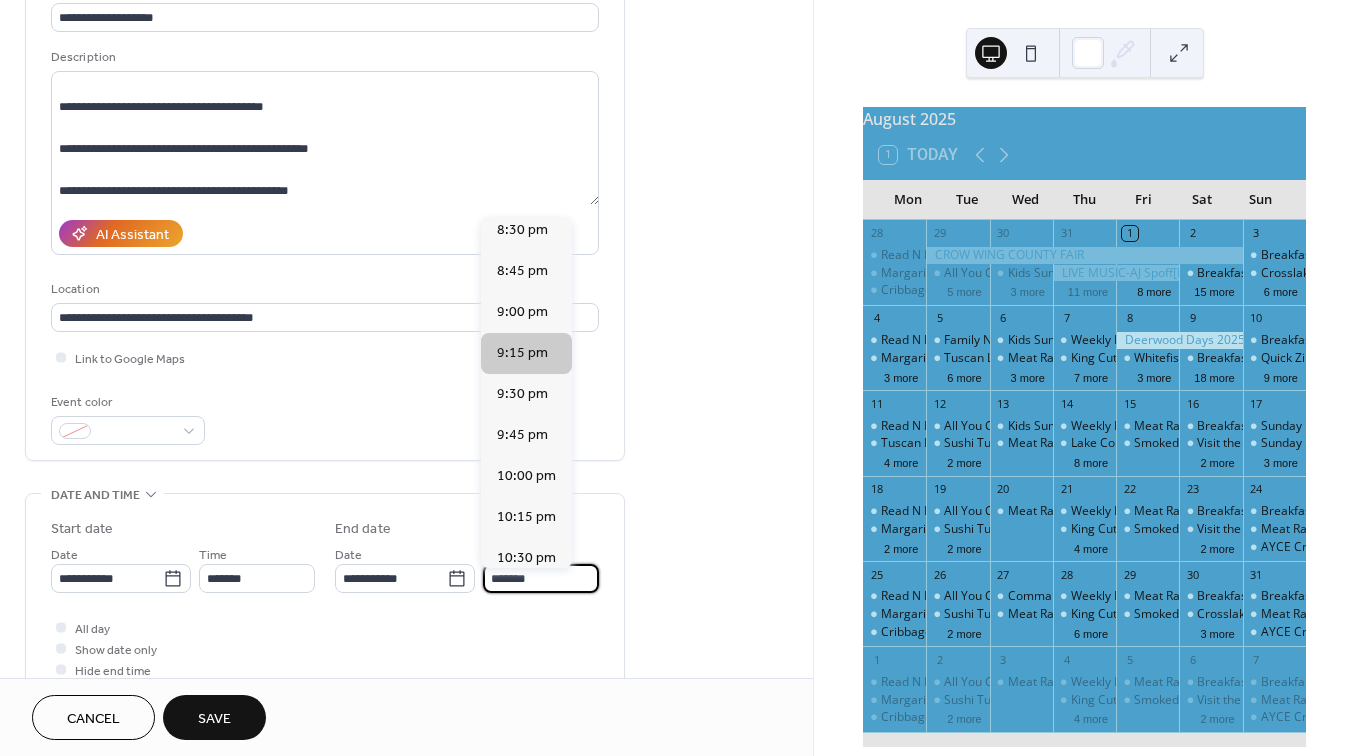 scroll, scrollTop: 373, scrollLeft: 0, axis: vertical 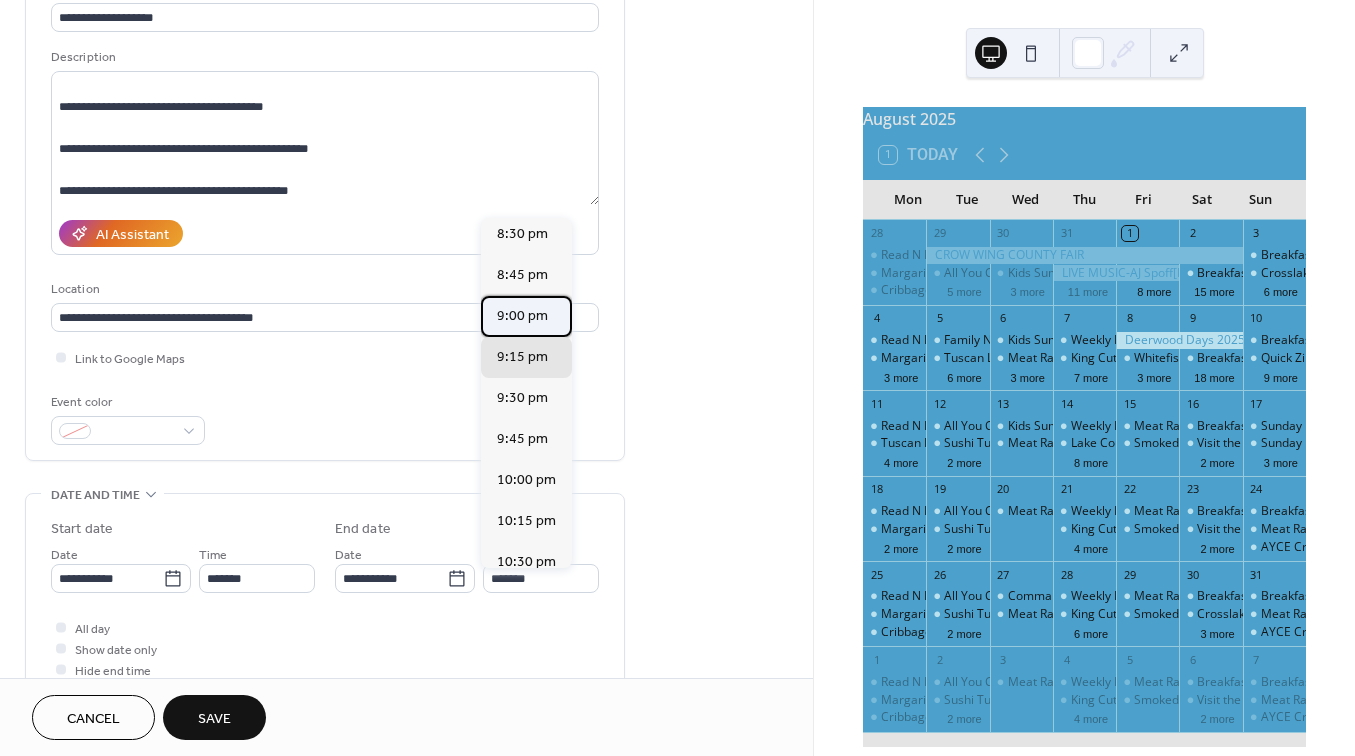 click on "9:00 pm" at bounding box center (522, 316) 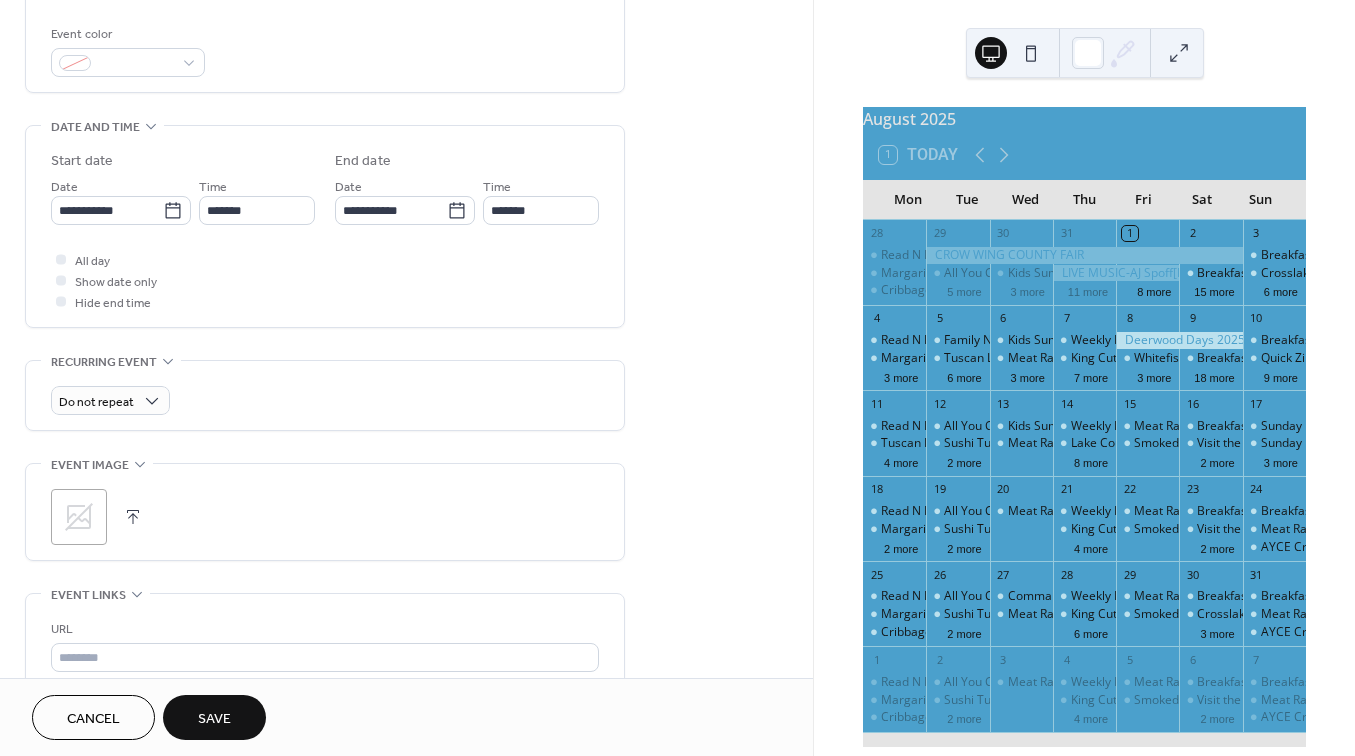 scroll, scrollTop: 527, scrollLeft: 0, axis: vertical 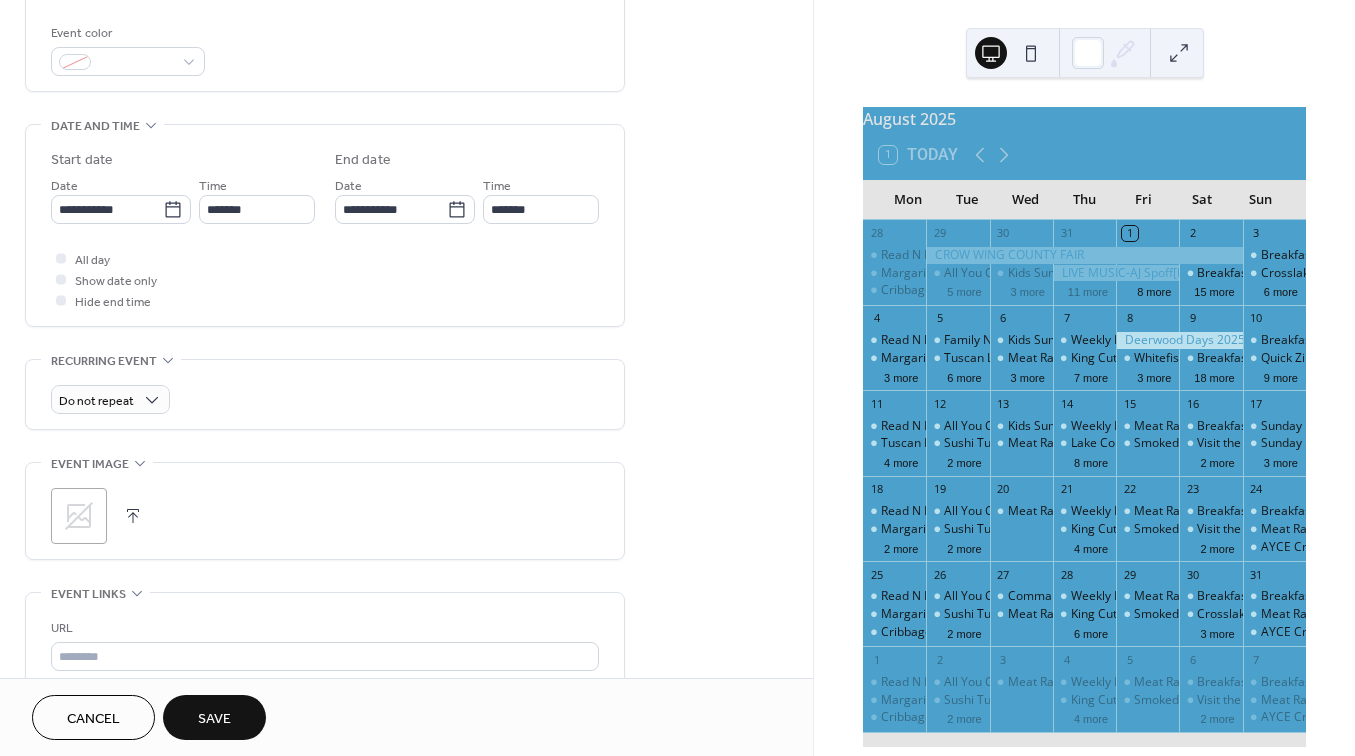 click at bounding box center (133, 516) 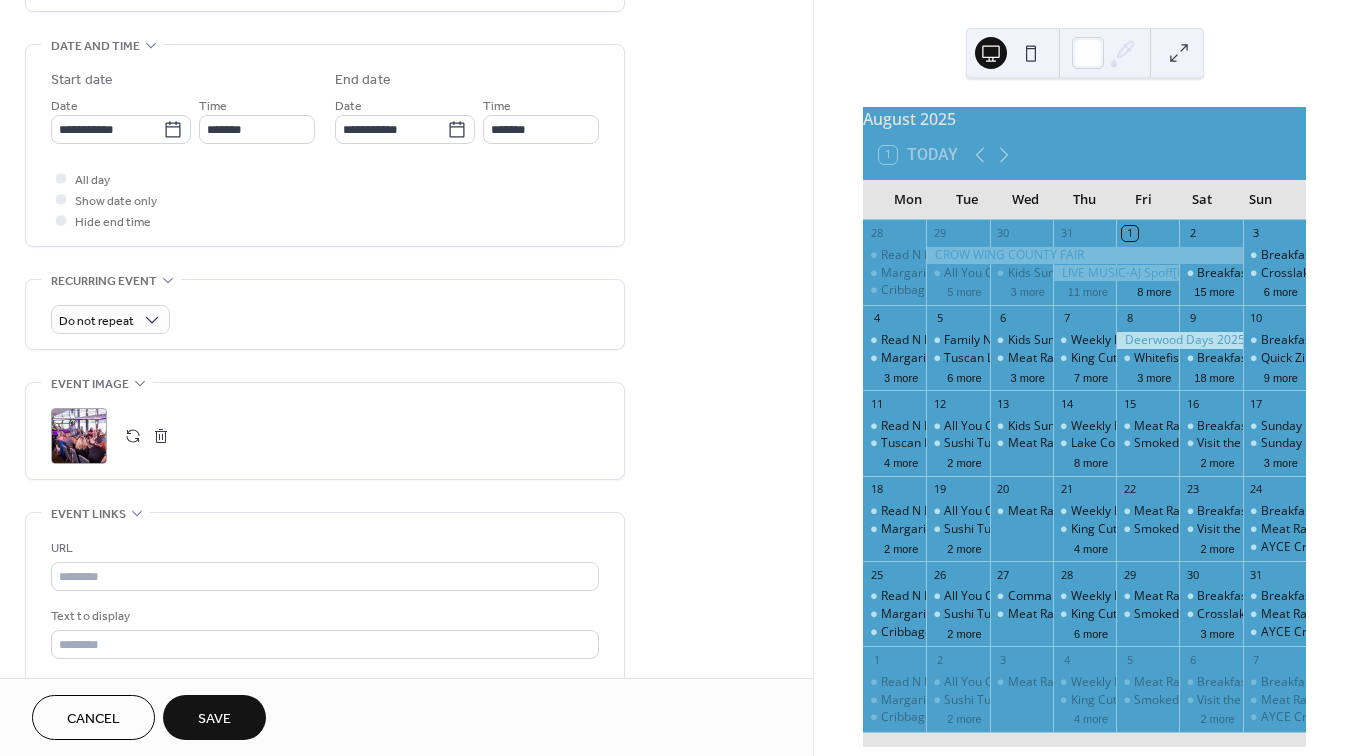 scroll, scrollTop: 609, scrollLeft: 0, axis: vertical 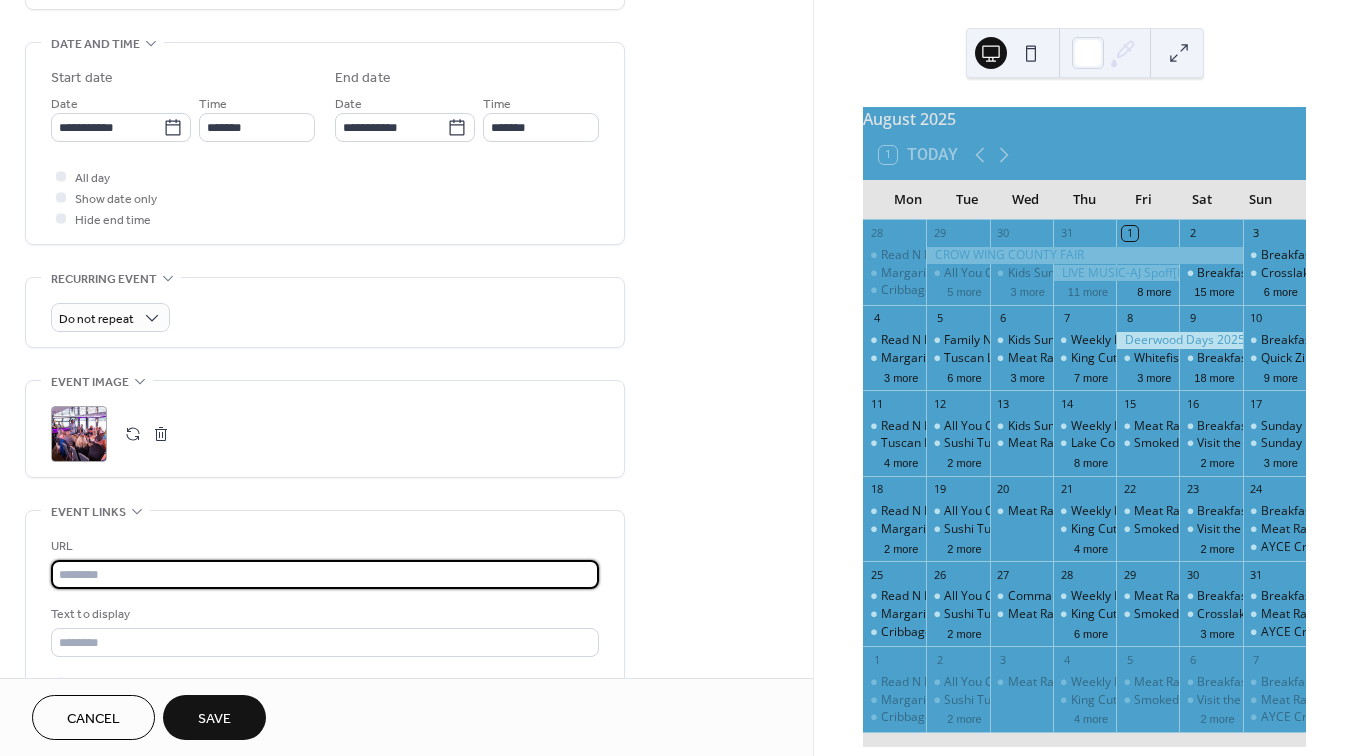 click at bounding box center [325, 574] 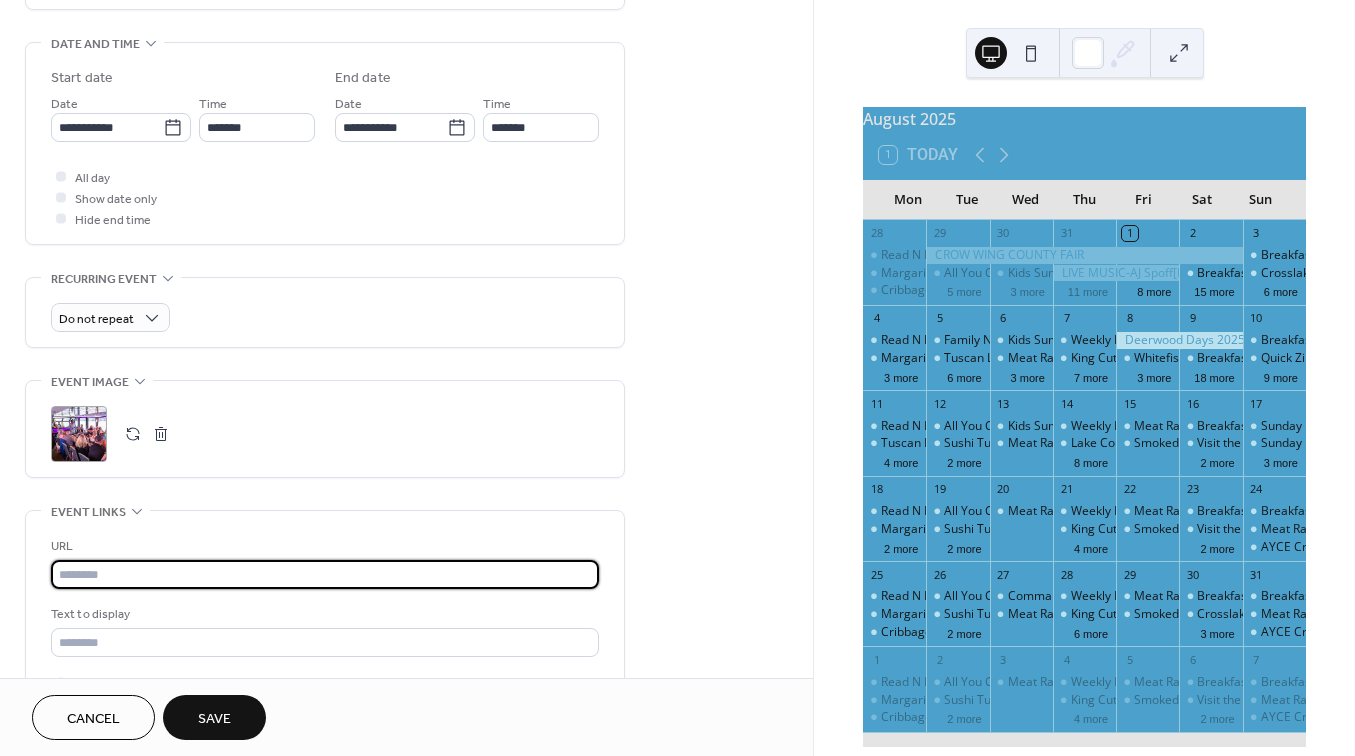 paste on "**********" 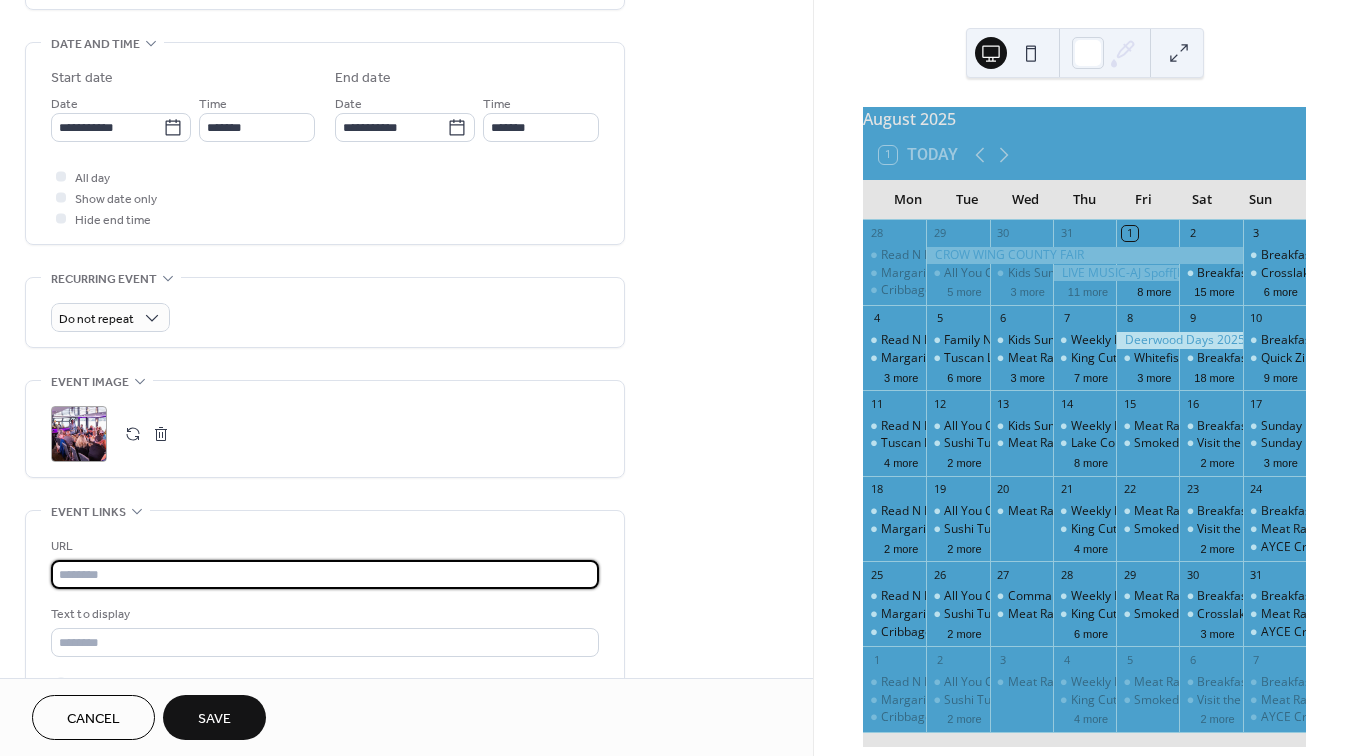 type on "**********" 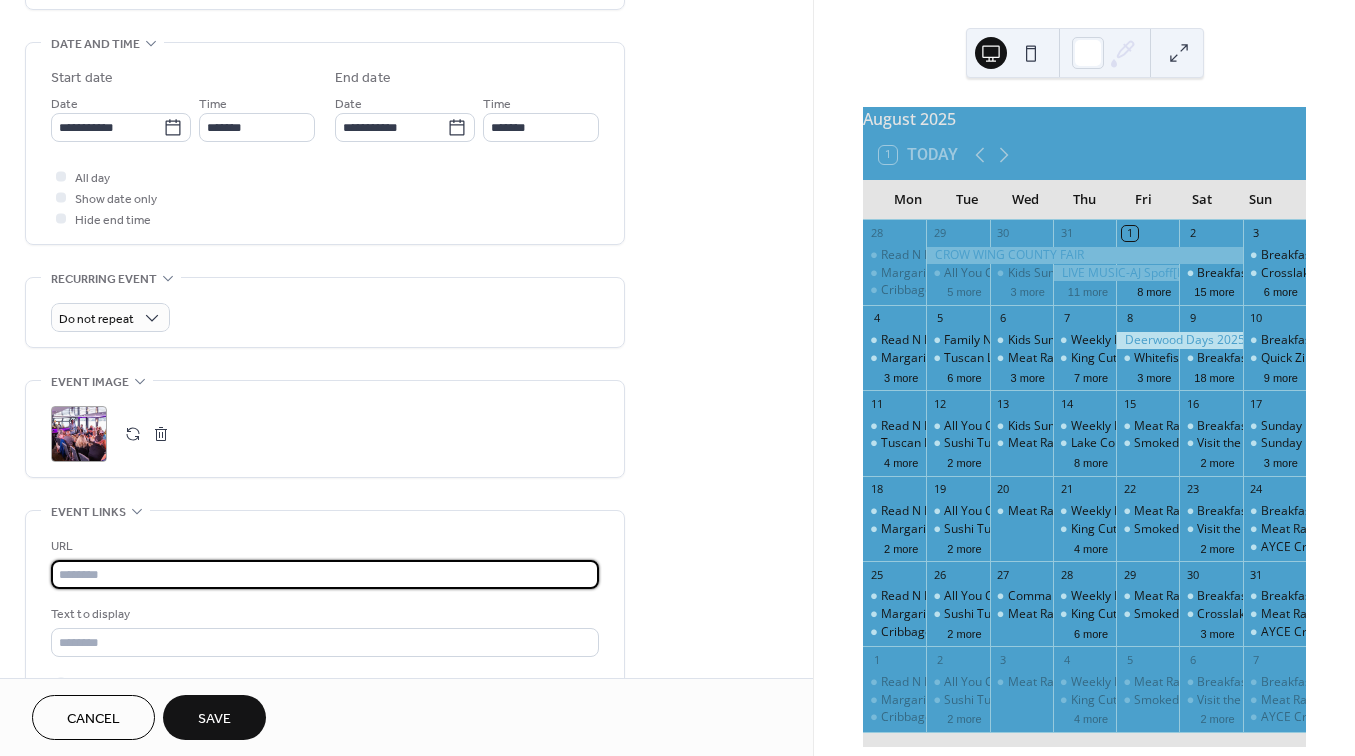 paste on "**********" 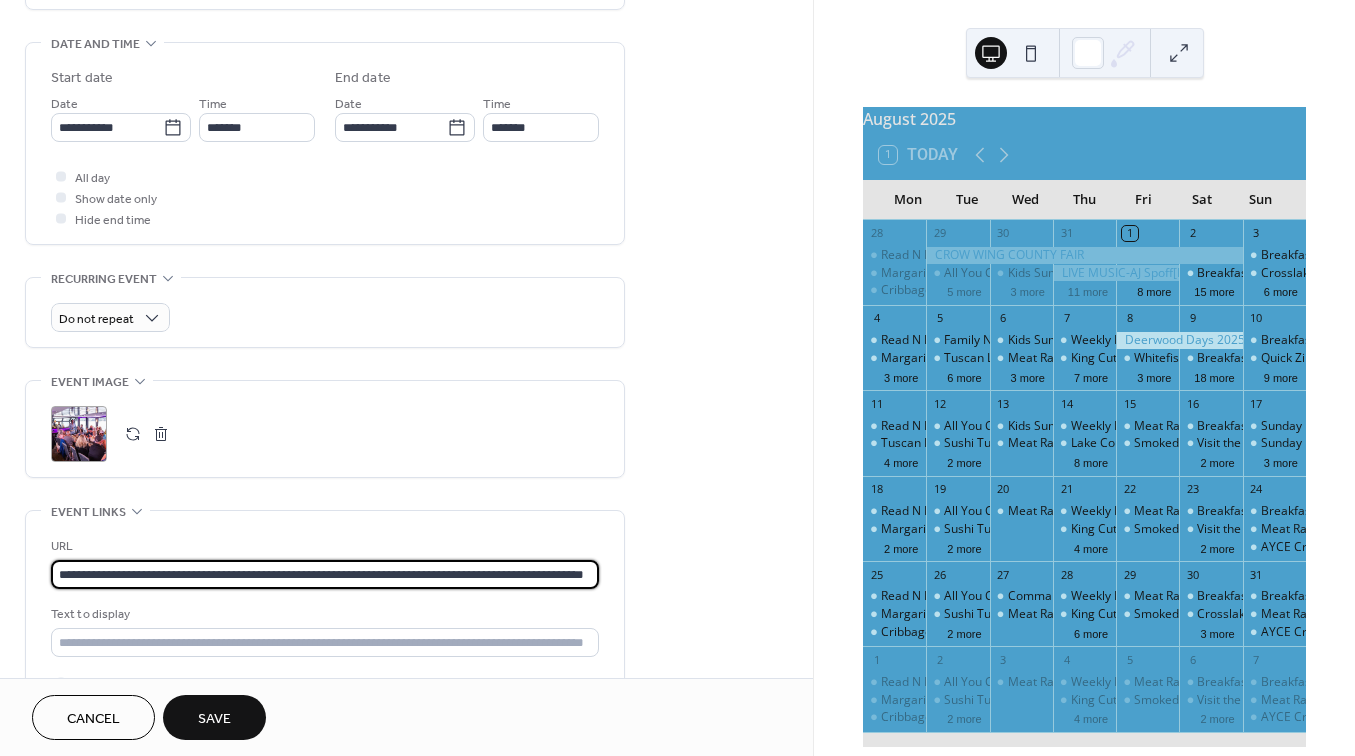 type on "**********" 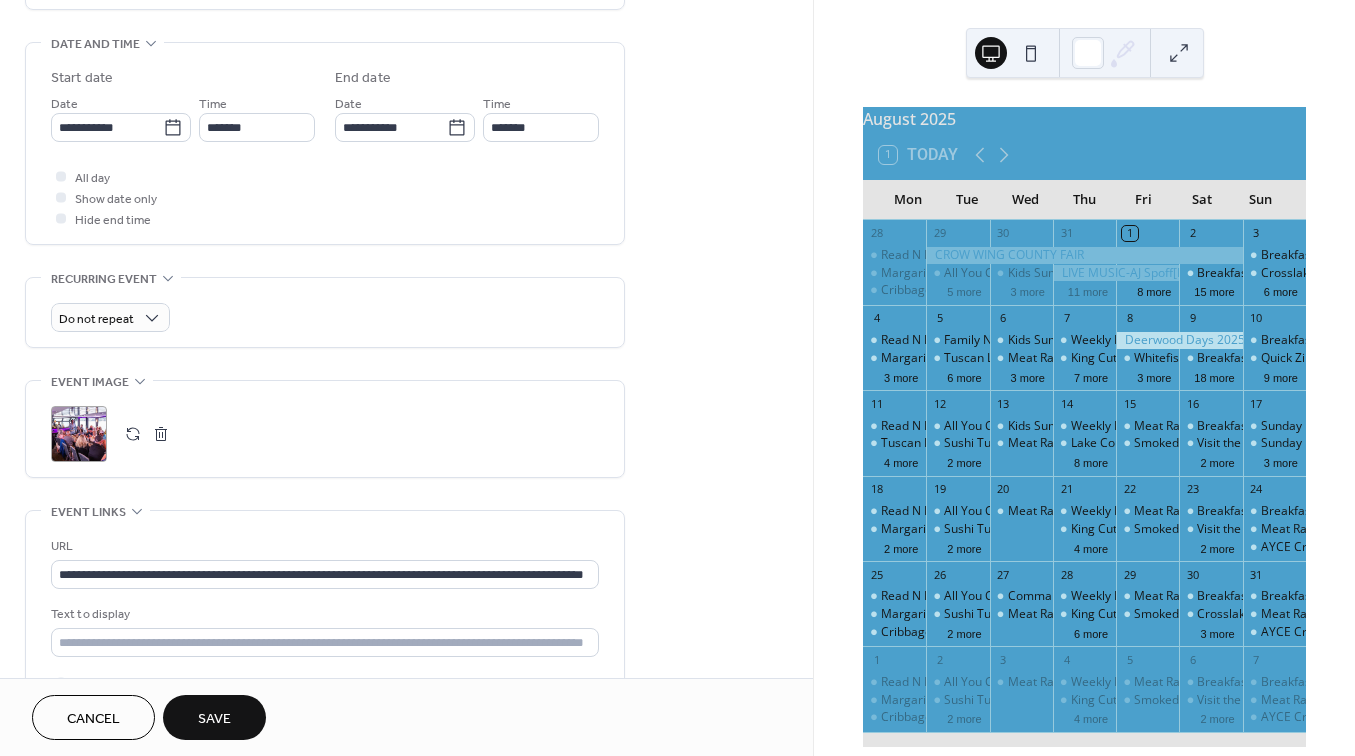 click on "Save" at bounding box center [214, 717] 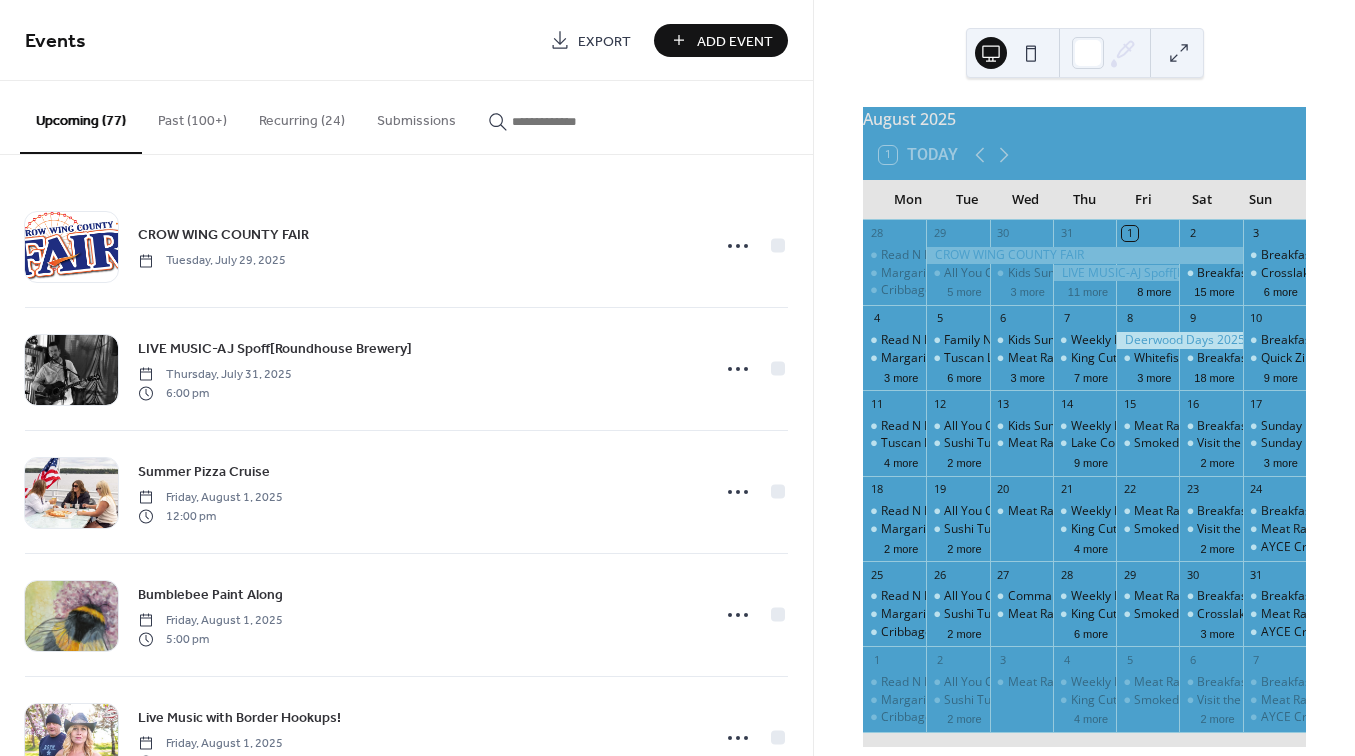 click on "Add Event" at bounding box center [735, 41] 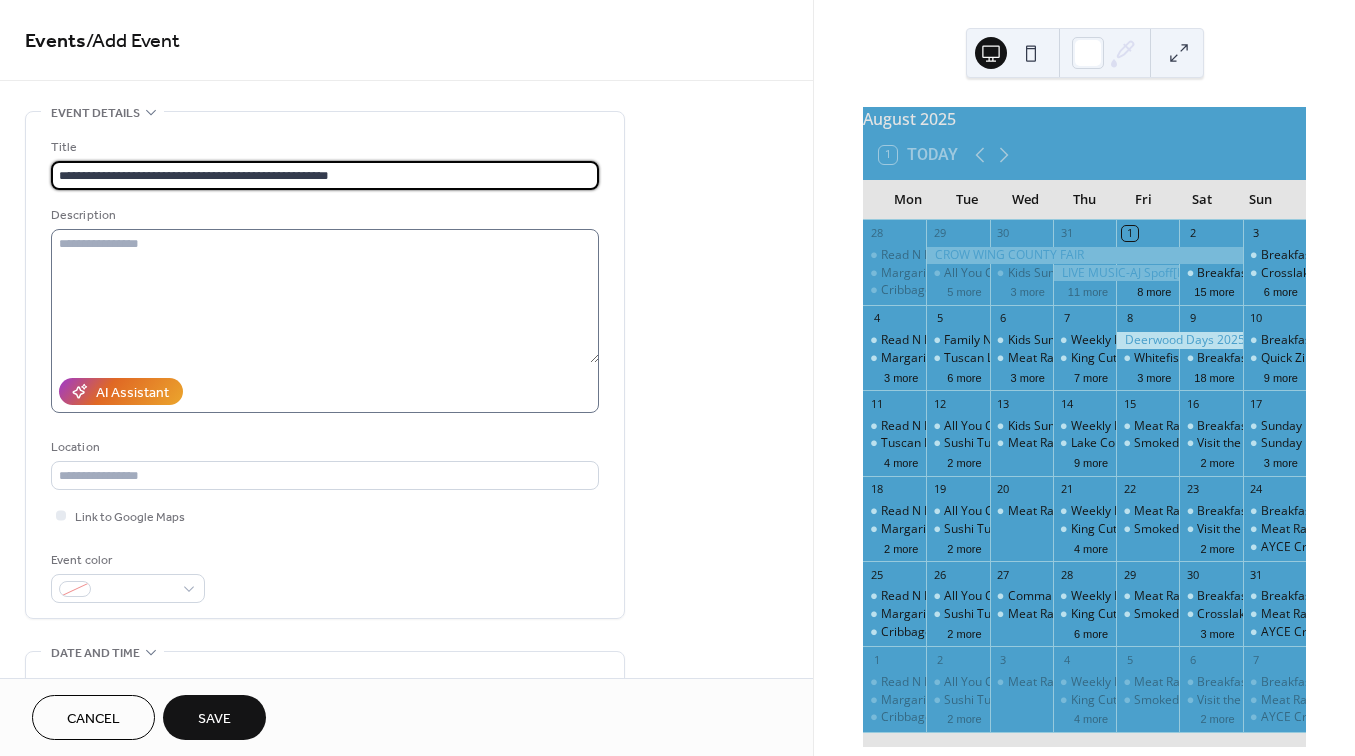 type on "**********" 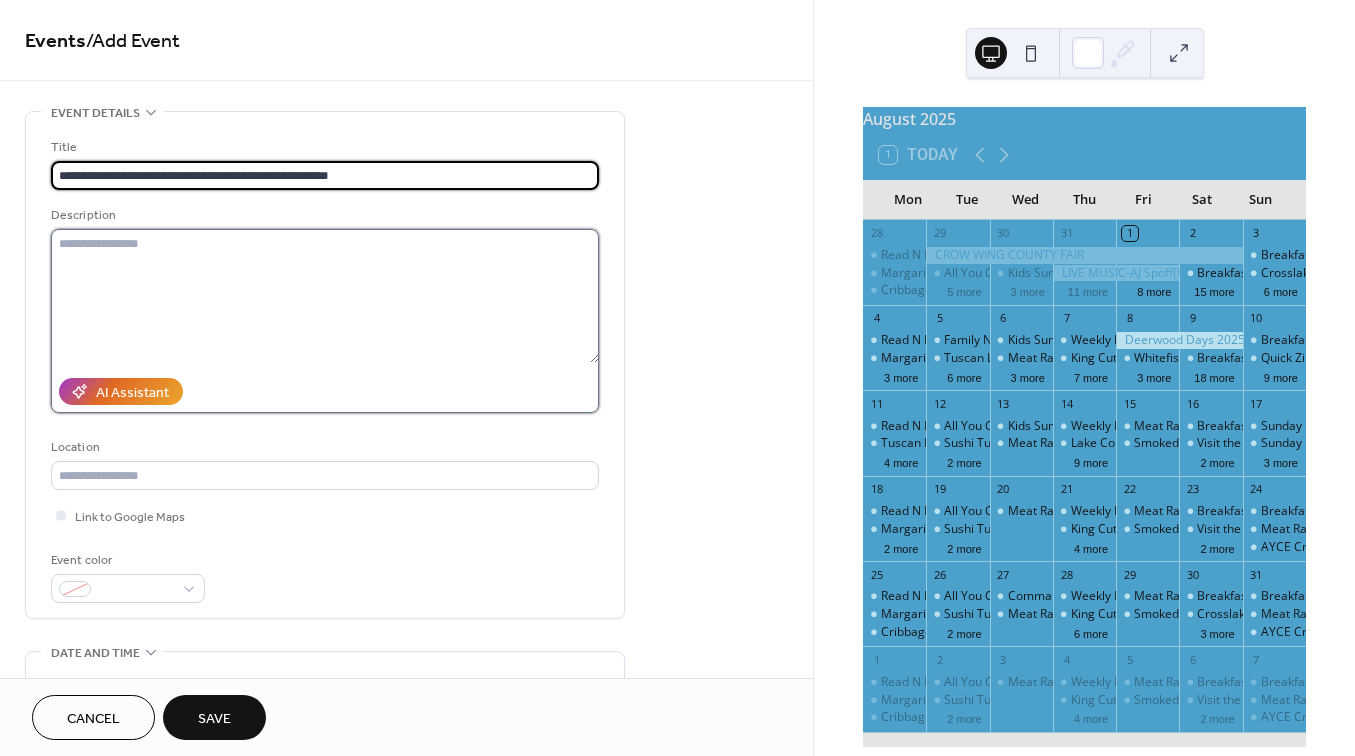 click at bounding box center (325, 296) 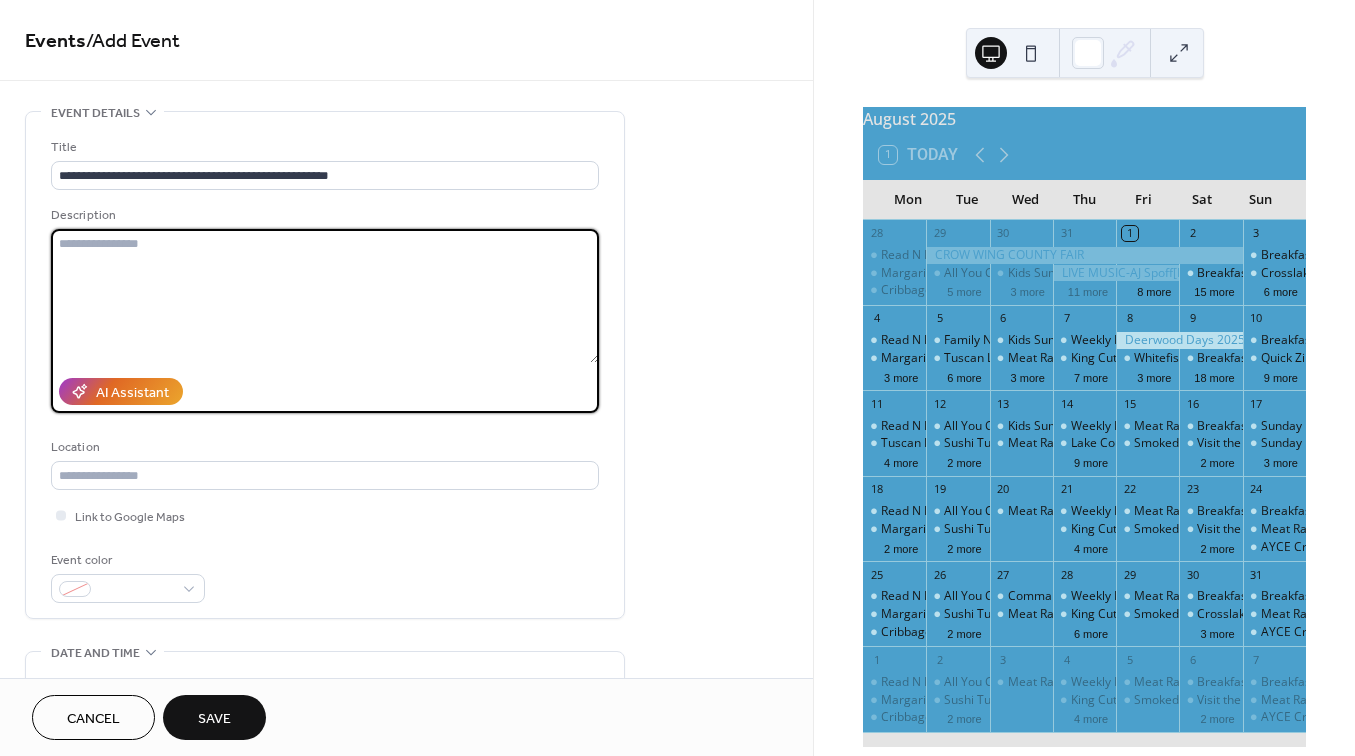 paste on "**********" 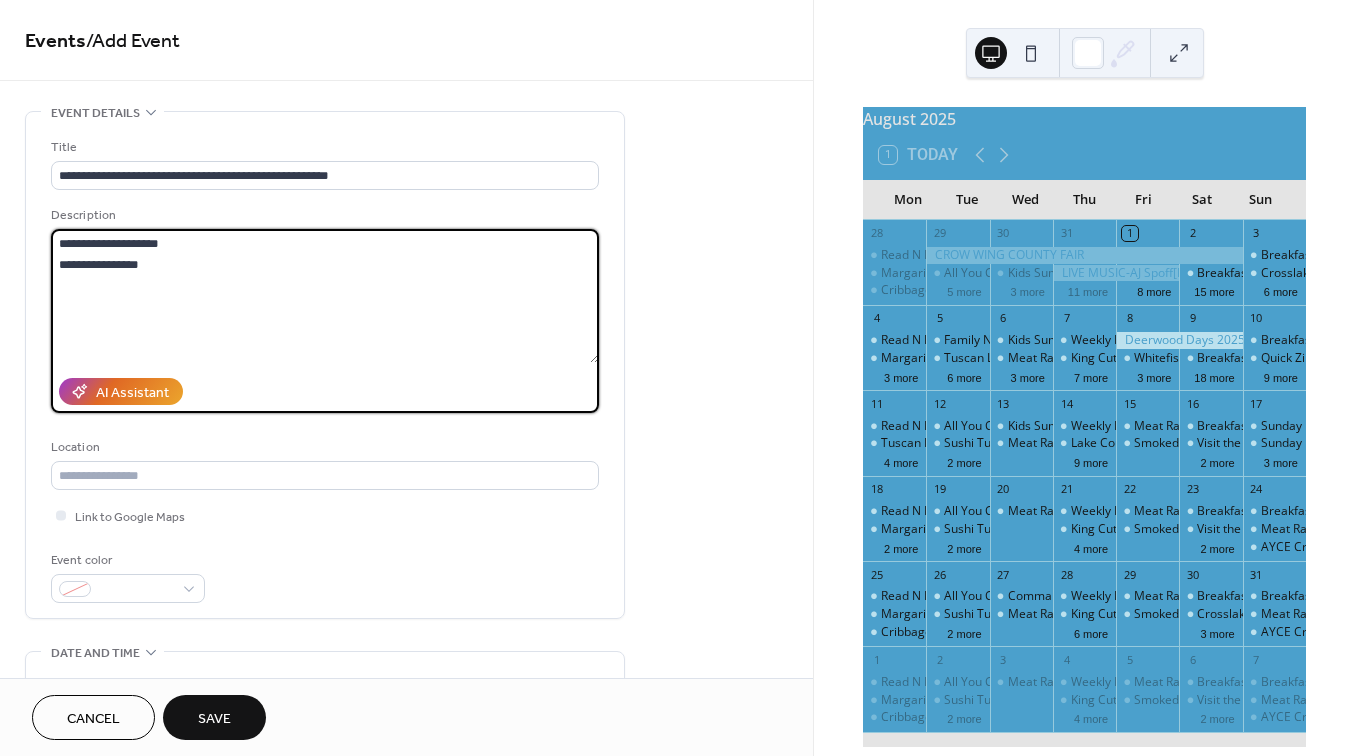 type 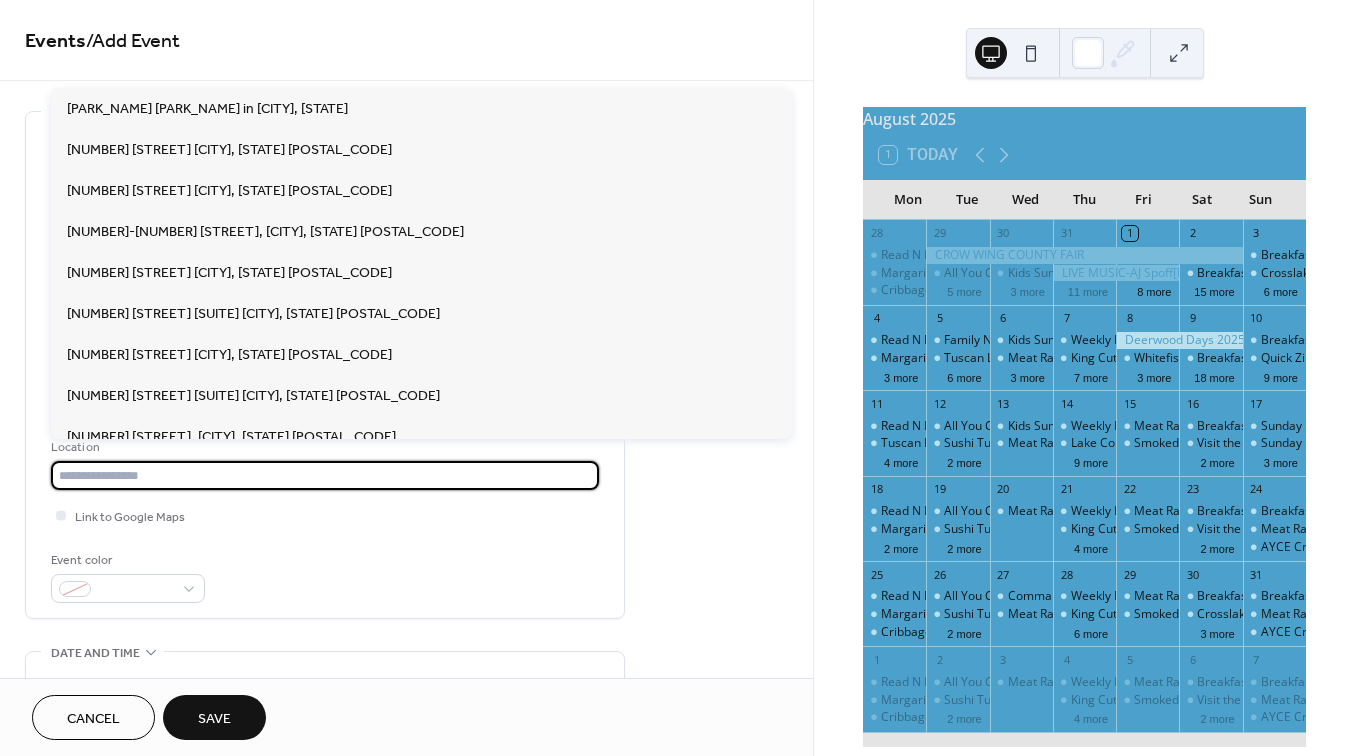 click at bounding box center (325, 475) 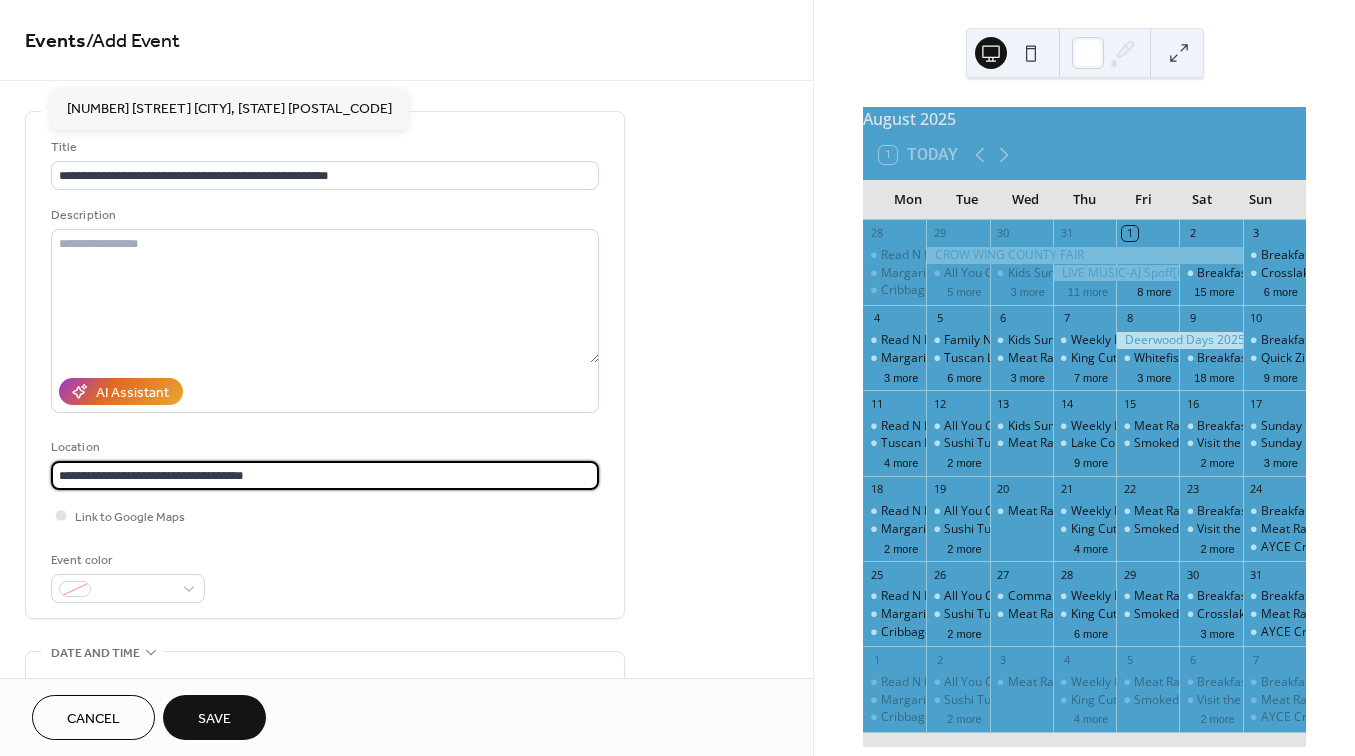 type on "**********" 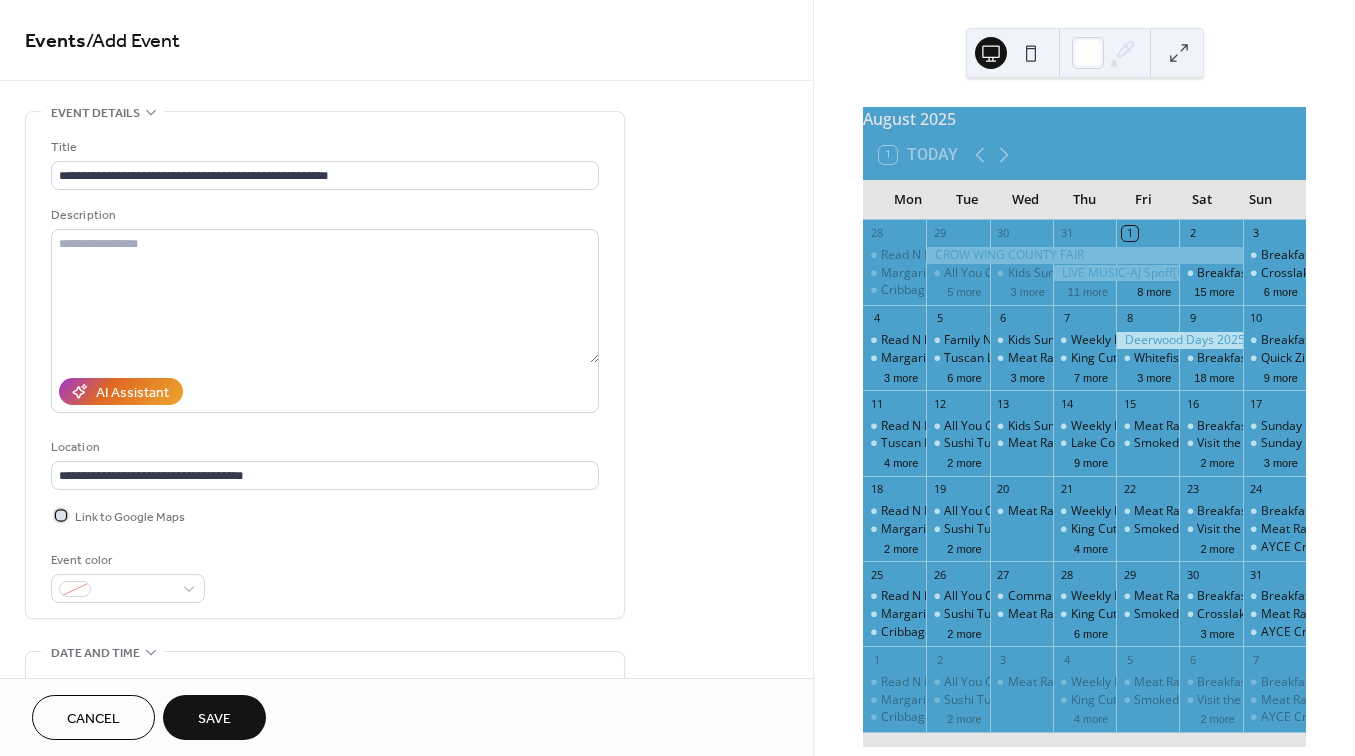 click at bounding box center [61, 515] 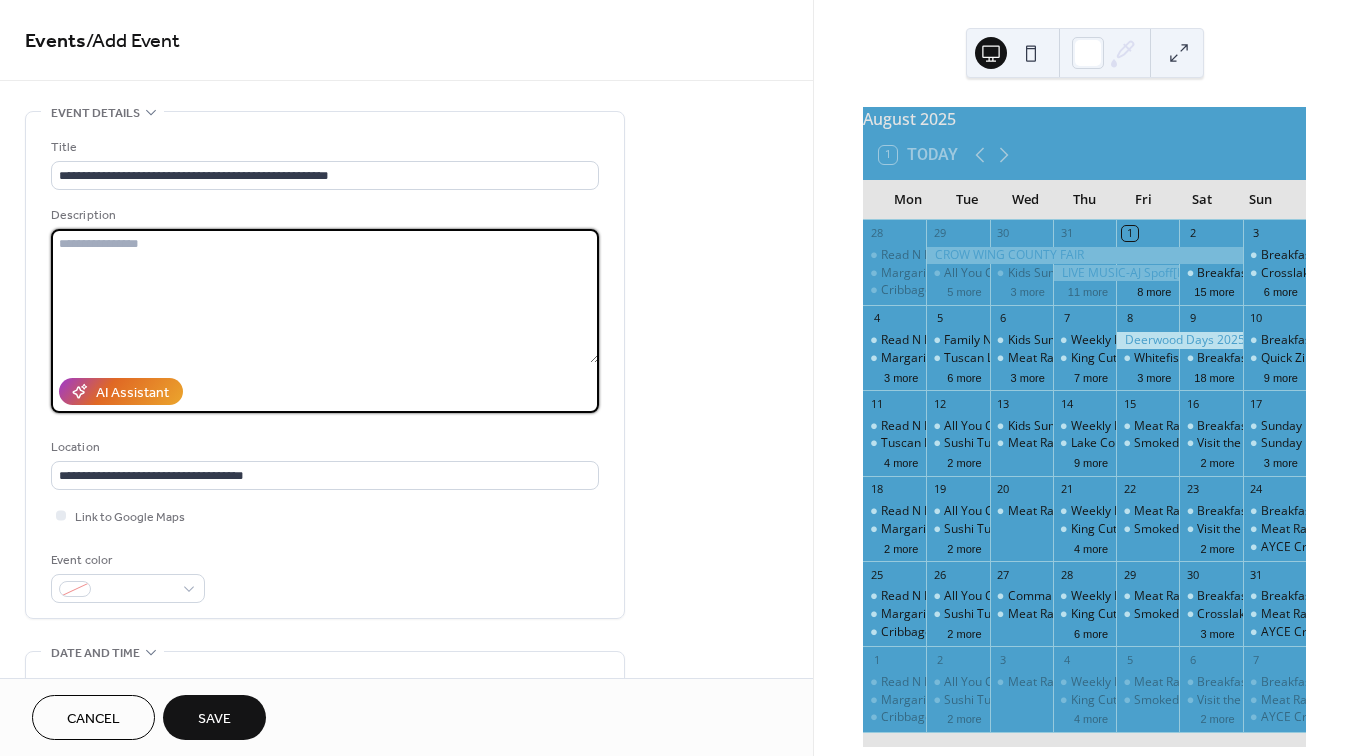 click at bounding box center [325, 296] 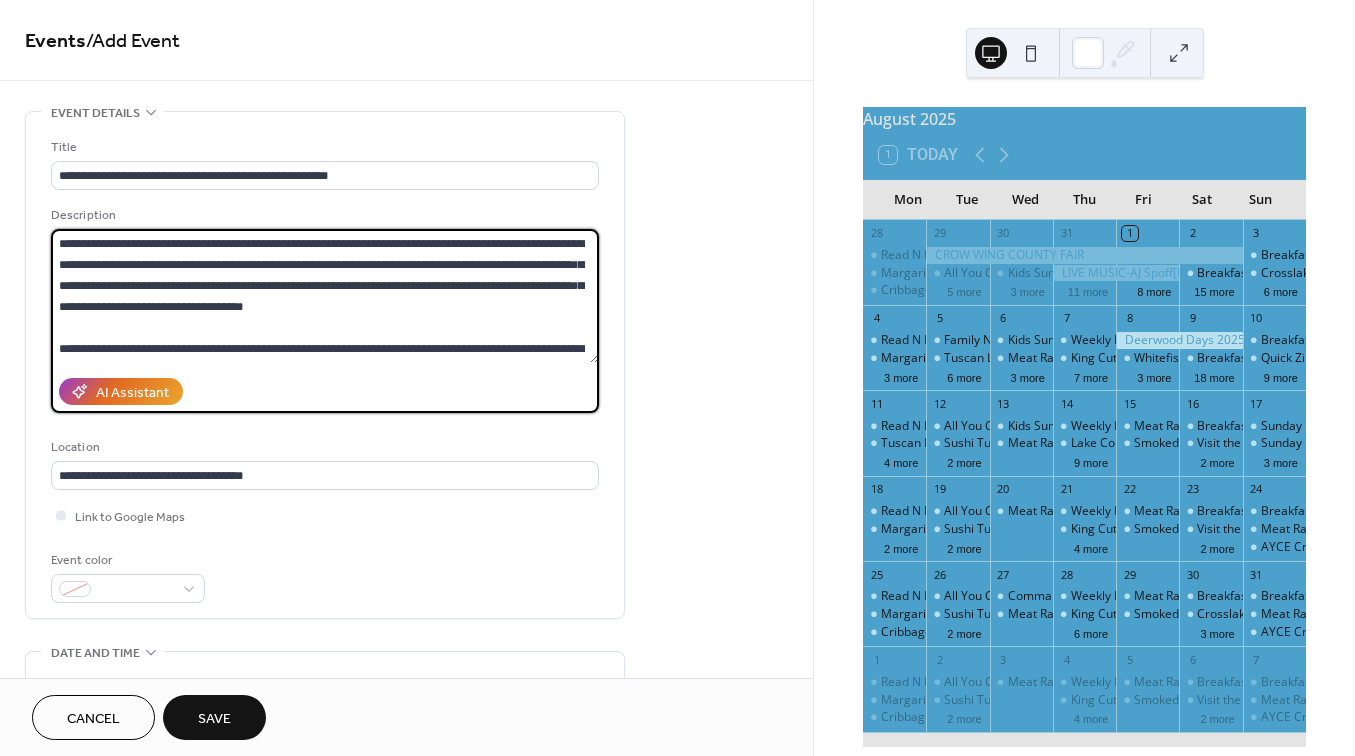 scroll, scrollTop: 357, scrollLeft: 0, axis: vertical 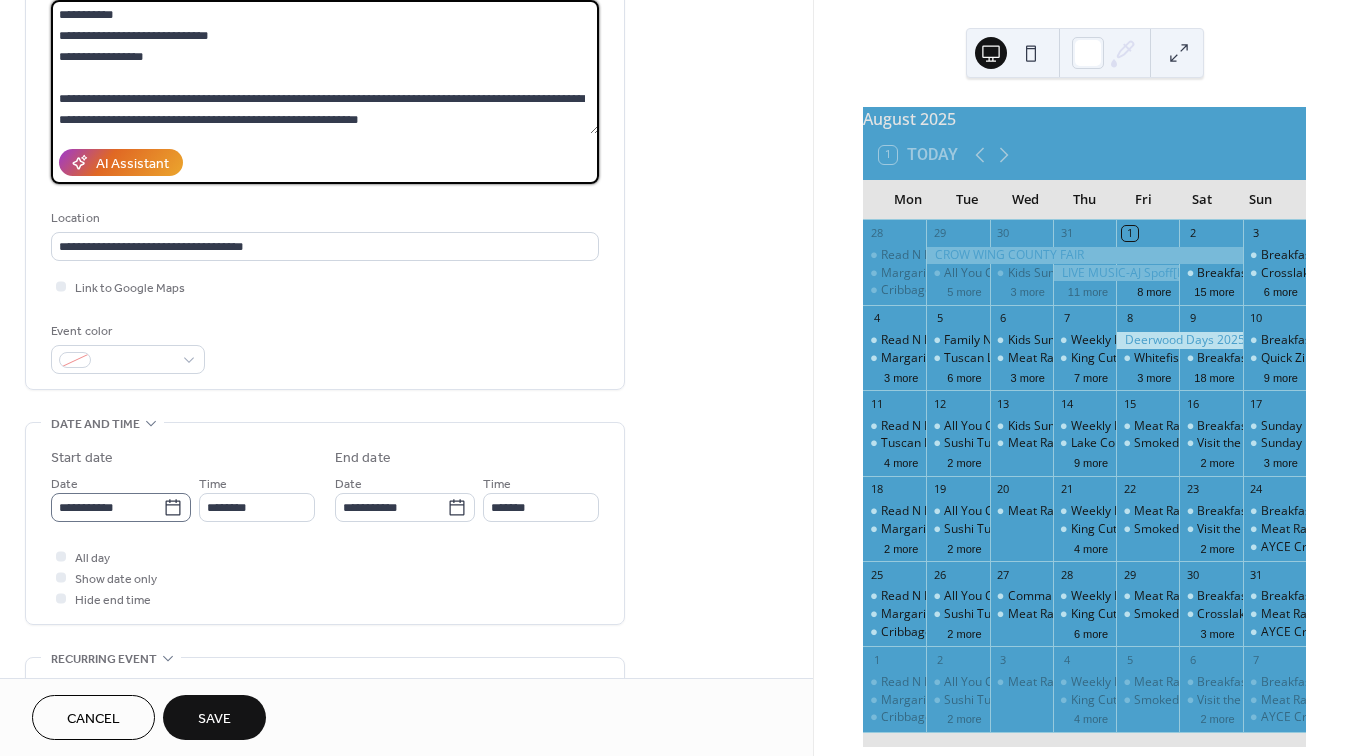 type on "**********" 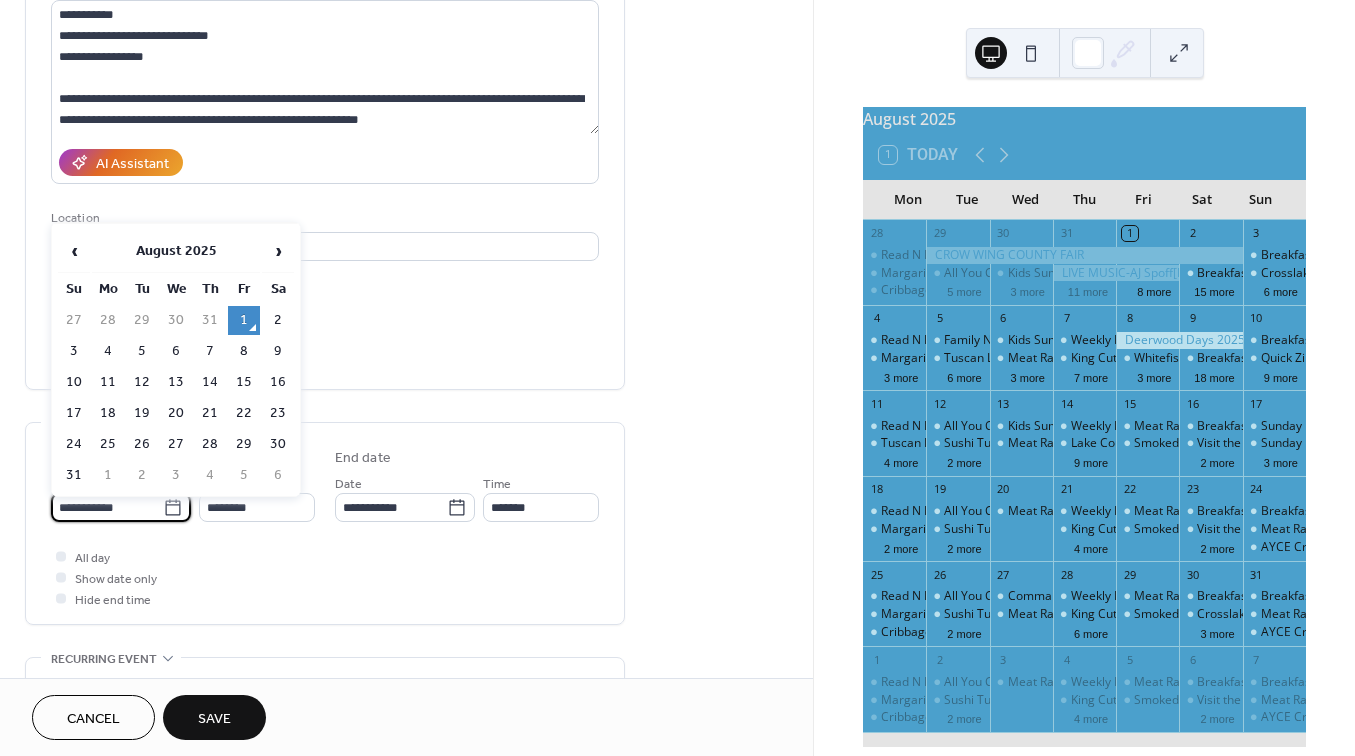 click on "**********" at bounding box center (107, 507) 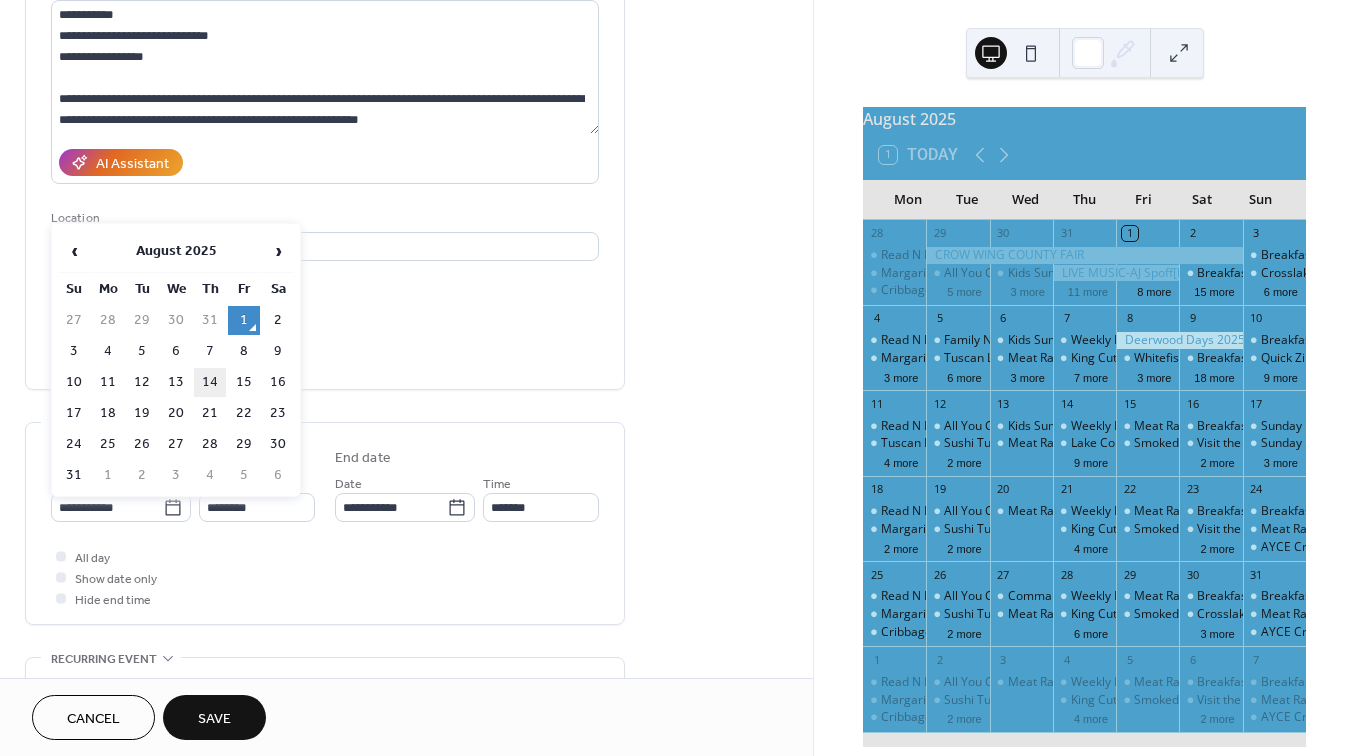 click on "14" at bounding box center (210, 382) 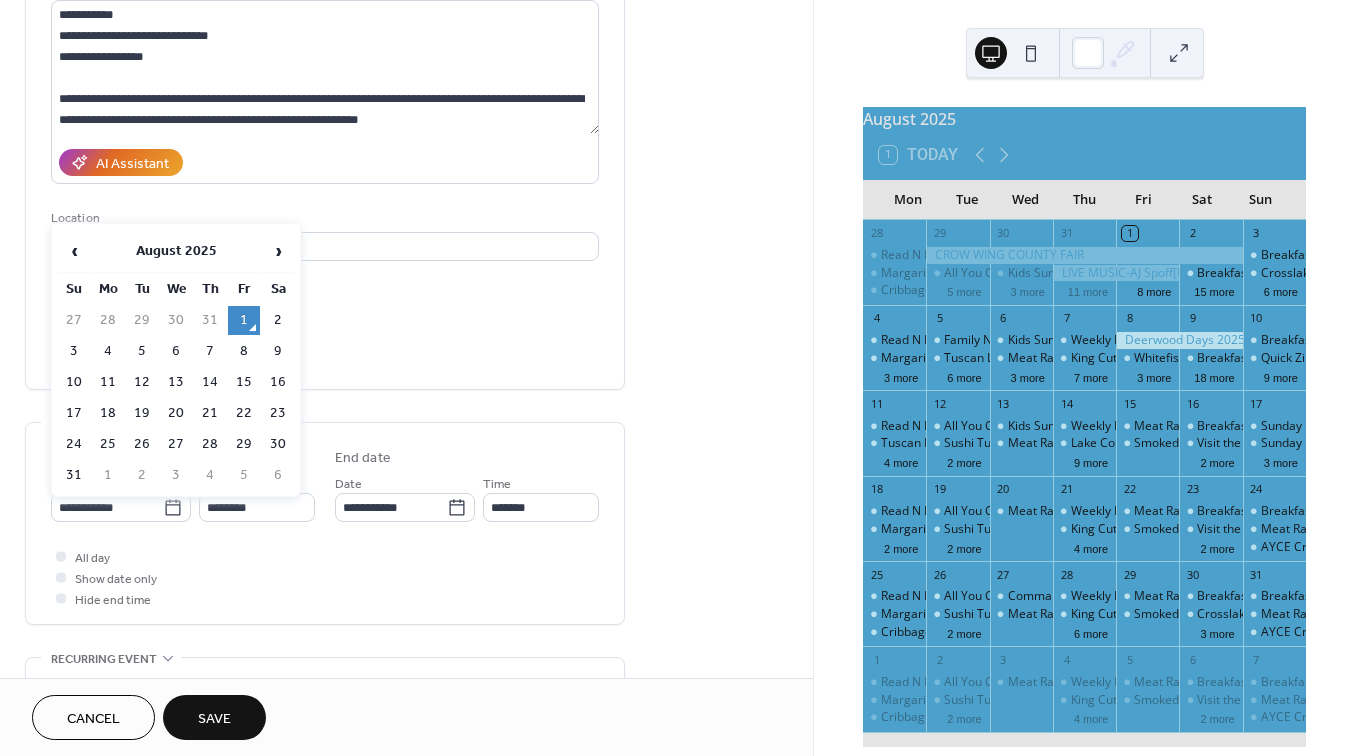 type on "**********" 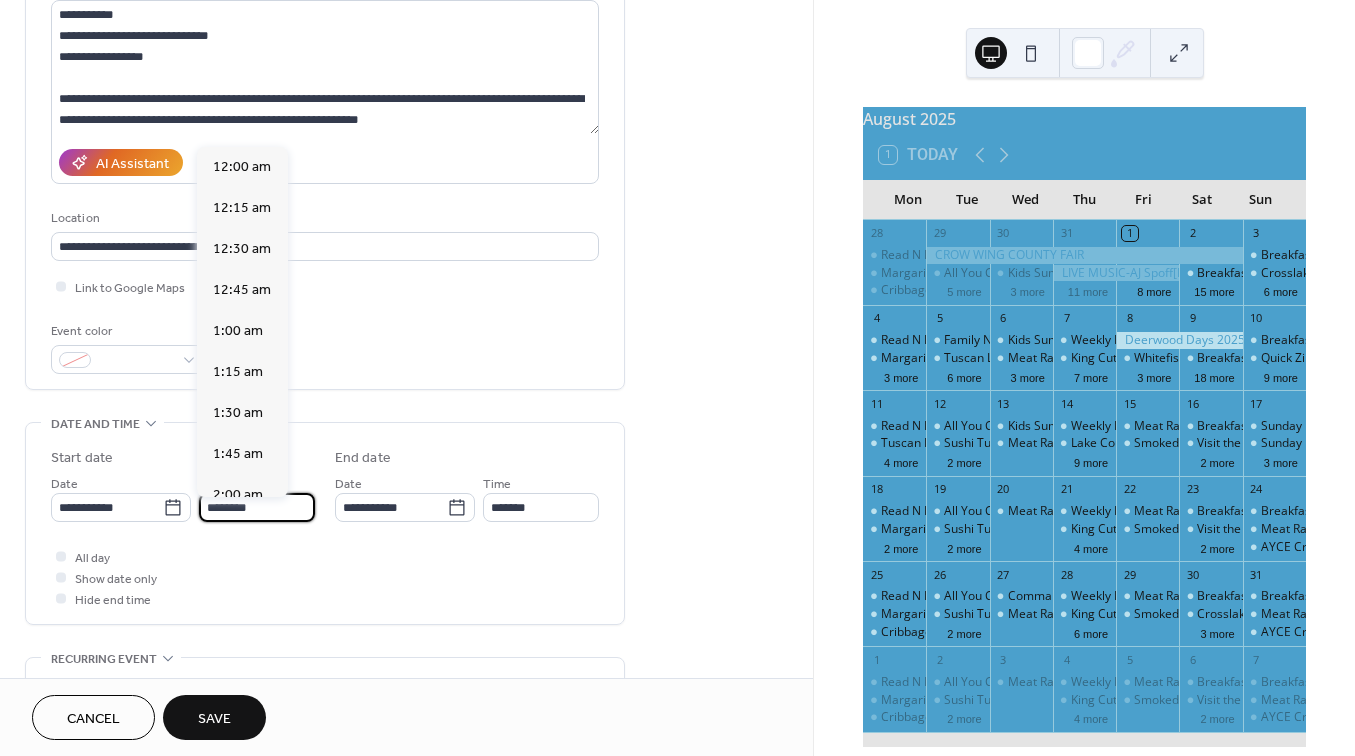 click on "********" at bounding box center [257, 507] 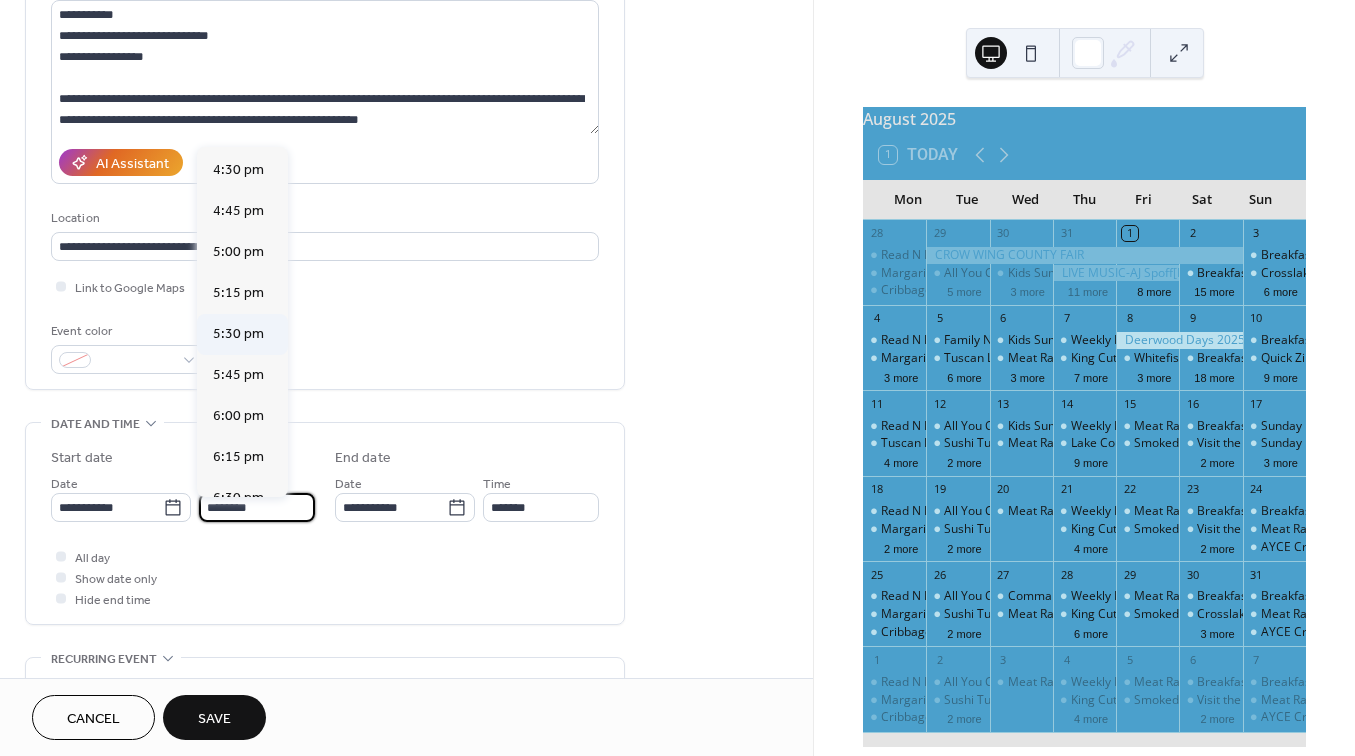 scroll, scrollTop: 2712, scrollLeft: 0, axis: vertical 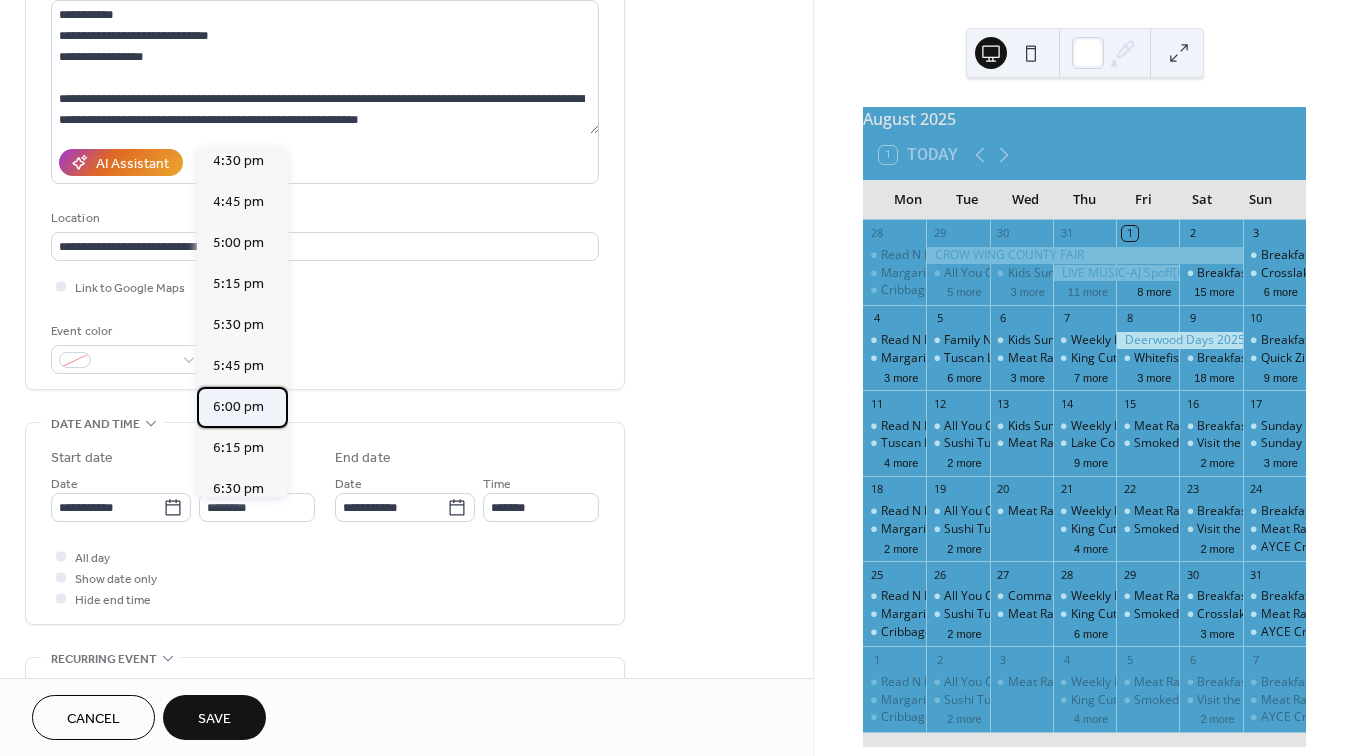 click on "6:00 pm" at bounding box center (238, 407) 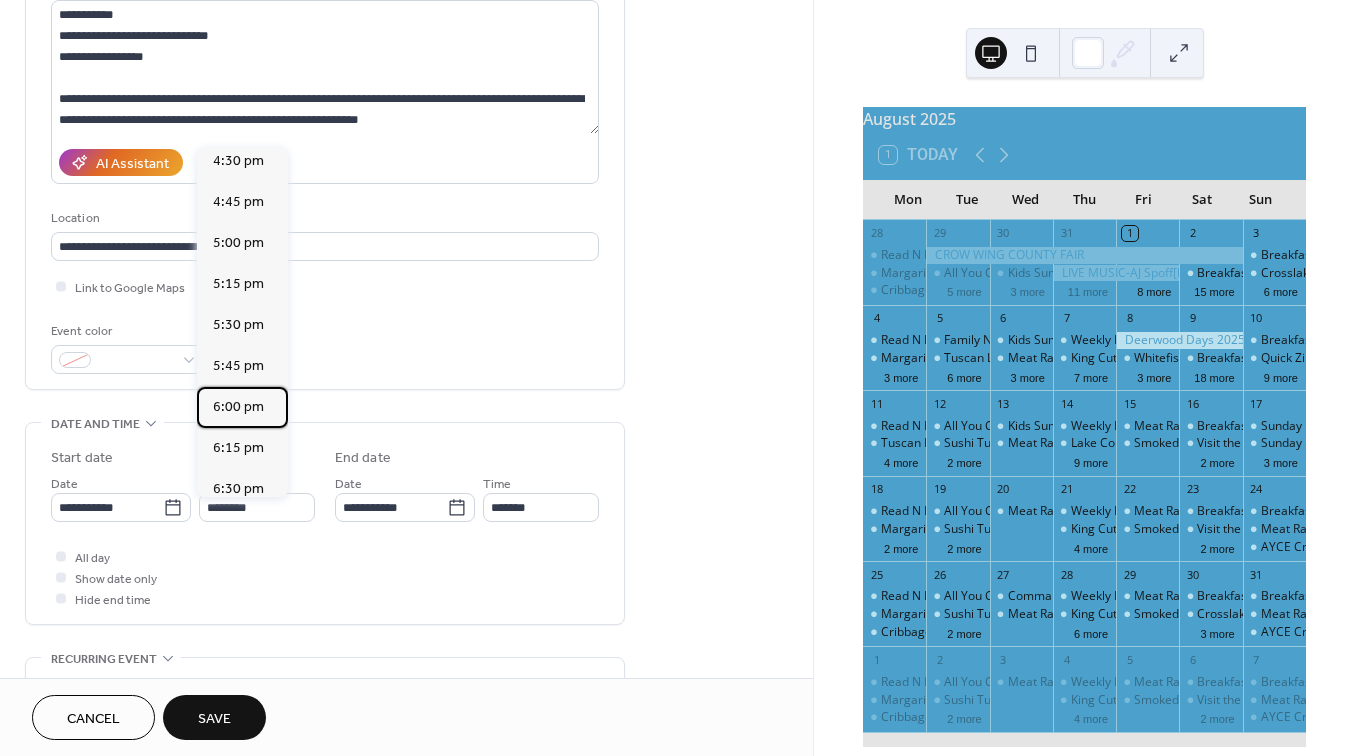 type on "*******" 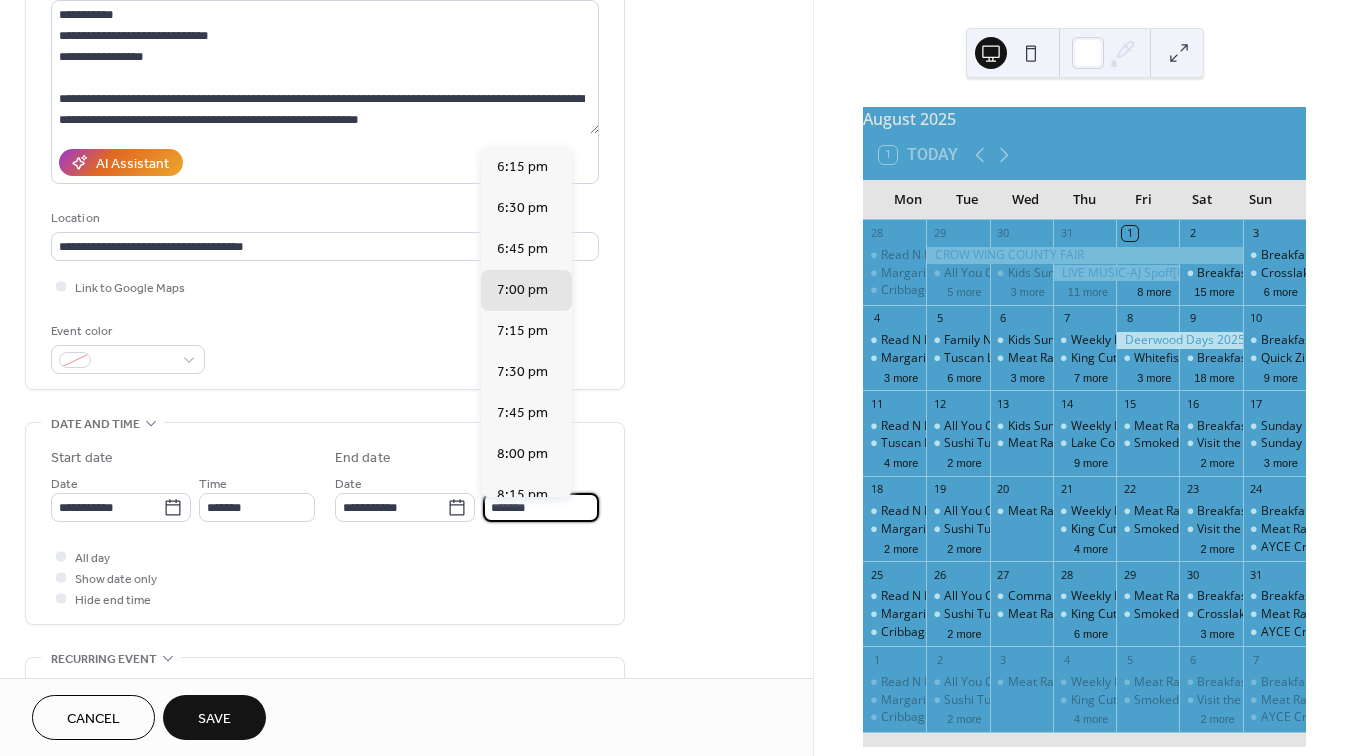 click on "*******" at bounding box center [541, 507] 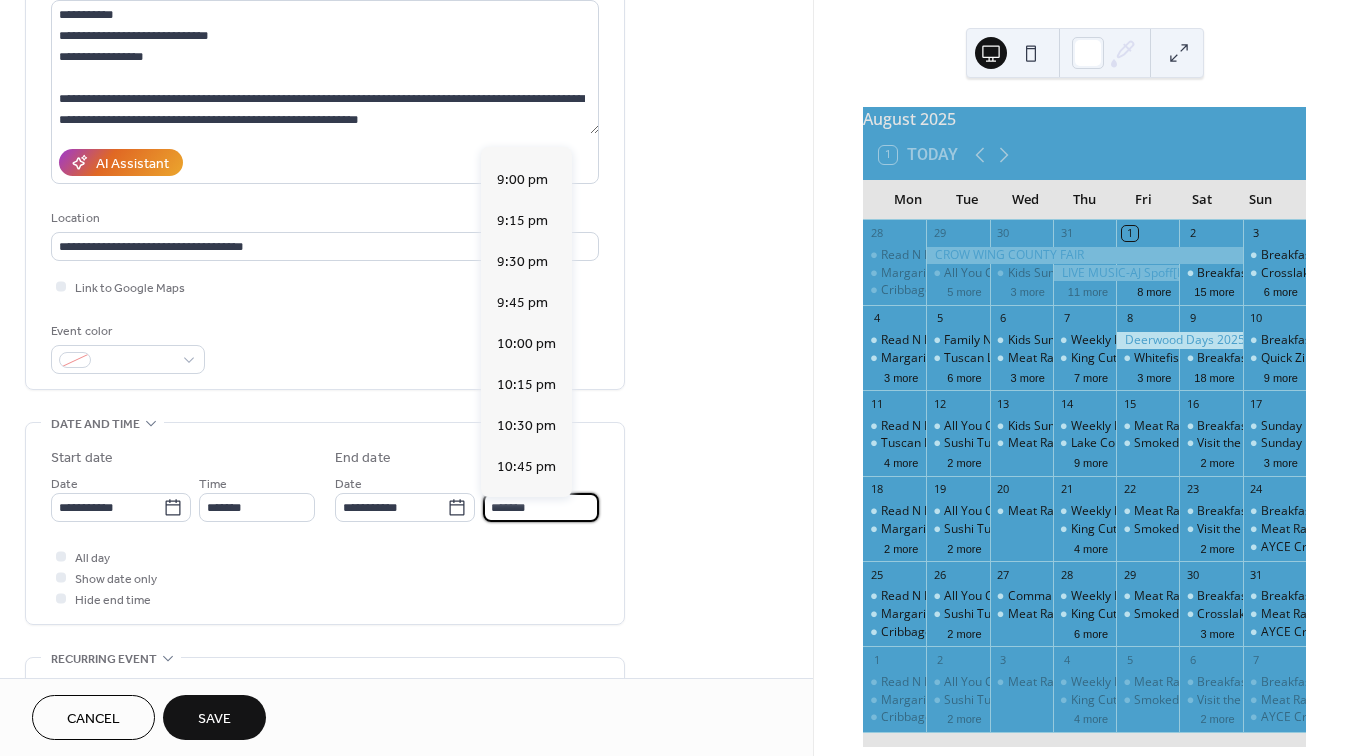 scroll, scrollTop: 439, scrollLeft: 0, axis: vertical 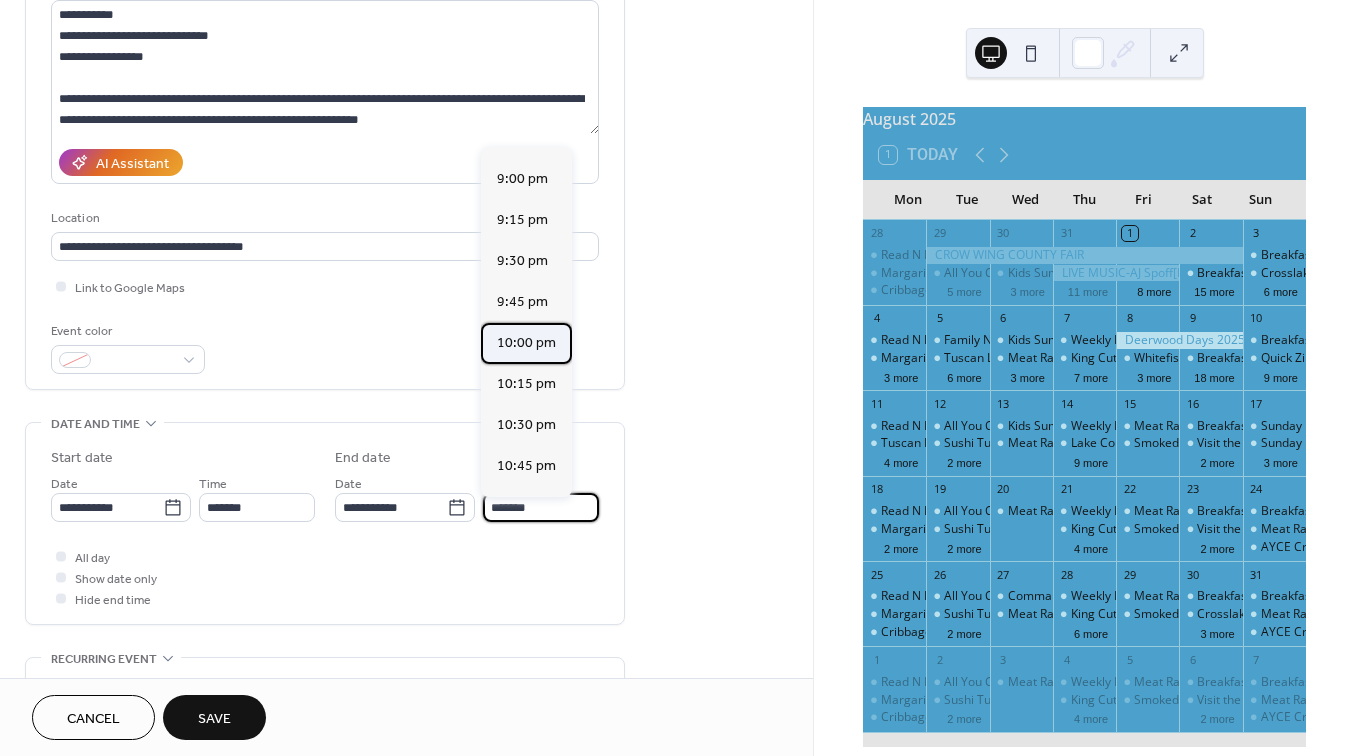 click on "10:00 pm" at bounding box center (526, 343) 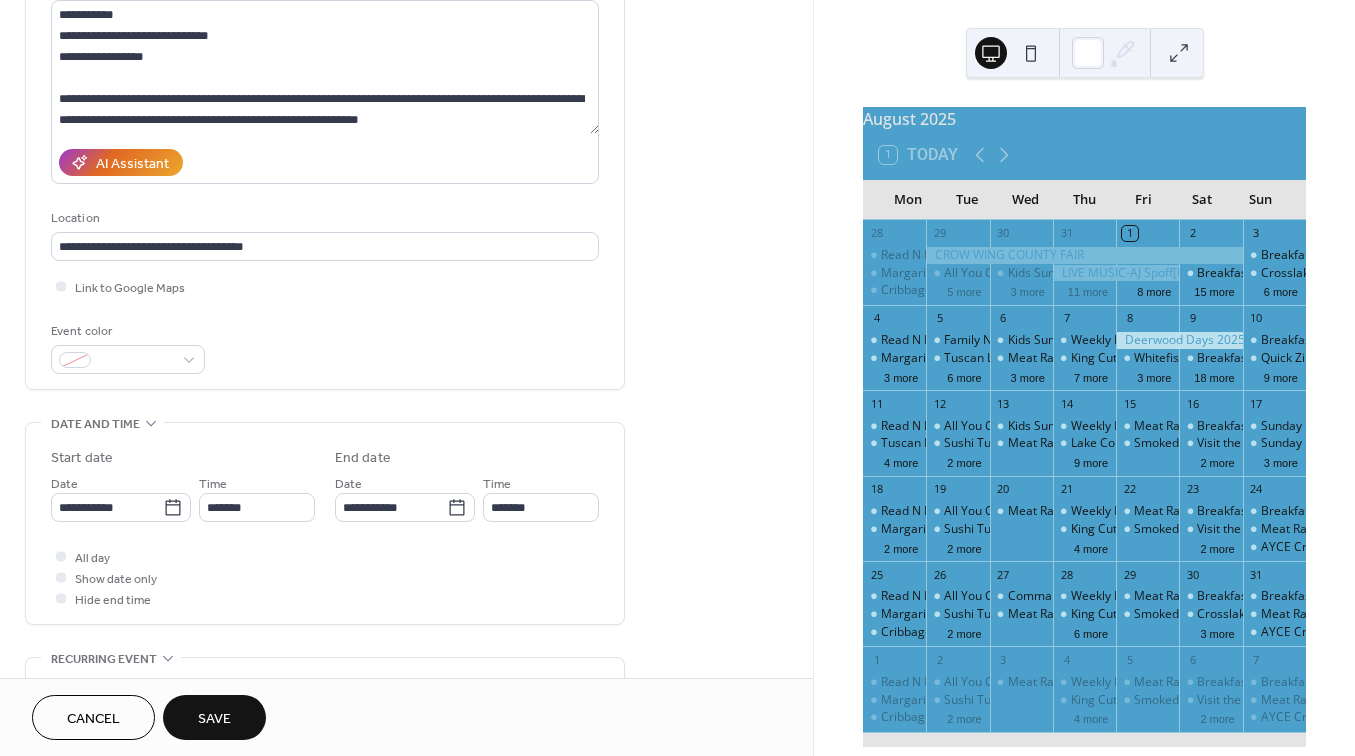 type on "********" 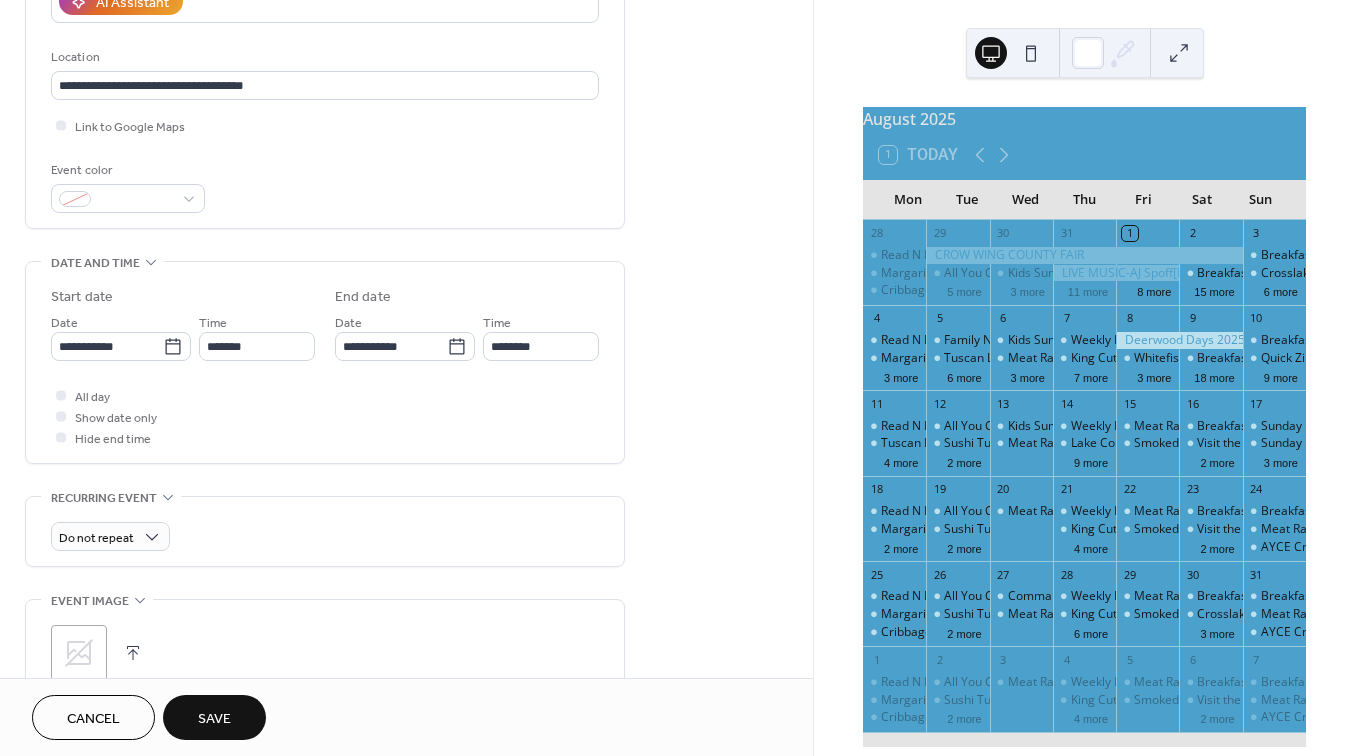 scroll, scrollTop: 419, scrollLeft: 0, axis: vertical 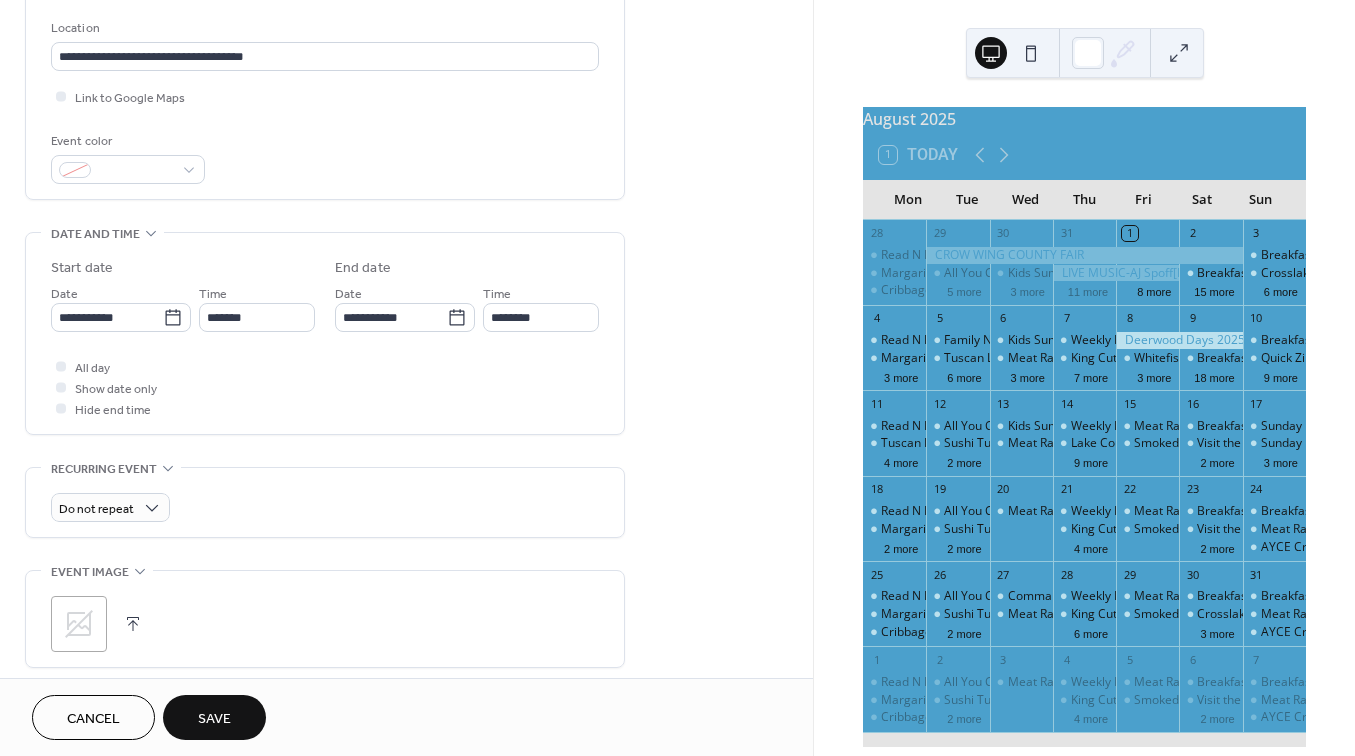 click at bounding box center (133, 624) 